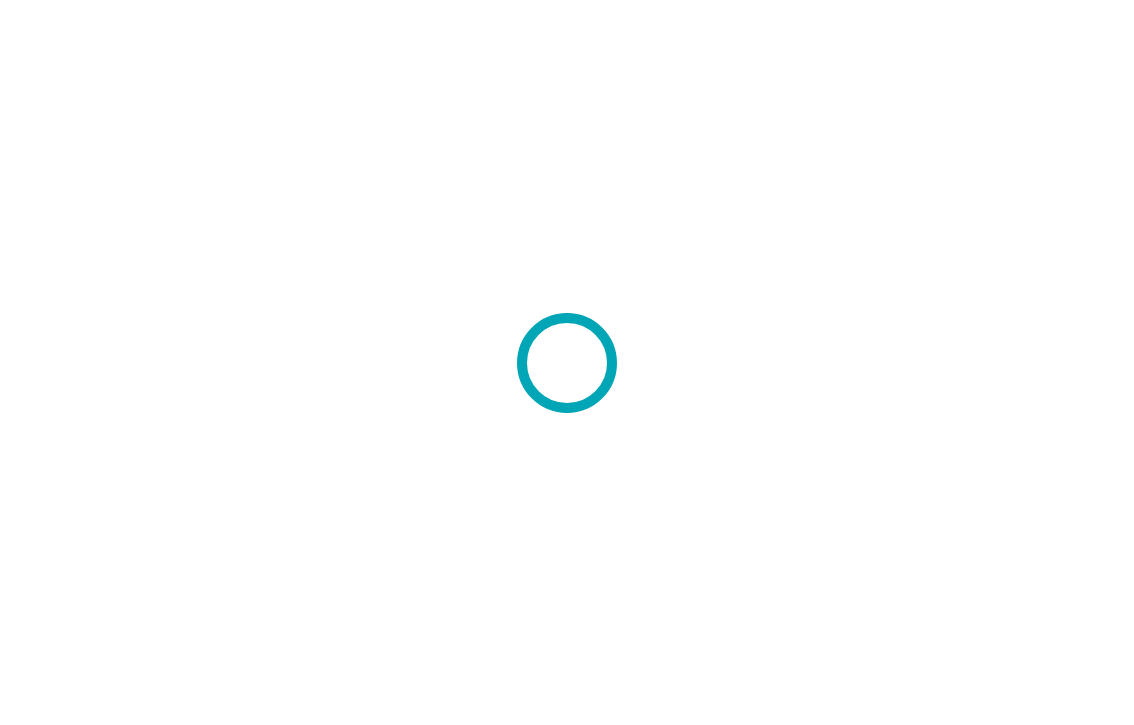 scroll, scrollTop: 0, scrollLeft: 0, axis: both 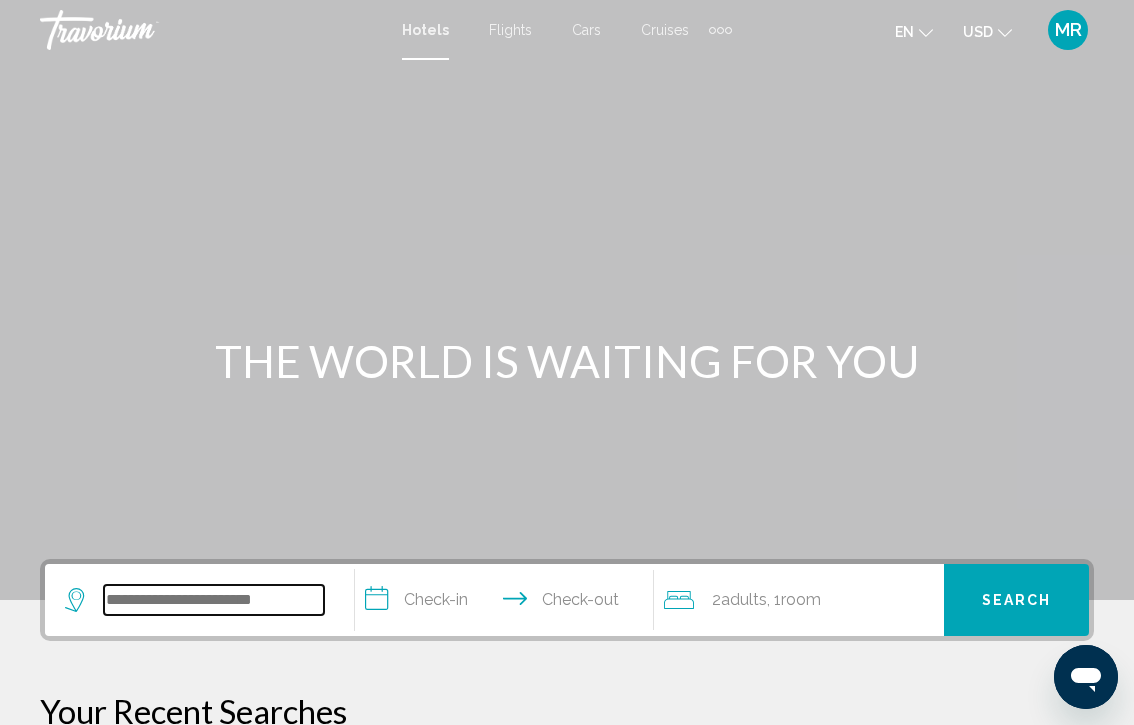 click at bounding box center [214, 600] 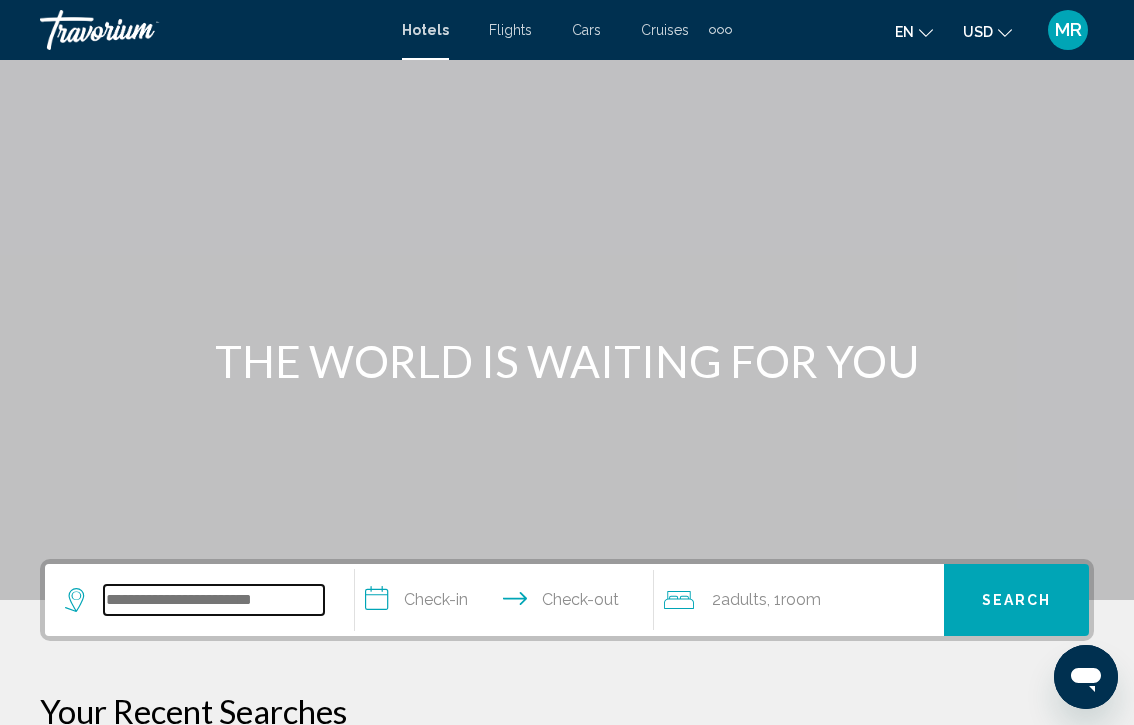 scroll, scrollTop: 494, scrollLeft: 0, axis: vertical 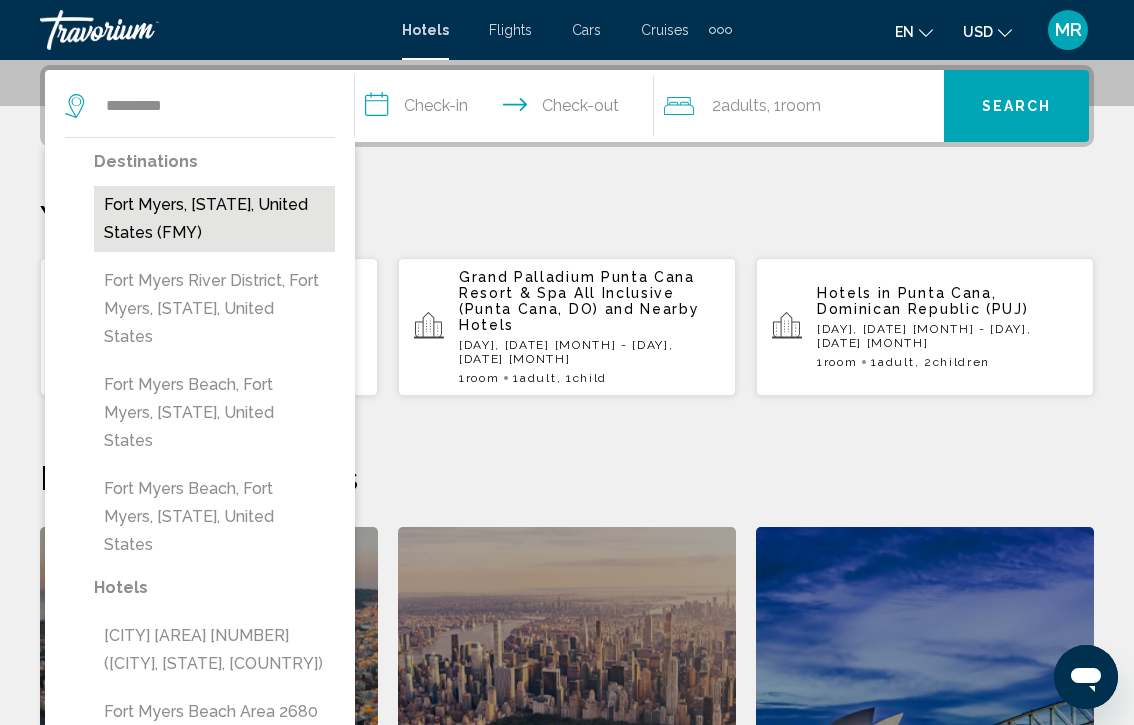drag, startPoint x: 125, startPoint y: 606, endPoint x: 199, endPoint y: 218, distance: 394.99368 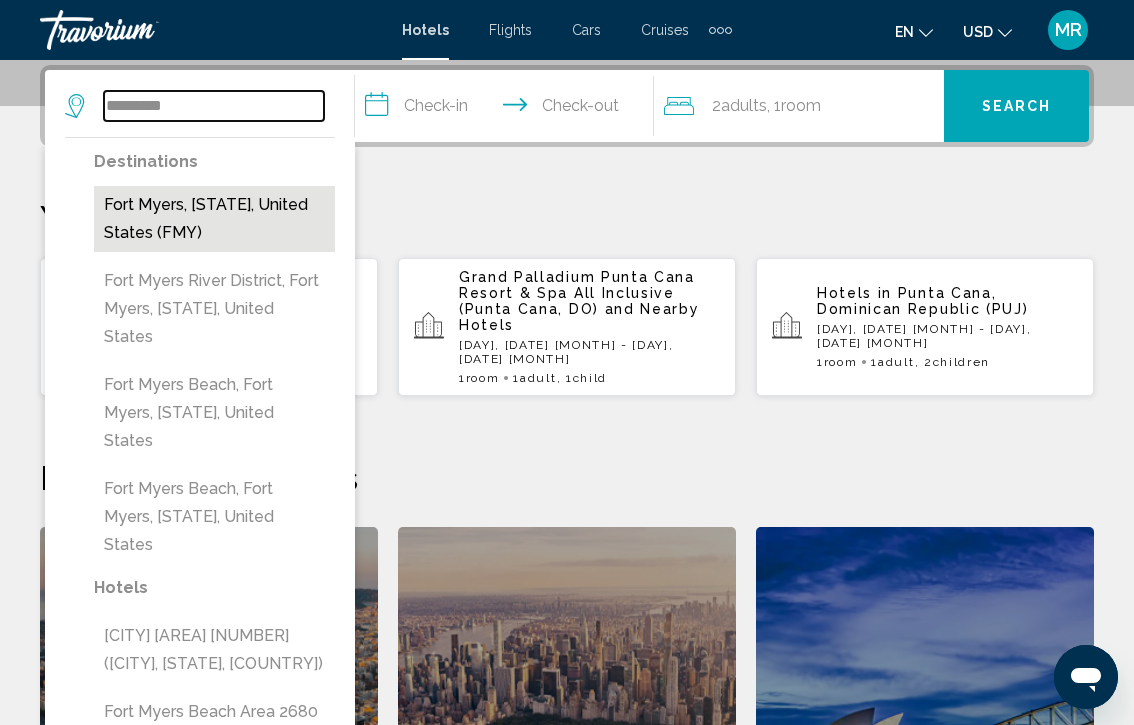 type on "**********" 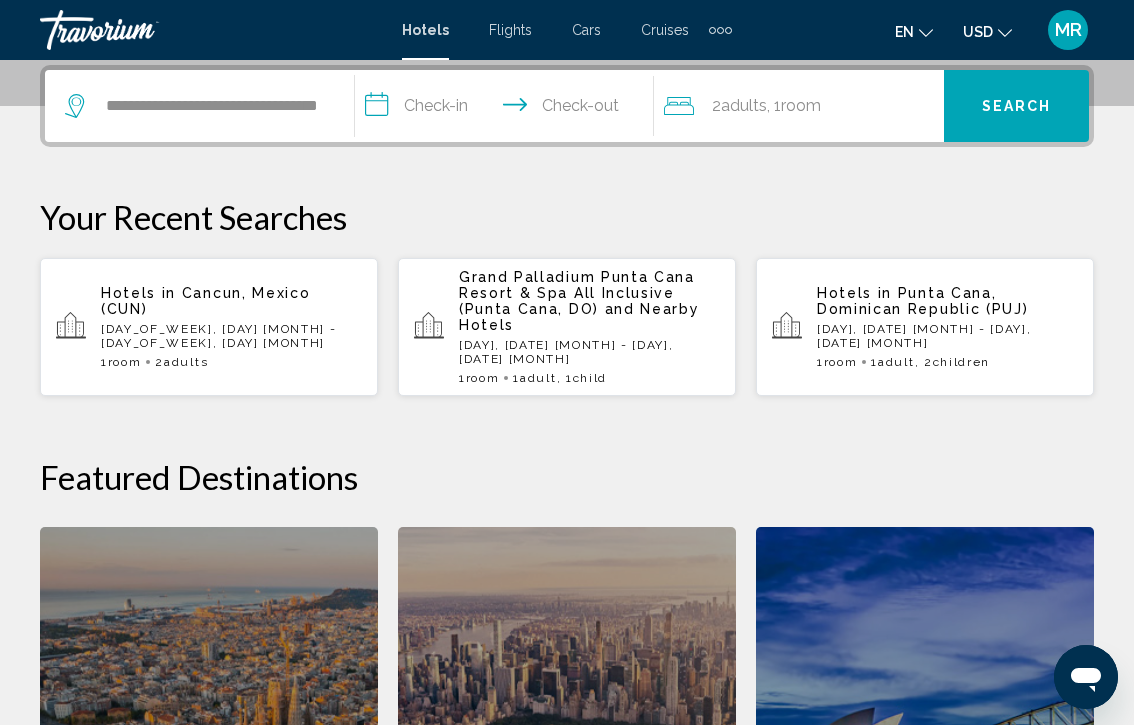 click on "**********" at bounding box center (509, 109) 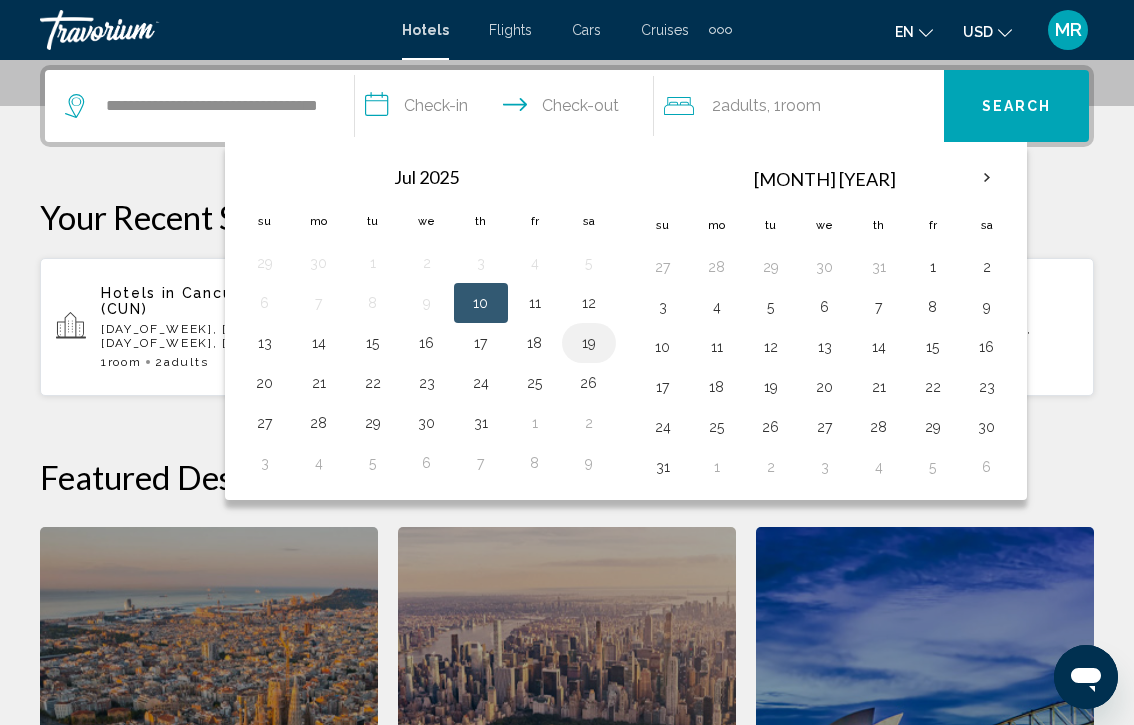 click on "19" at bounding box center [589, 343] 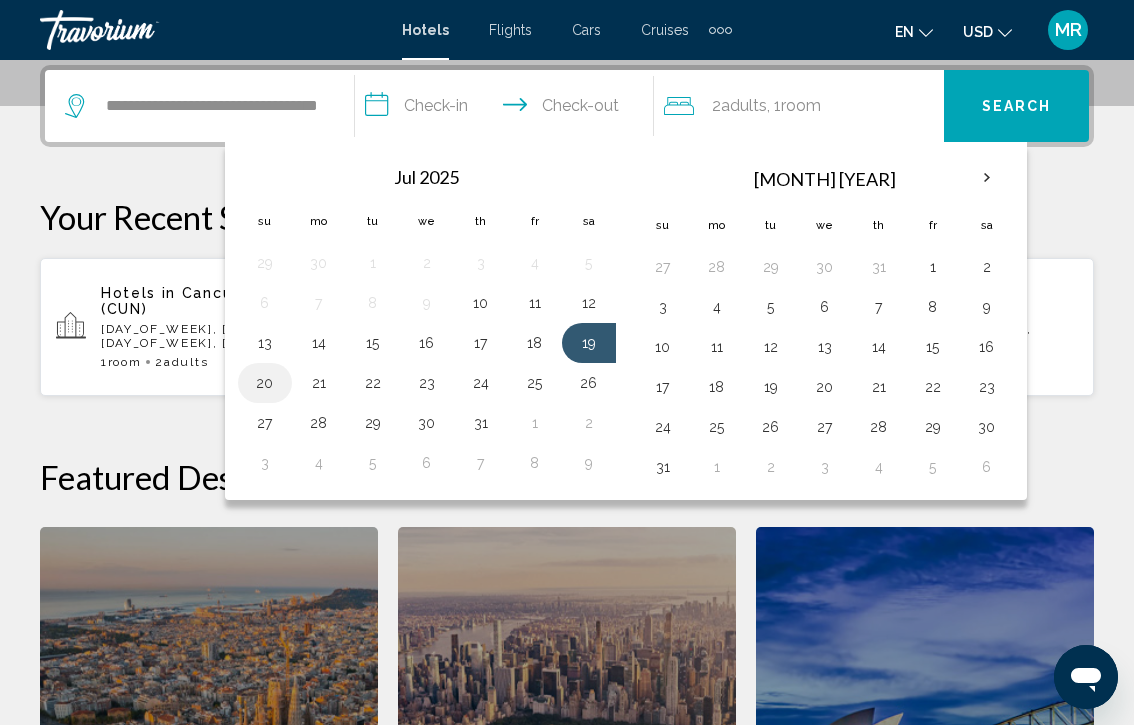 click on "20" at bounding box center (265, 383) 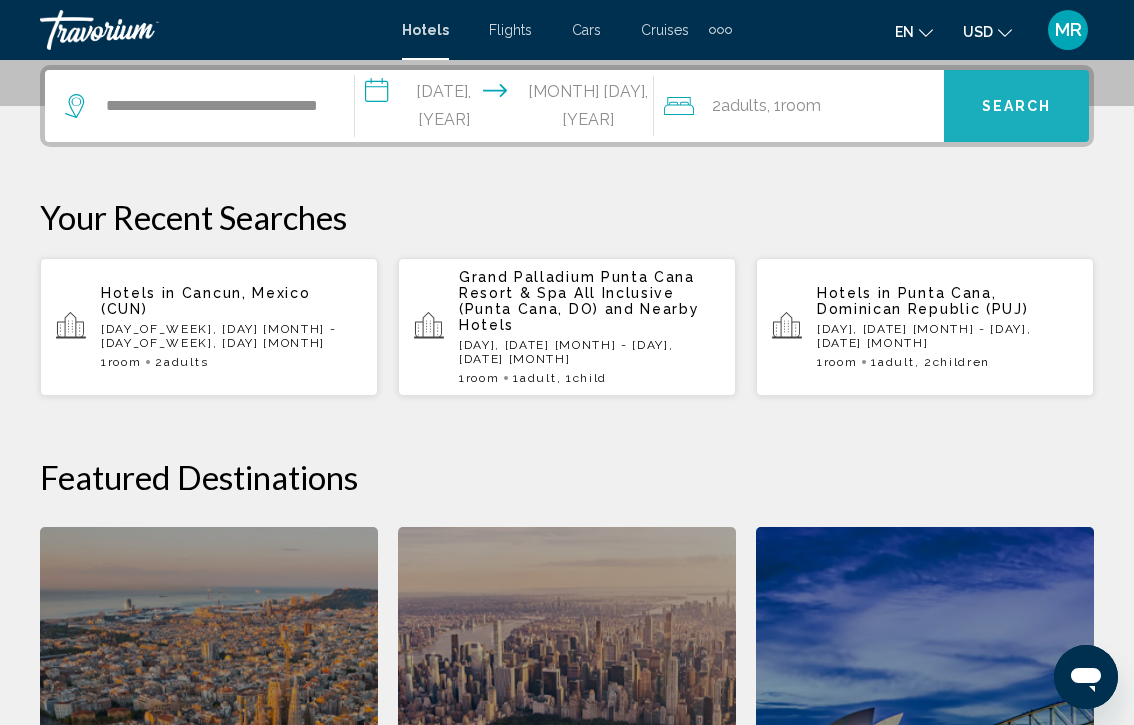 click on "Search" at bounding box center [1016, 106] 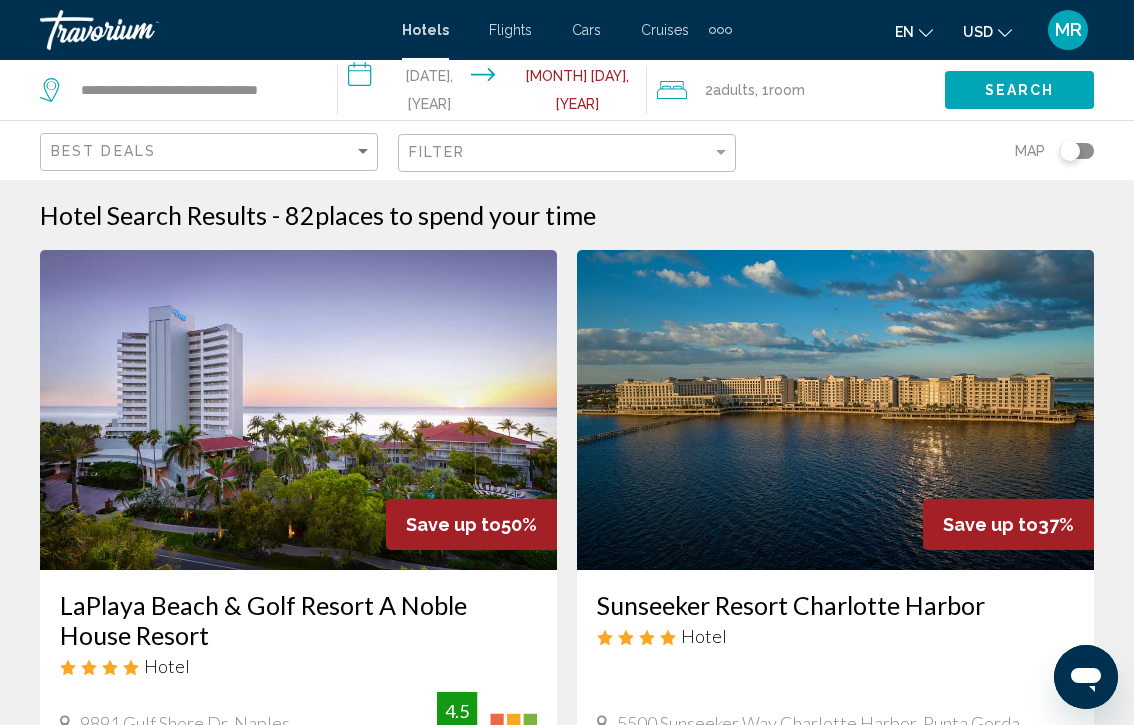 scroll, scrollTop: 0, scrollLeft: 0, axis: both 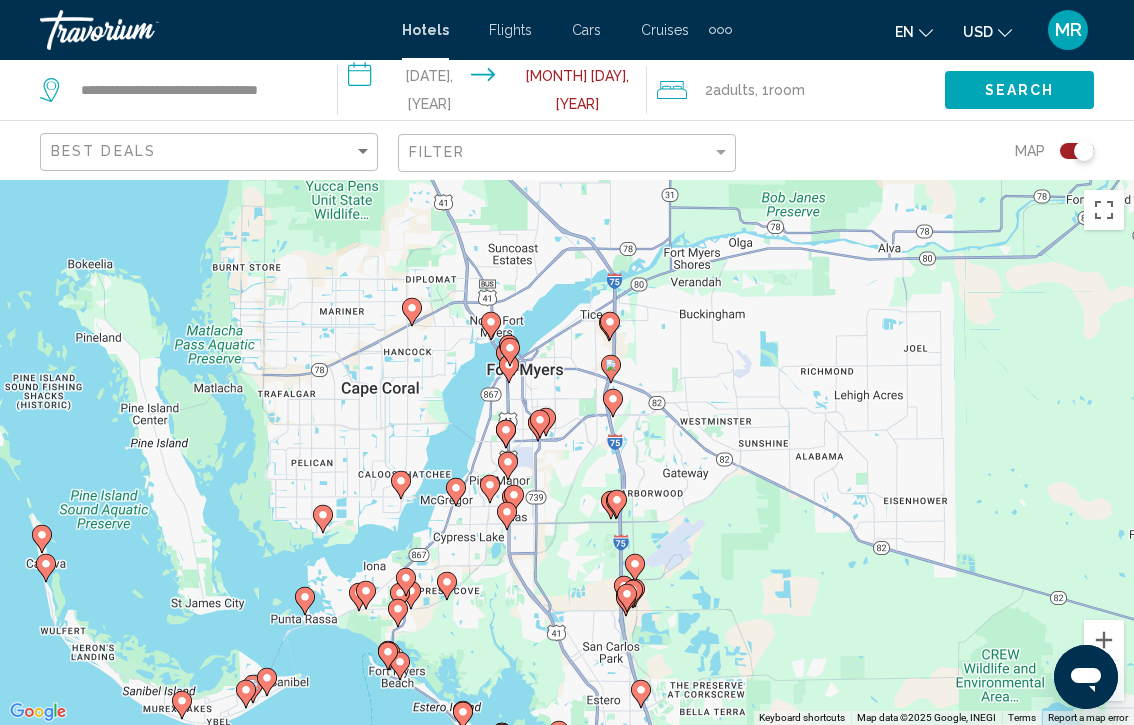 drag, startPoint x: 473, startPoint y: 500, endPoint x: 549, endPoint y: 495, distance: 76.1643 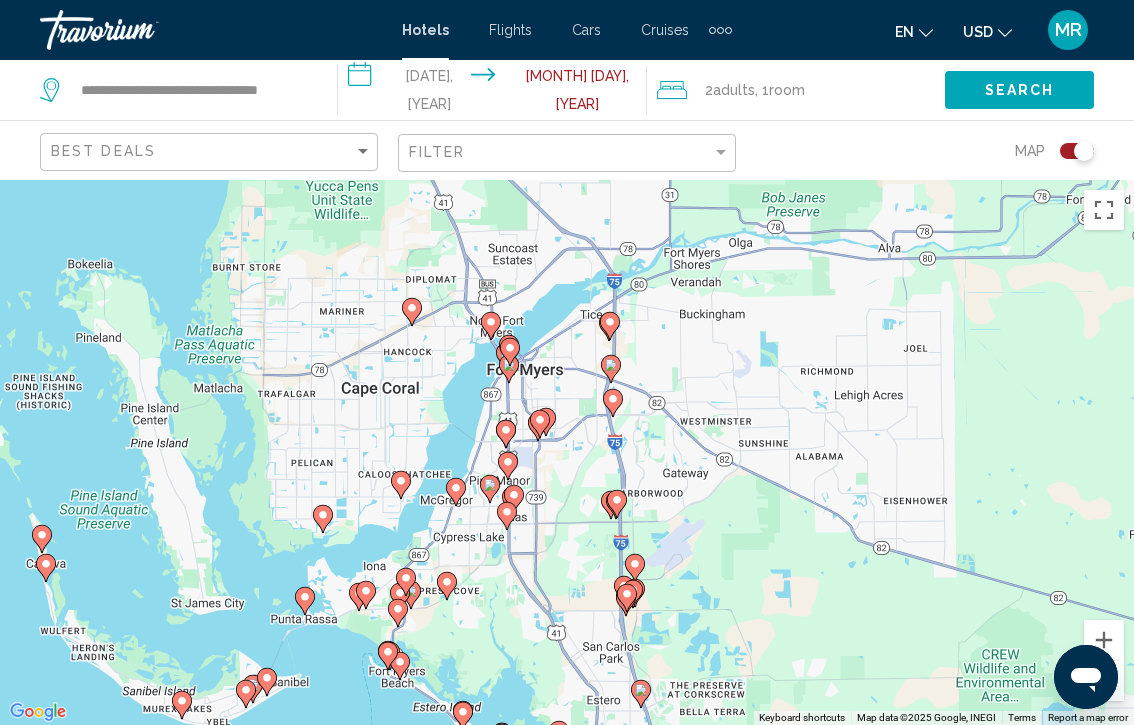click on "To navigate, press the arrow keys. To activate drag with keyboard, press Alt + Enter. Once in keyboard drag state, use the arrow keys to move the marker. To complete the drag, press the Enter key. To cancel, press Escape." at bounding box center [567, 452] 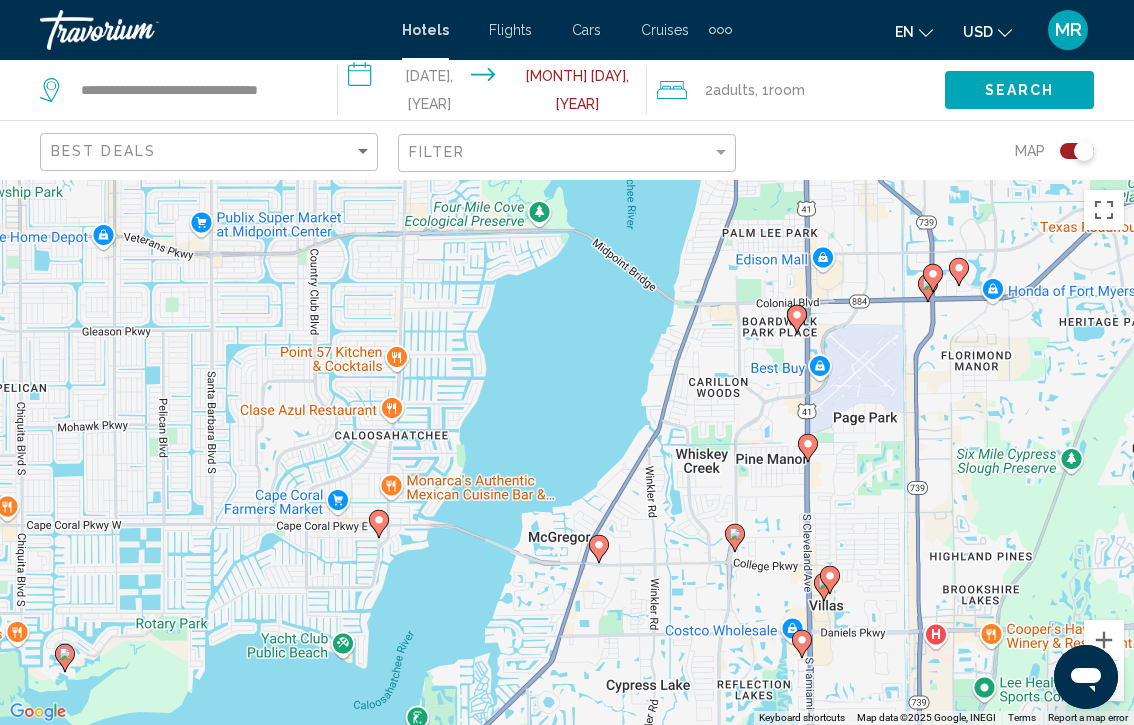drag, startPoint x: 534, startPoint y: 531, endPoint x: 440, endPoint y: 655, distance: 155.60205 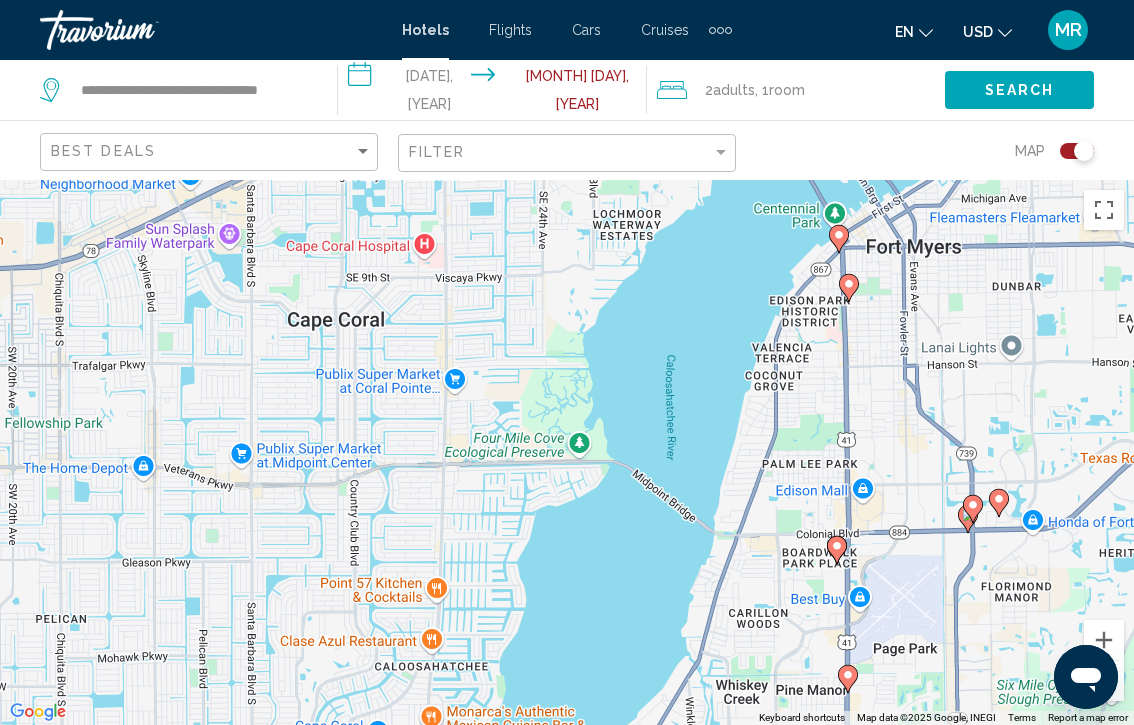 drag, startPoint x: 574, startPoint y: 425, endPoint x: 622, endPoint y: 687, distance: 266.36066 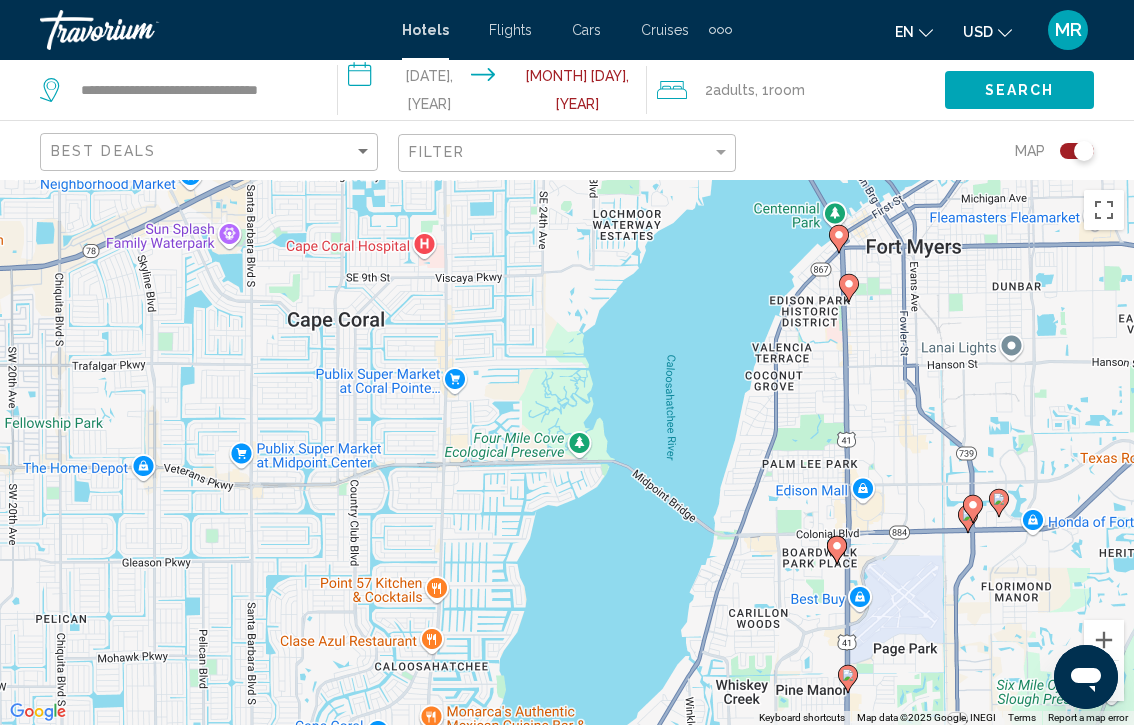 click on "To navigate, press the arrow keys. To activate drag with keyboard, press Alt + Enter. Once in keyboard drag state, use the arrow keys to move the marker. To complete the drag, press the Enter key. To cancel, press Escape." at bounding box center (567, 452) 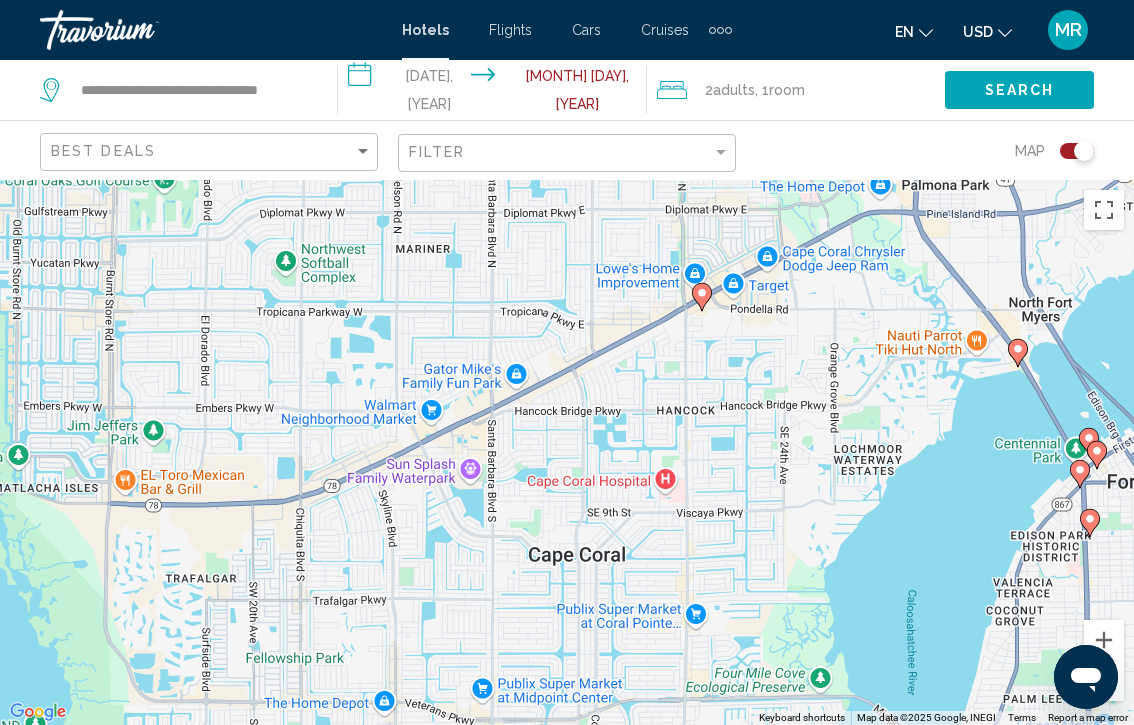 drag, startPoint x: 248, startPoint y: 416, endPoint x: 486, endPoint y: 568, distance: 282.39688 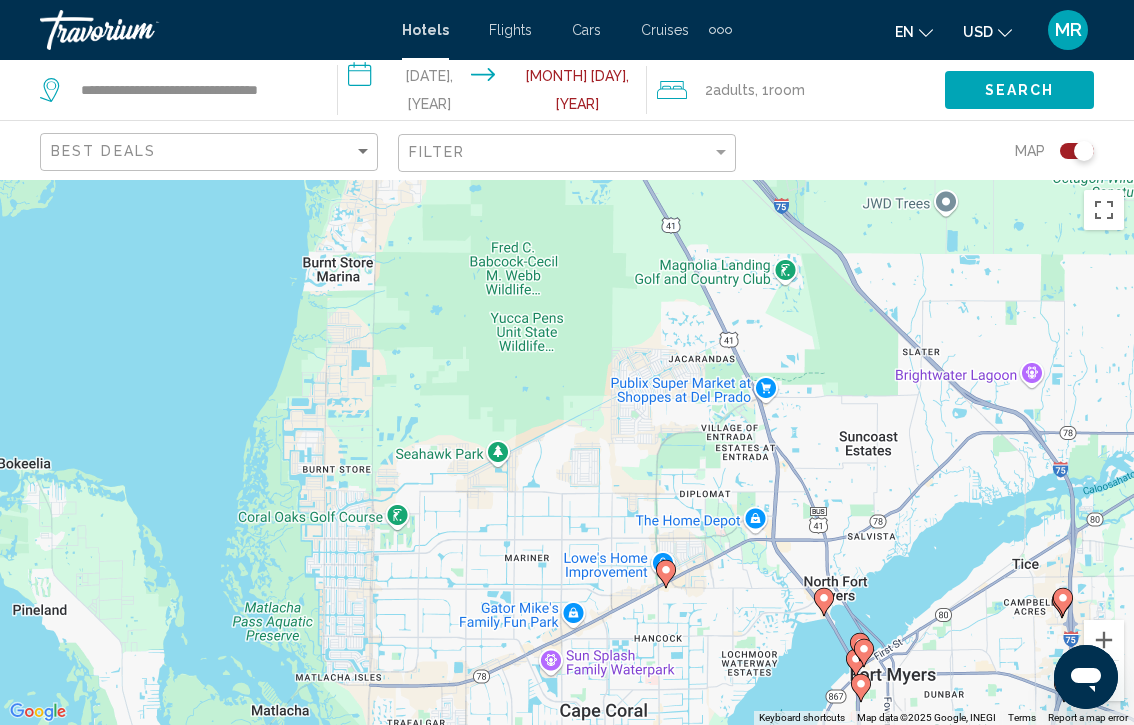 drag, startPoint x: 470, startPoint y: 328, endPoint x: 538, endPoint y: 475, distance: 161.96605 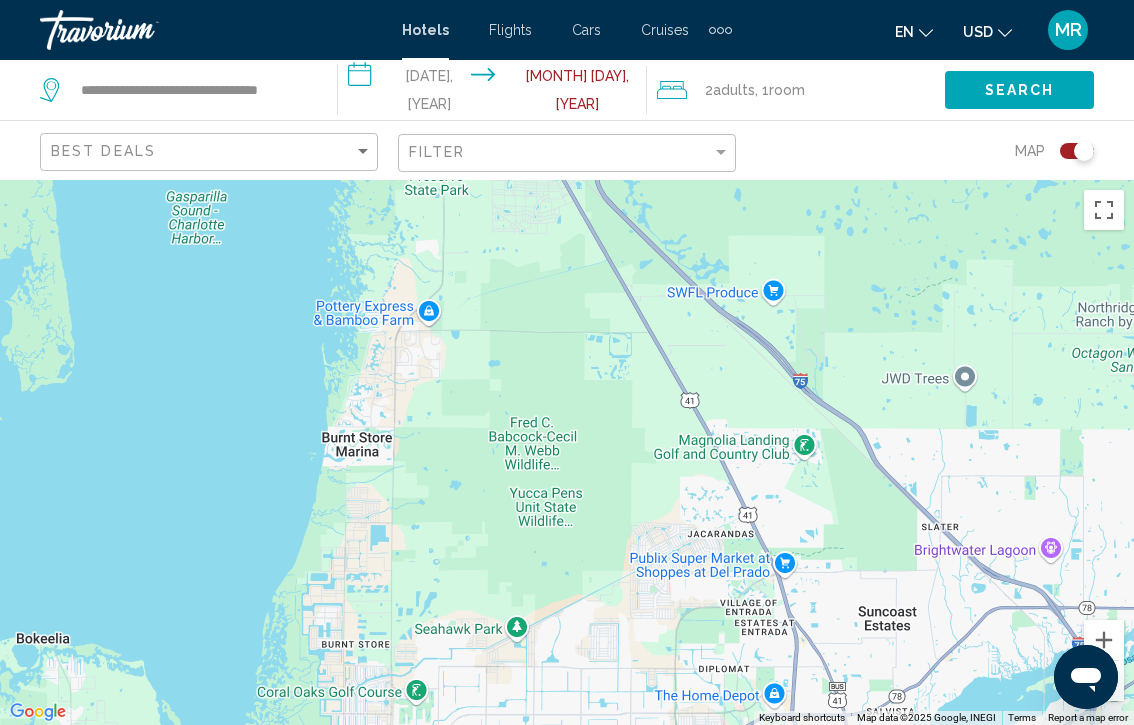 drag, startPoint x: 518, startPoint y: 280, endPoint x: 544, endPoint y: 496, distance: 217.55919 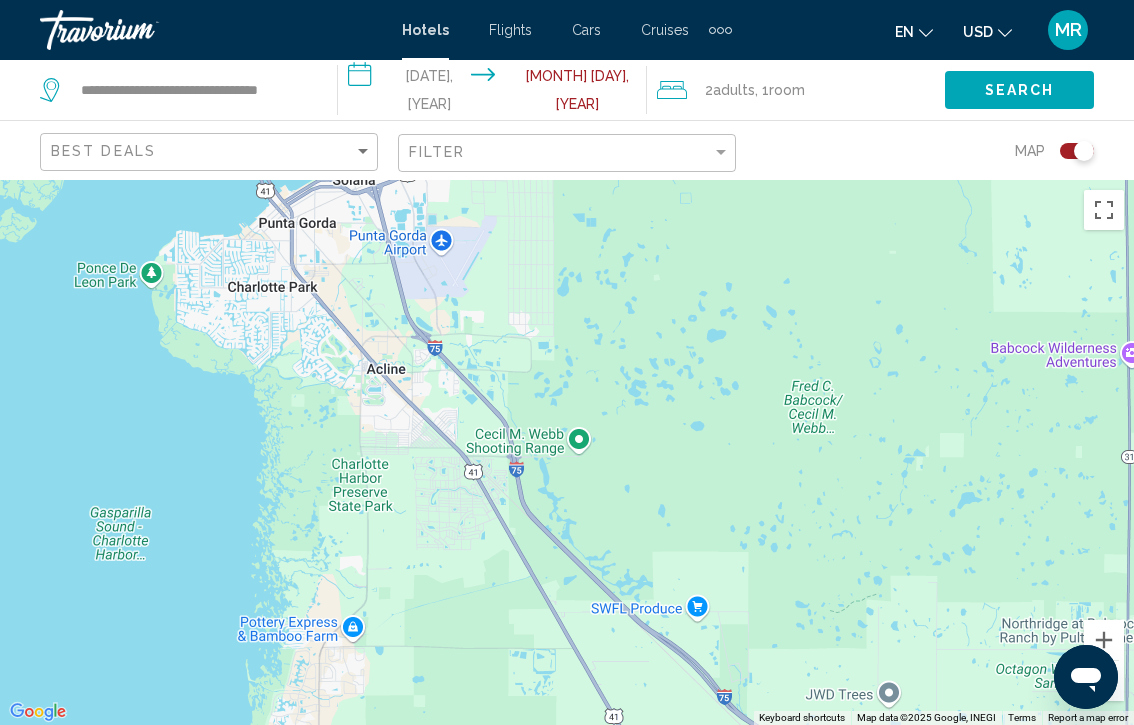 drag, startPoint x: 554, startPoint y: 256, endPoint x: 471, endPoint y: 537, distance: 293.0017 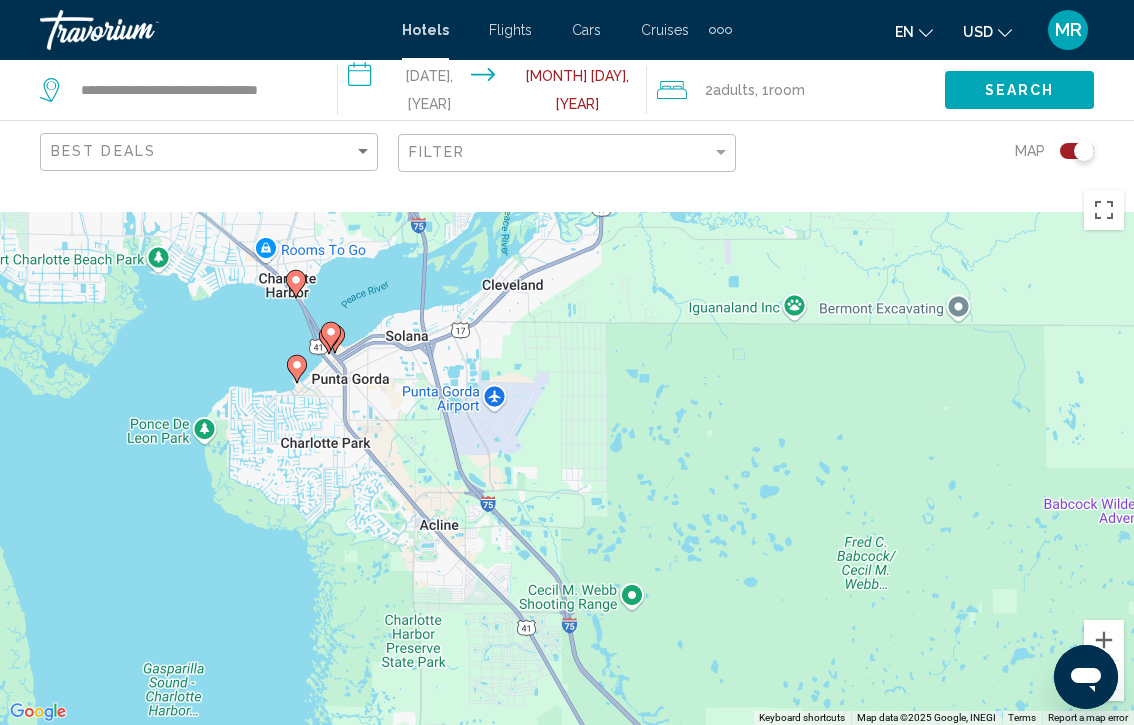 drag, startPoint x: 336, startPoint y: 399, endPoint x: 402, endPoint y: 567, distance: 180.49931 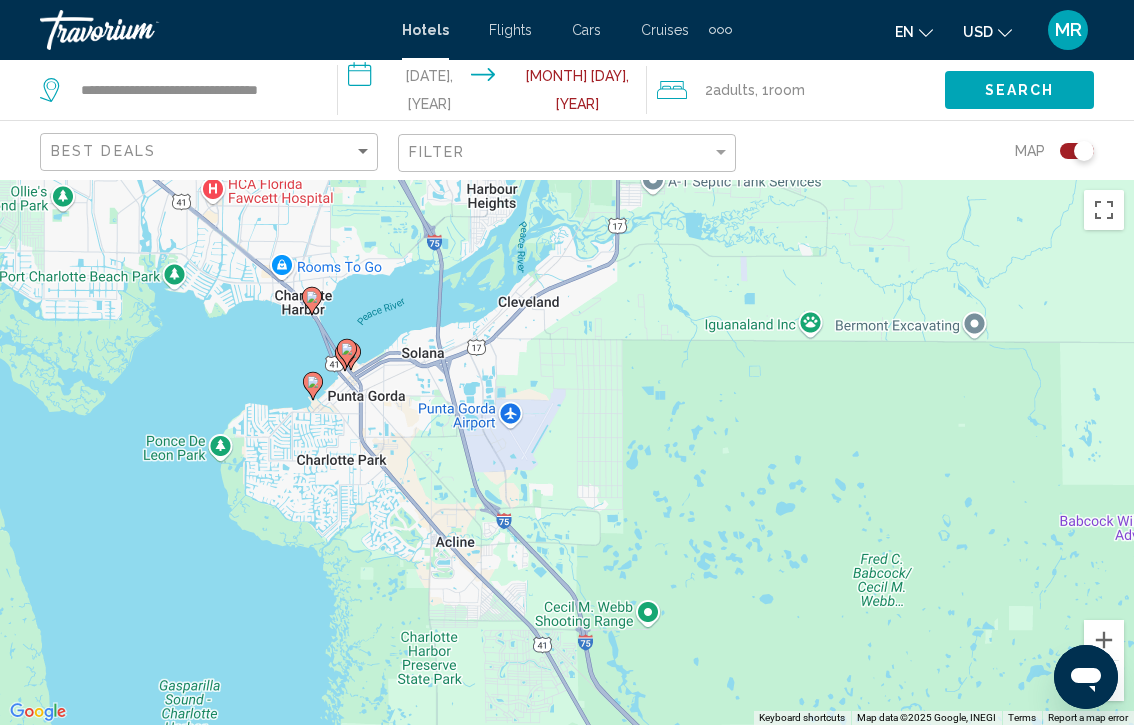 click 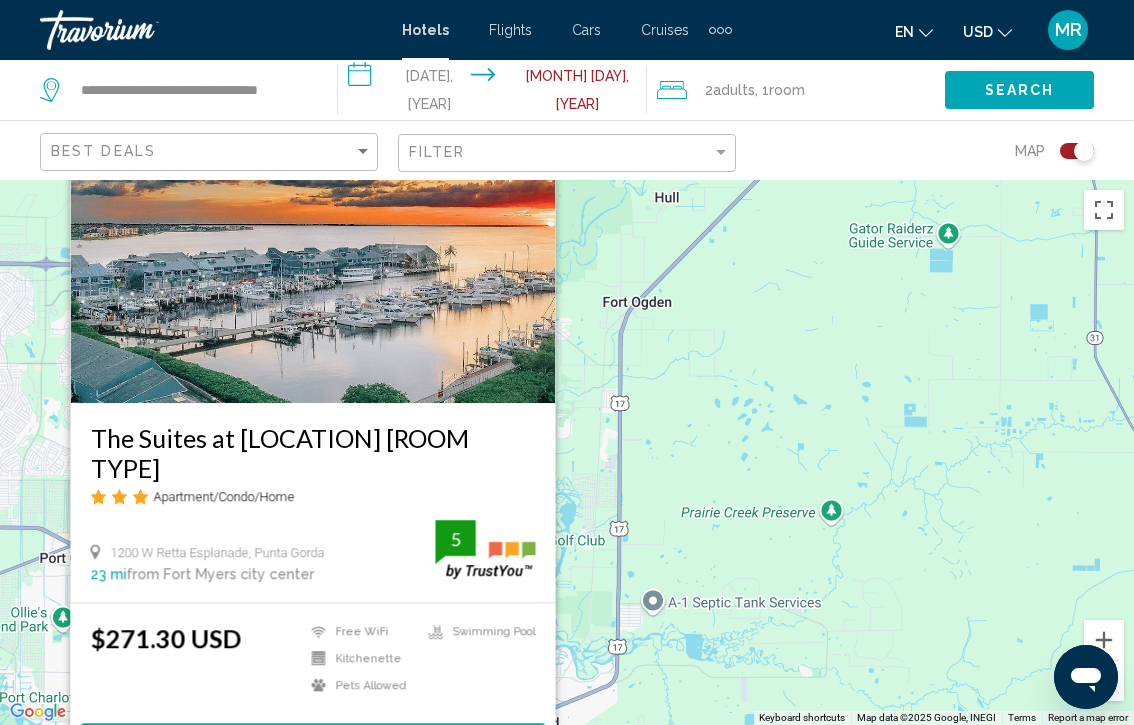 click on "To navigate, press the arrow keys. To activate drag with keyboard, press Alt + Enter. Once in keyboard drag state, use the arrow keys to move the marker. To complete the drag, press the Enter key. To cancel, press Escape.  The Suites at Fishermen s Village 2 Bedroom Suites
Apartment/Condo/Home
1200 W Retta Esplanade, Punta Gorda 23 mi  from Fort Myers city center from hotel 5 $271.30 USD
Free WiFi
Kitchenette
Pets Allowed
Swimming Pool  5 Select Room" at bounding box center (567, 452) 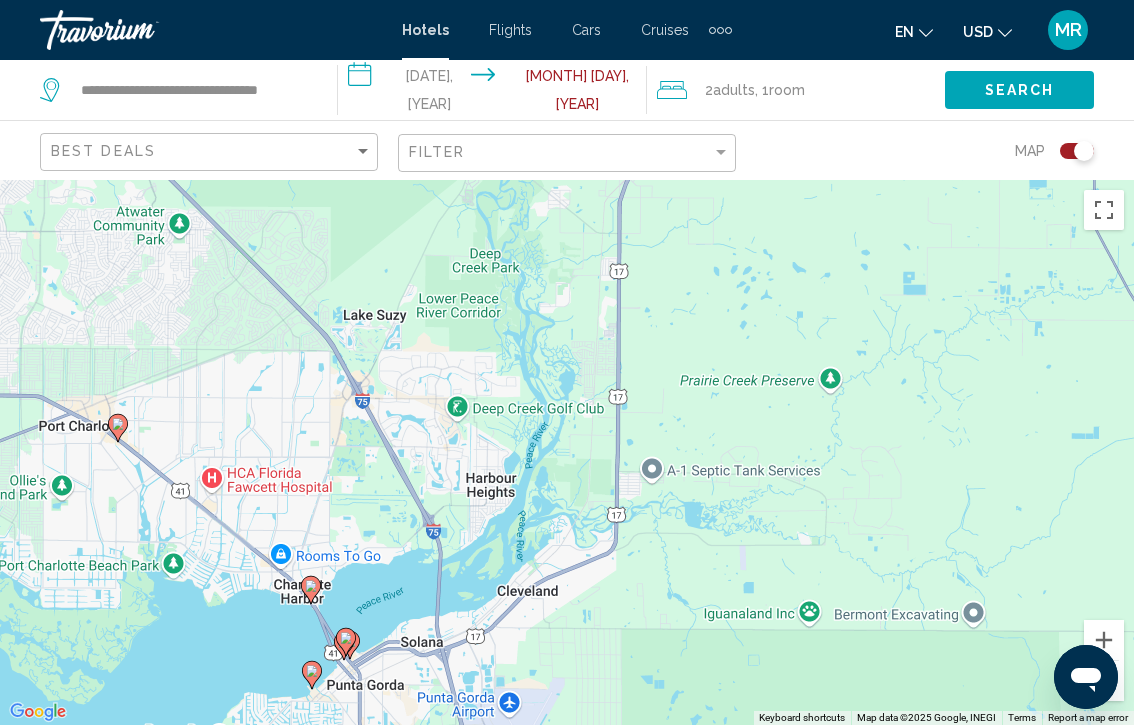 drag, startPoint x: 440, startPoint y: 636, endPoint x: 444, endPoint y: 491, distance: 145.05516 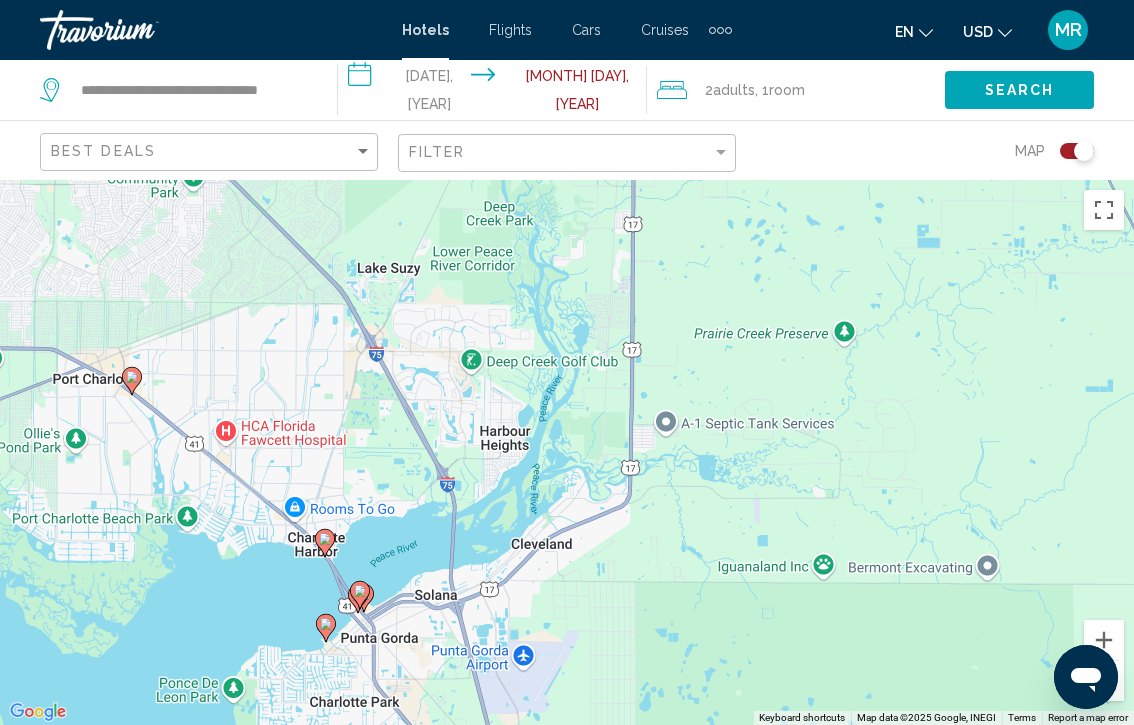 drag, startPoint x: 354, startPoint y: 563, endPoint x: 365, endPoint y: 522, distance: 42.44997 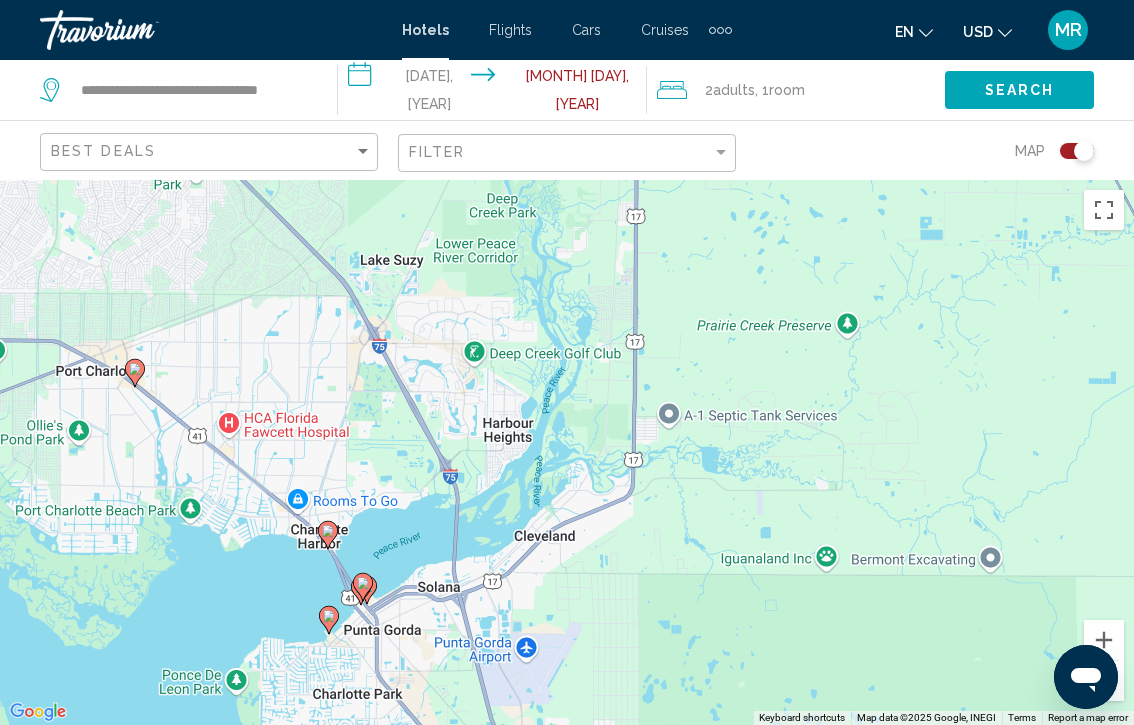 click 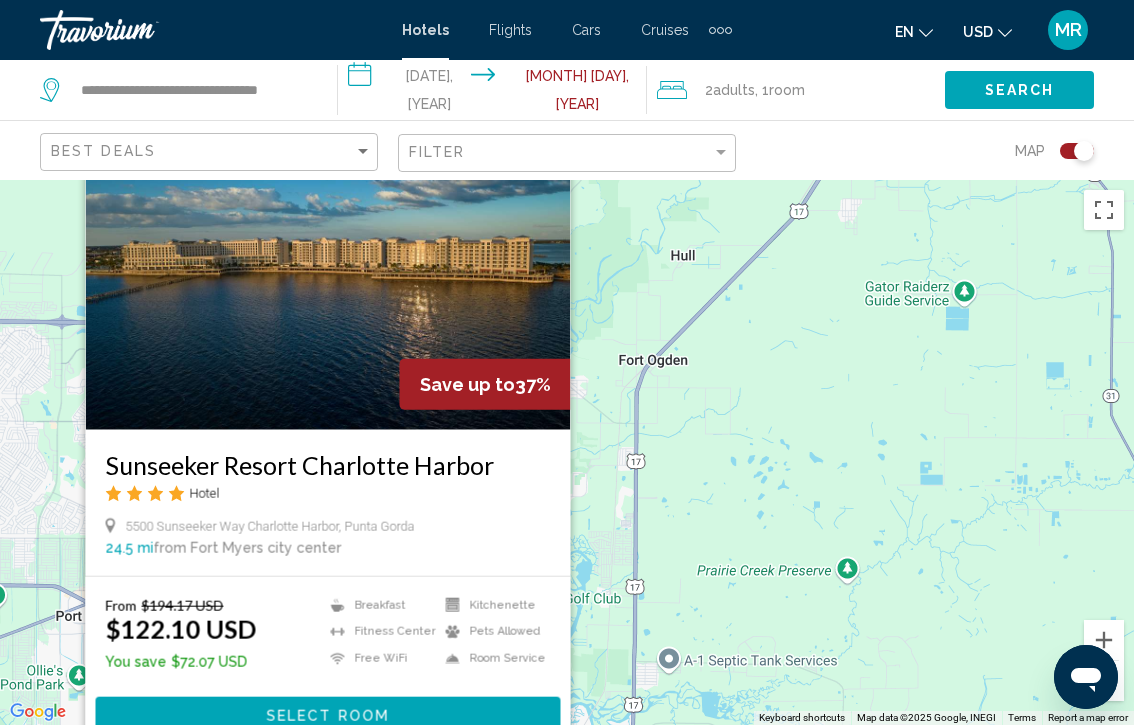 click on "To navigate, press the arrow keys. To activate drag with keyboard, press Alt + Enter. Once in keyboard drag state, use the arrow keys to move the marker. To complete the drag, press the Enter key. To cancel, press Escape. Save up to  37%   Sunseeker Resort Charlotte Harbor
Hotel
5500 Sunseeker Way Charlotte Harbor, Punta Gorda 24.5 mi  from Fort Myers city center from hotel From $194.17 USD $122.10 USD  You save  $72.07 USD
Breakfast
Fitness Center
Free WiFi
Kitchenette
Pets Allowed
Room Service  Select Room" at bounding box center (567, 452) 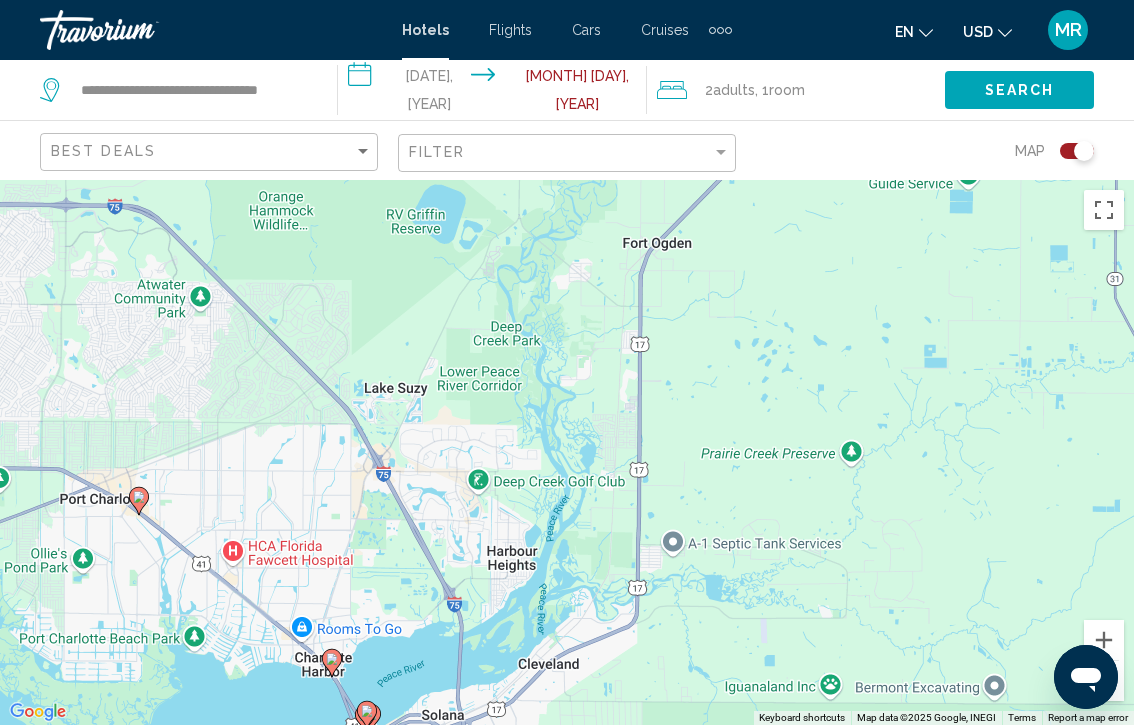 drag, startPoint x: 365, startPoint y: 644, endPoint x: 331, endPoint y: 439, distance: 207.80038 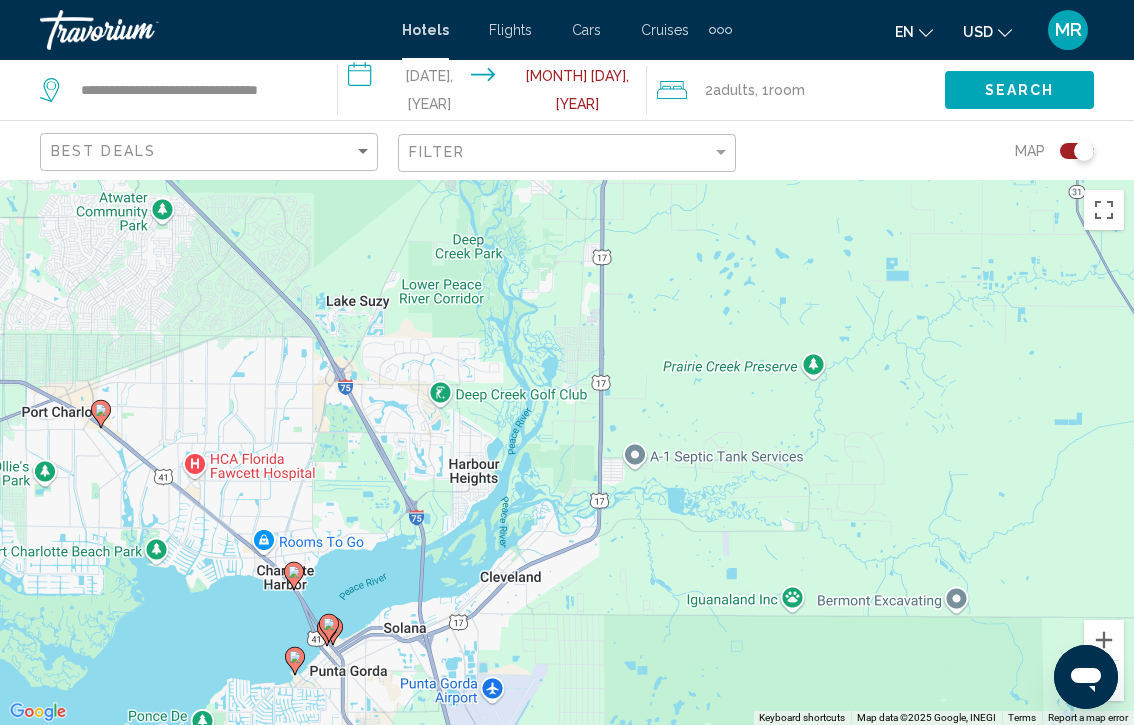 click 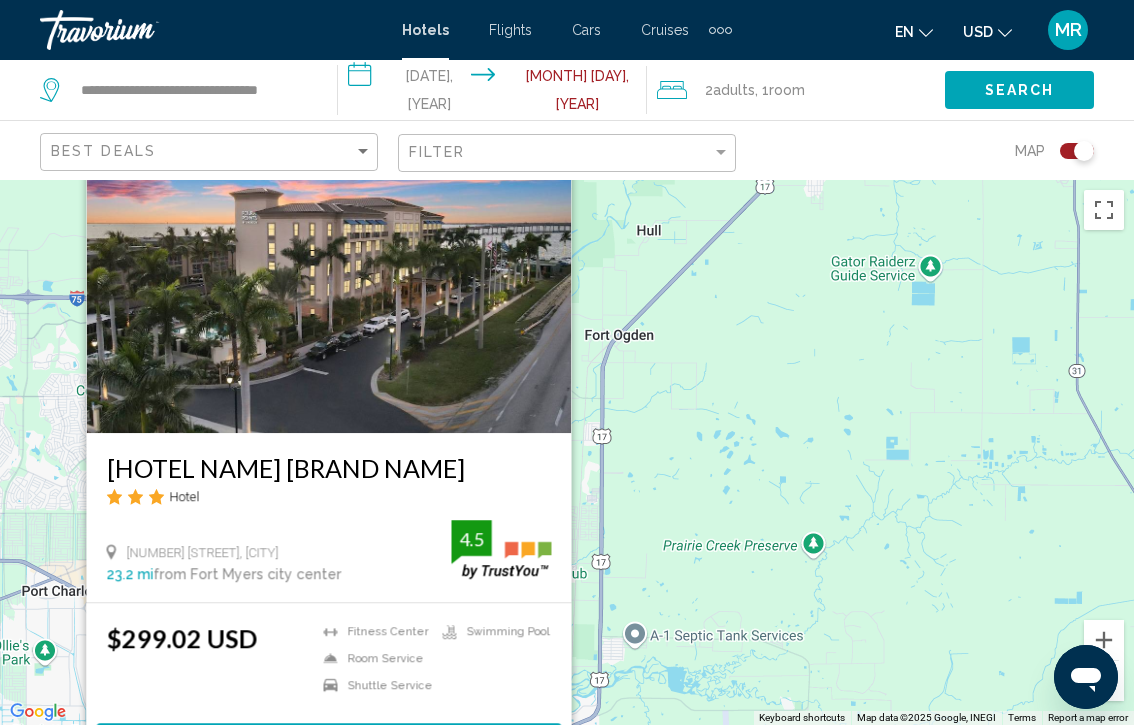 click on "To navigate, press the arrow keys. To activate drag with keyboard, press Alt + Enter. Once in keyboard drag state, use the arrow keys to move the marker. To complete the drag, press the Enter key. To cancel, press Escape.  Four Points by Sheraton Punta Gorda Harborside
Hotel
33 Tamiami Trail, Punta Gorda 23.2 mi  from Fort Myers city center from hotel 4.5 $299.02 USD
Fitness Center
Room Service
Shuttle Service
Swimming Pool  4.5 Select Room" at bounding box center [567, 452] 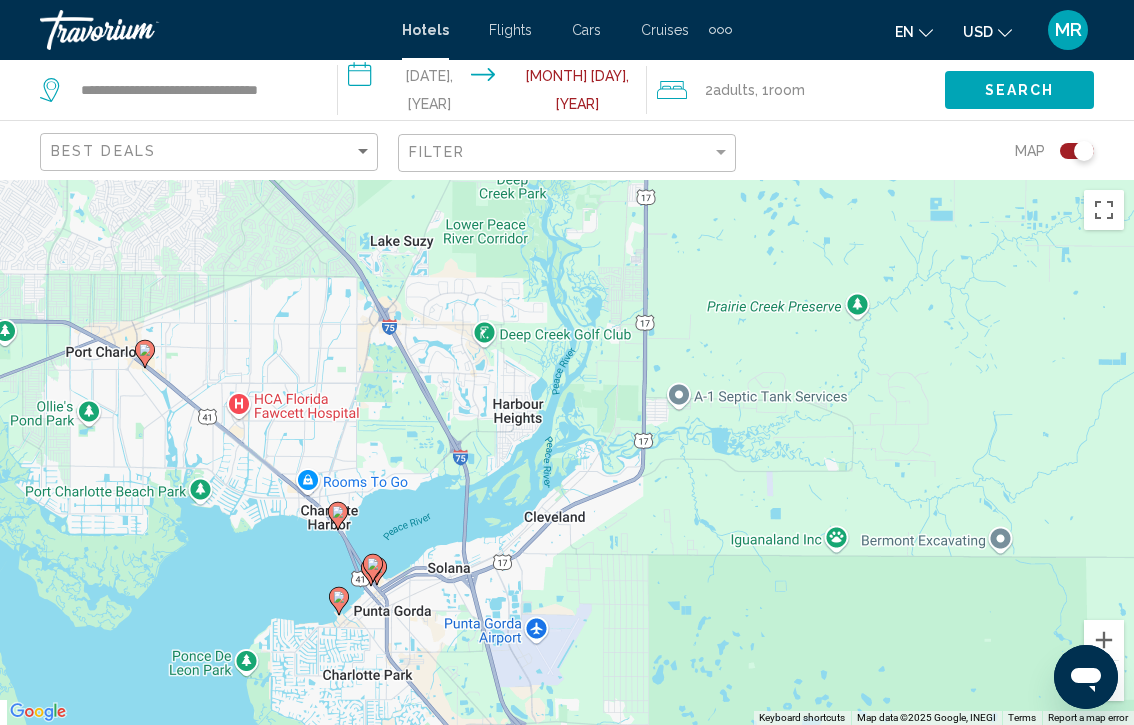 drag, startPoint x: 495, startPoint y: 430, endPoint x: 533, endPoint y: 170, distance: 262.76224 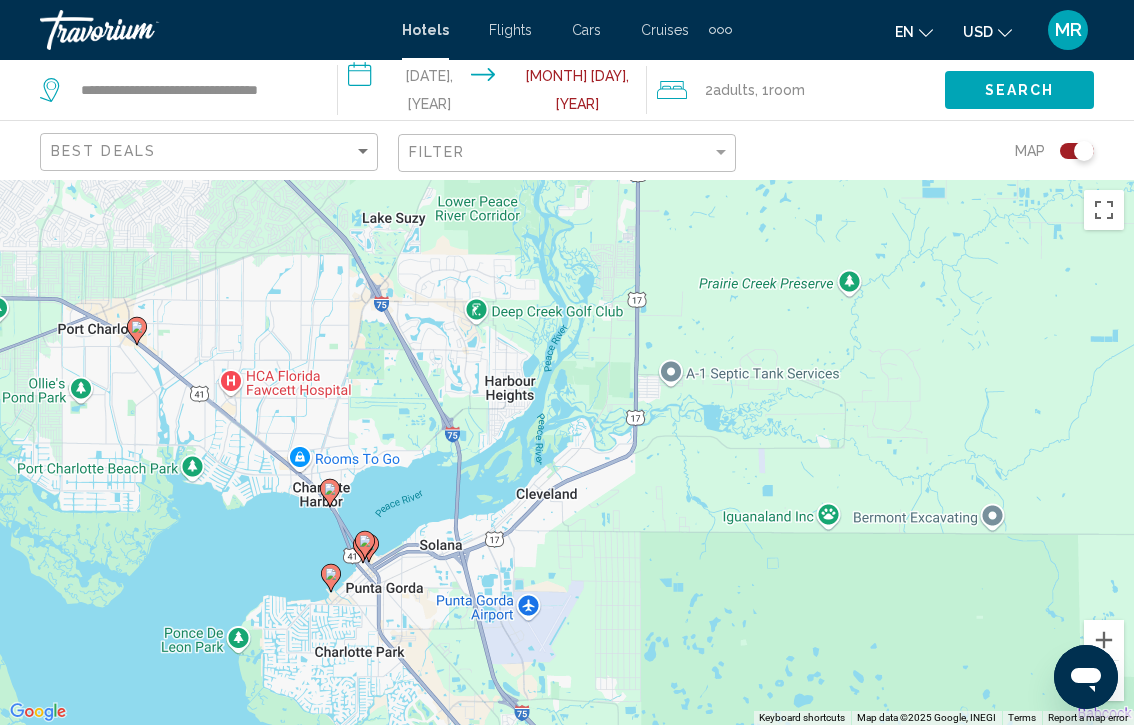 click at bounding box center [369, 548] 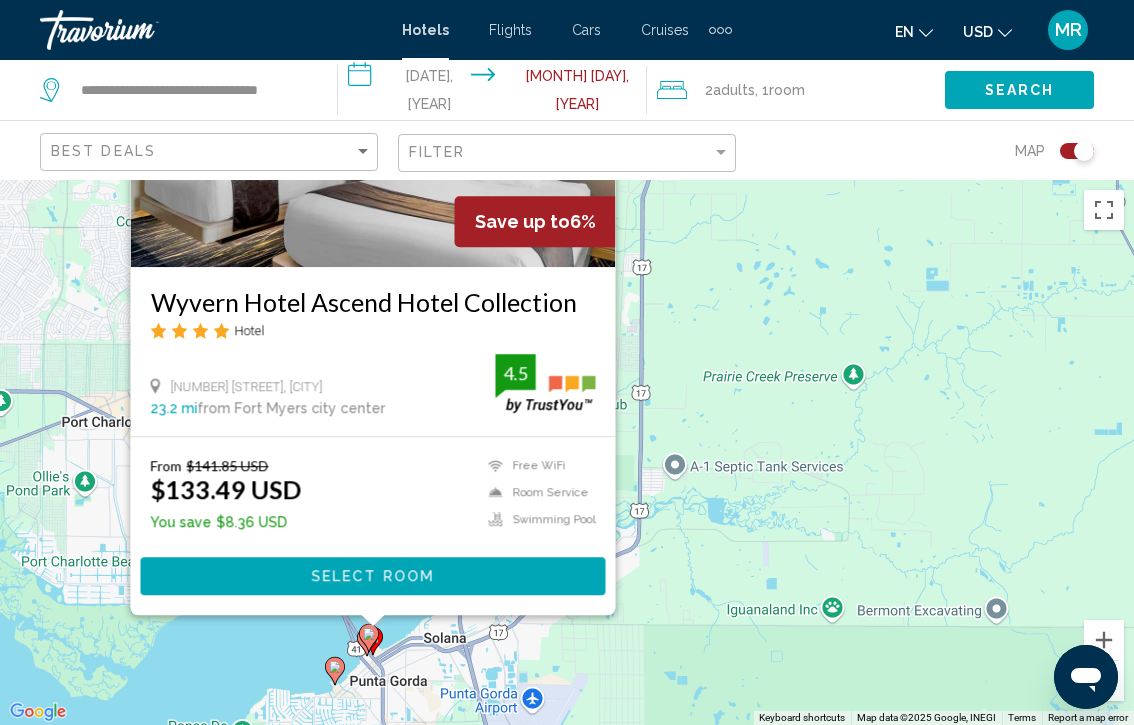 drag, startPoint x: 642, startPoint y: 481, endPoint x: 642, endPoint y: 327, distance: 154 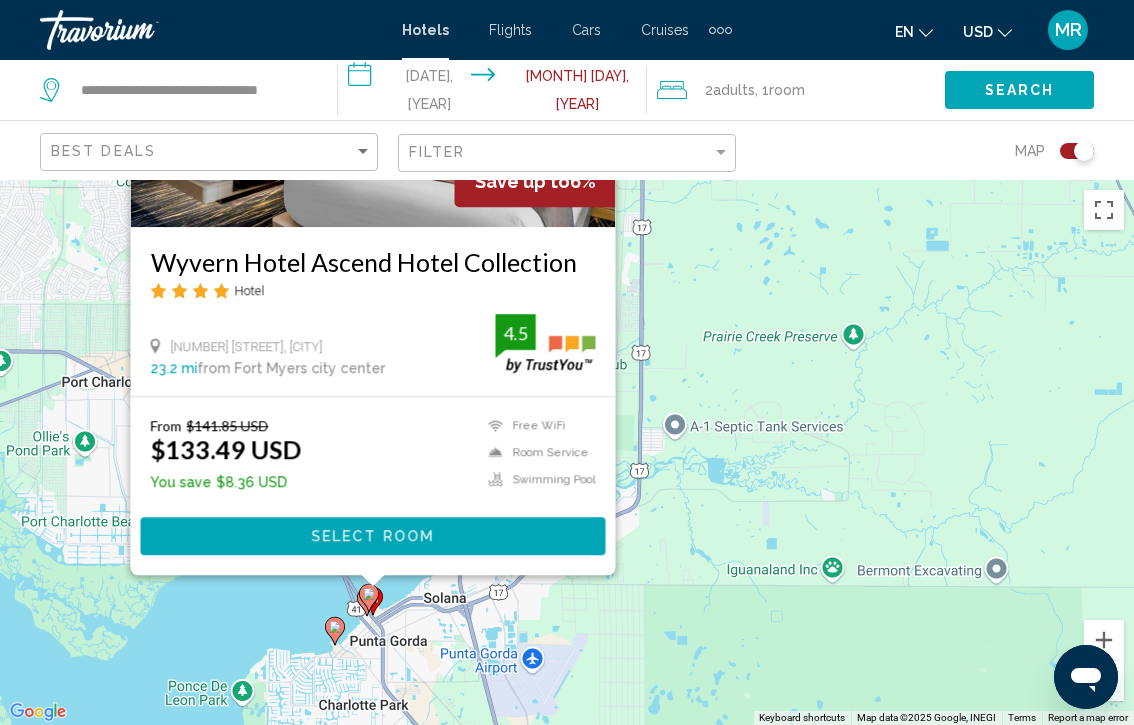 drag, startPoint x: 424, startPoint y: 652, endPoint x: 424, endPoint y: 611, distance: 41 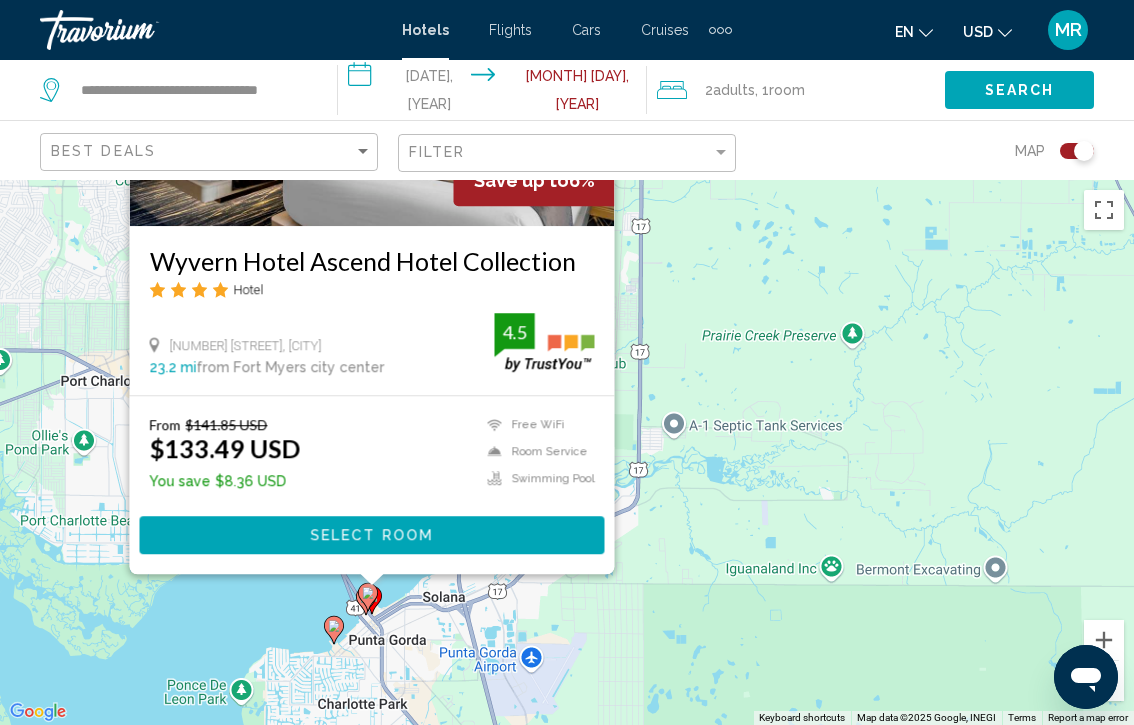 click on "To navigate, press the arrow keys. To activate drag with keyboard, press Alt + Enter. Once in keyboard drag state, use the arrow keys to move the marker. To complete the drag, press the Enter key. To cancel, press Escape. Save up to  6%   Wyvern Hotel Ascend Hotel Collection
Hotel
101 E Retta Esplanade, Punta Gorda 23.2 mi  from Fort Myers city center from hotel 4.5 From $141.85 USD $133.49 USD  You save  $8.36 USD
Free WiFi
Room Service
Swimming Pool  4.5 Select Room" at bounding box center (567, 452) 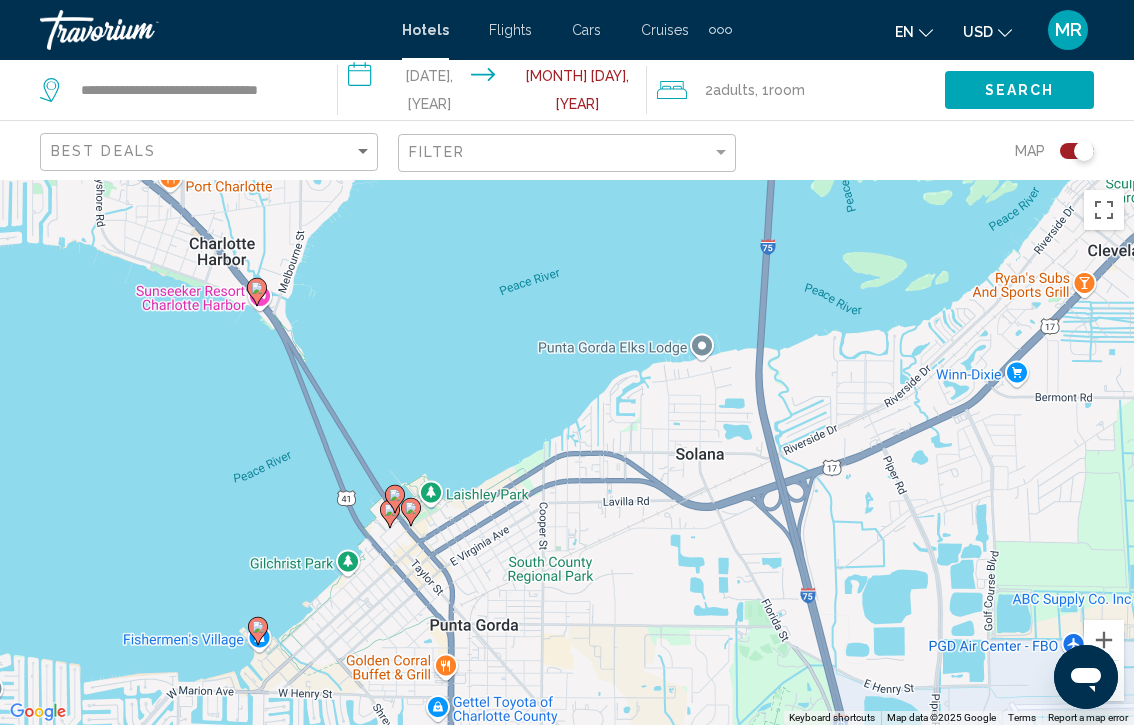 drag, startPoint x: 239, startPoint y: 452, endPoint x: 438, endPoint y: 355, distance: 221.38202 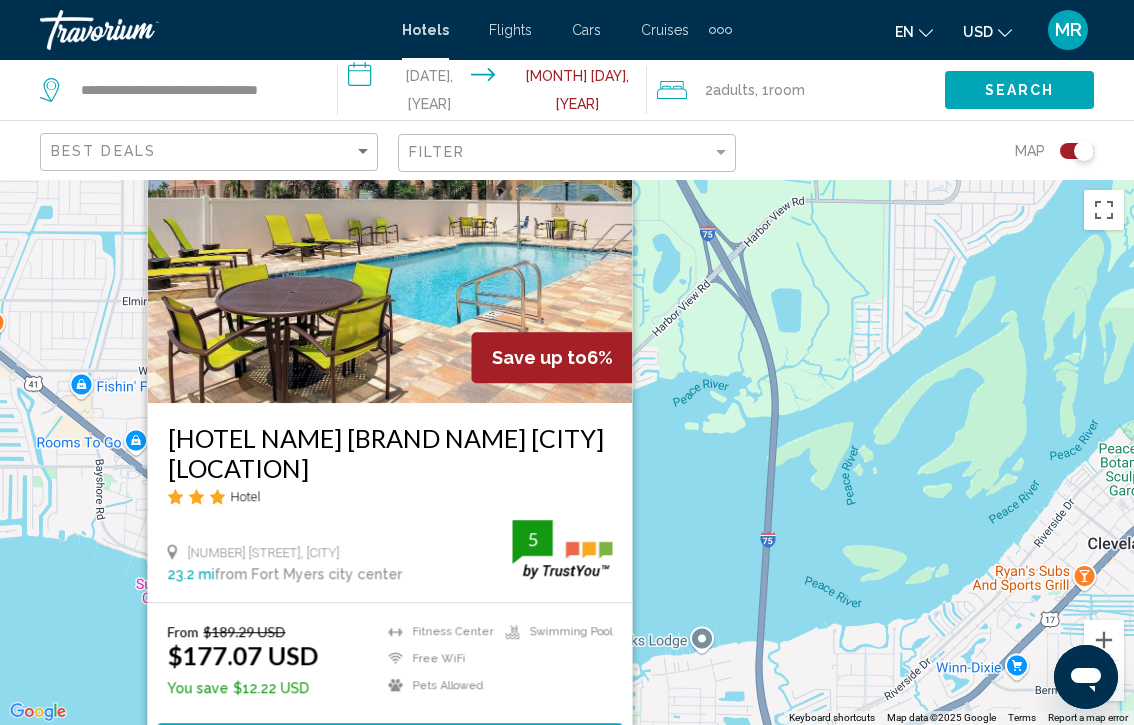 click on "To navigate, press the arrow keys. To activate drag with keyboard, press Alt + Enter. Once in keyboard drag state, use the arrow keys to move the marker. To complete the drag, press the Enter key. To cancel, press Escape. Save up to  6%   SpringHill Suites by Marriott Punta Gorda Harborside
Hotel
101 Harborside Avenue, Punta Gorda 23.2 mi  from Fort Myers city center from hotel 5 From $189.29 USD $177.07 USD  You save  $12.22 USD
Fitness Center
Free WiFi
Pets Allowed
Swimming Pool  5 Select Room" at bounding box center [567, 452] 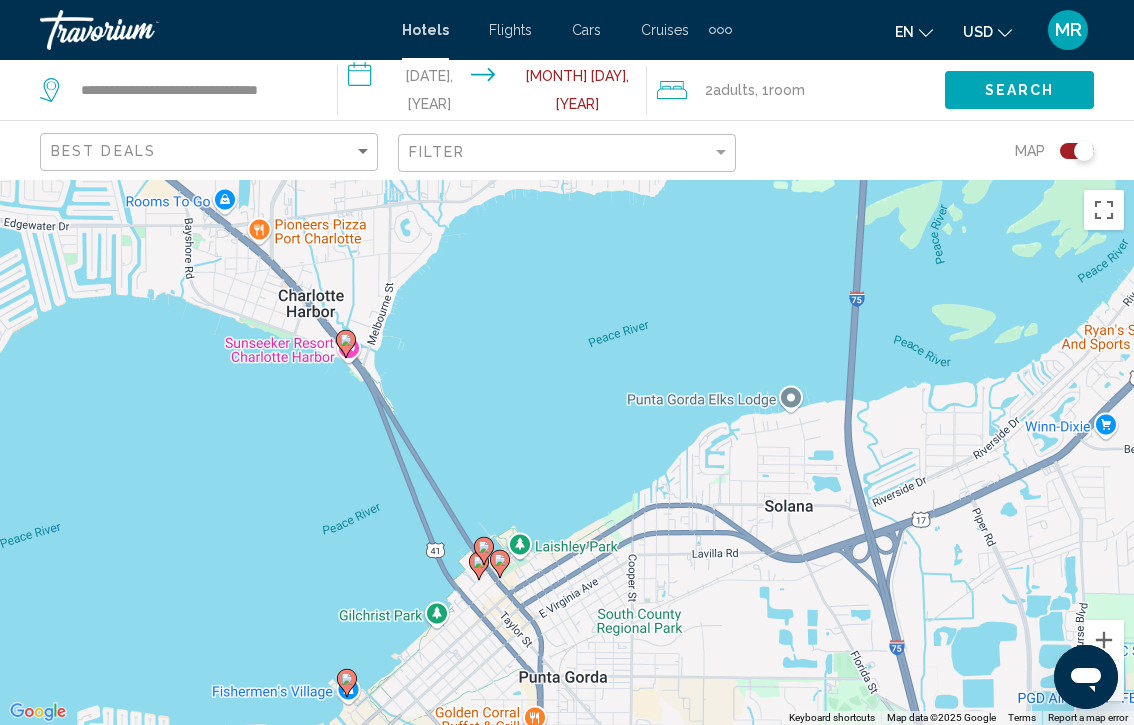 drag, startPoint x: 478, startPoint y: 677, endPoint x: 568, endPoint y: 433, distance: 260.0692 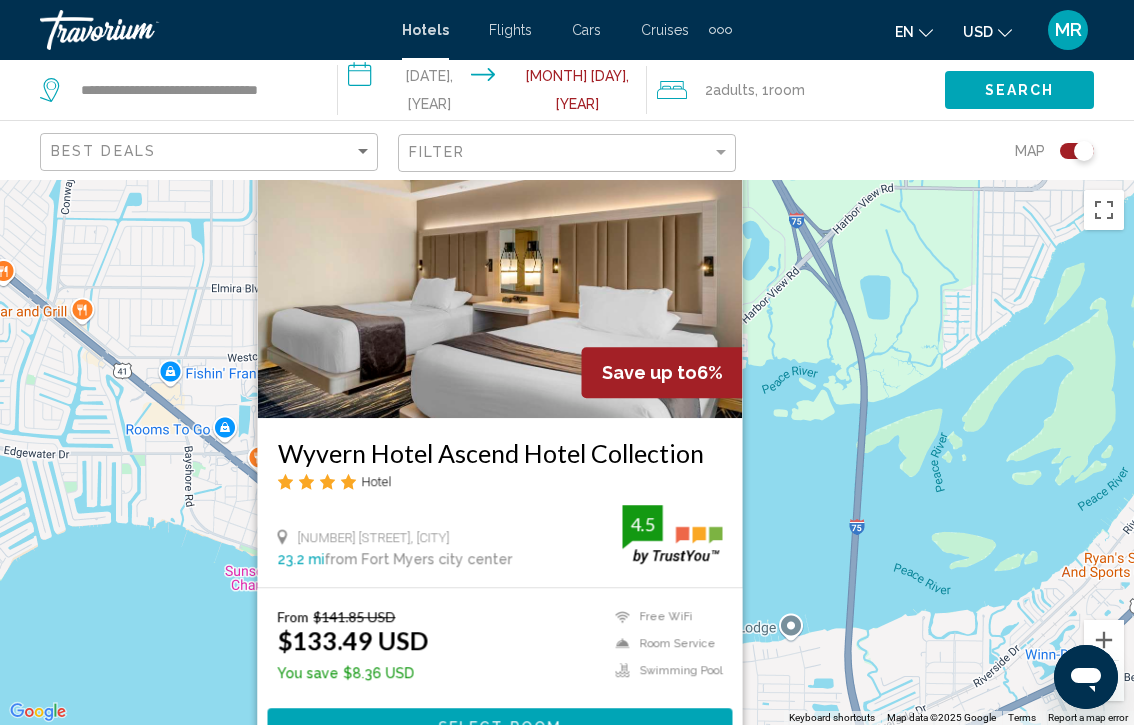 click on "To navigate, press the arrow keys. To activate drag with keyboard, press Alt + Enter. Once in keyboard drag state, use the arrow keys to move the marker. To complete the drag, press the Enter key. To cancel, press Escape. Save up to  6%   Wyvern Hotel Ascend Hotel Collection
Hotel
101 E Retta Esplanade, Punta Gorda 23.2 mi  from Fort Myers city center from hotel 4.5 From $141.85 USD $133.49 USD  You save  $8.36 USD
Free WiFi
Room Service
Swimming Pool  4.5 Select Room" at bounding box center (567, 452) 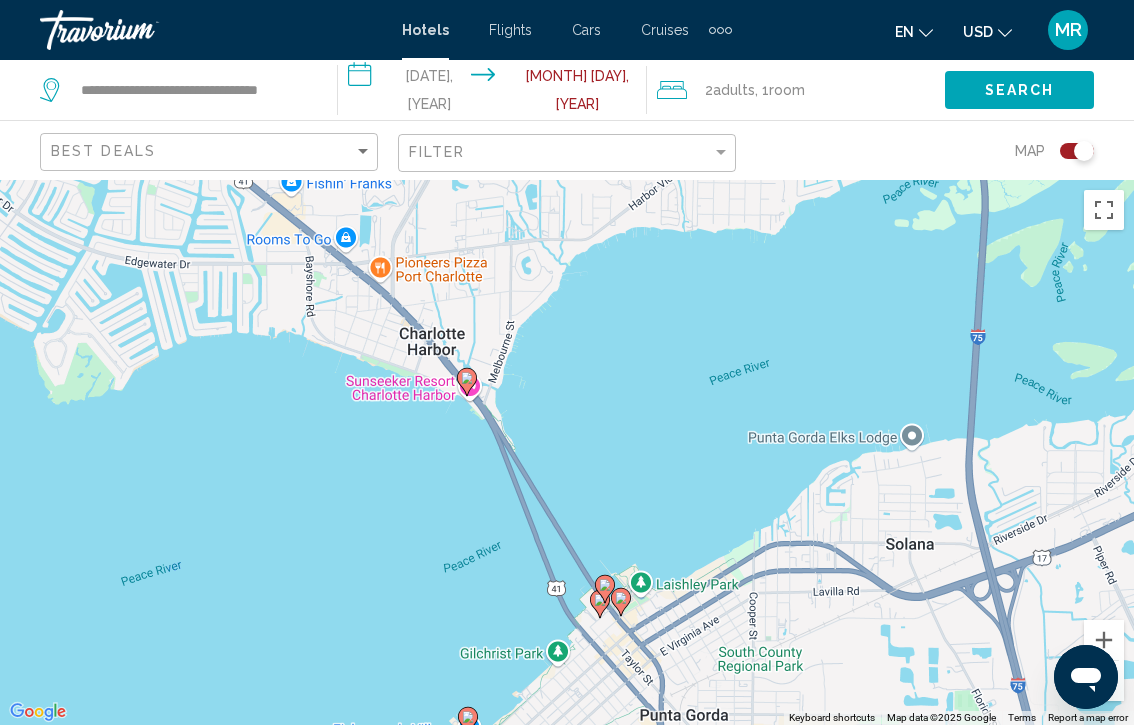 drag, startPoint x: 489, startPoint y: 674, endPoint x: 611, endPoint y: 482, distance: 227.48187 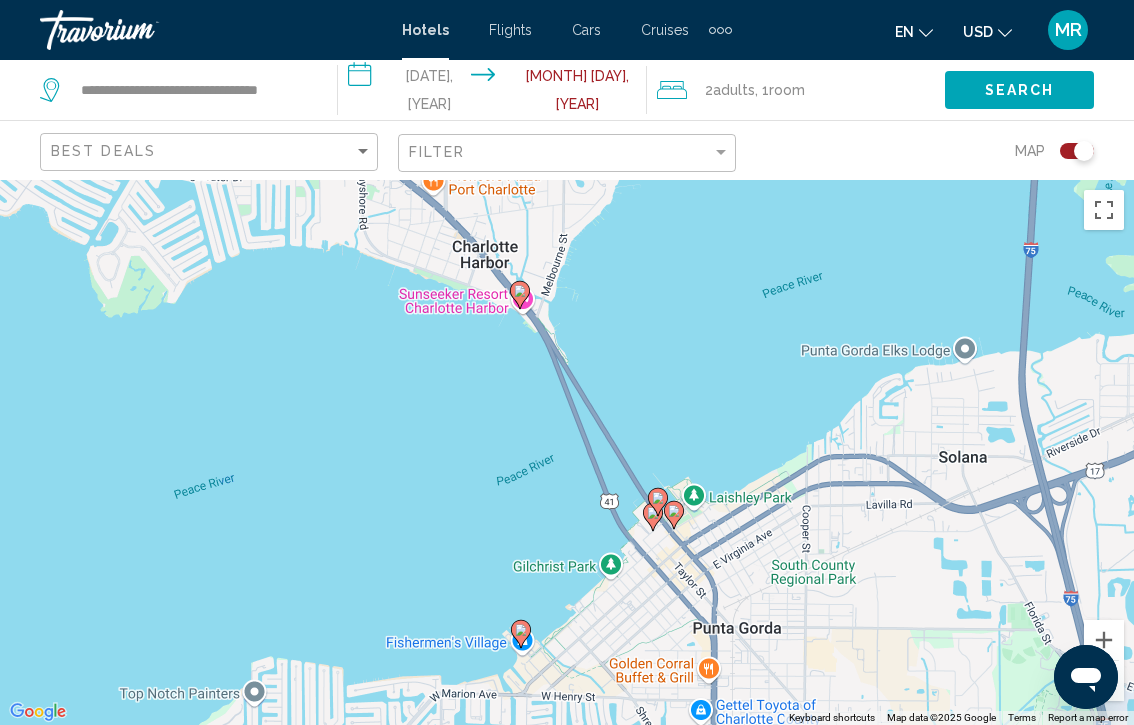 drag, startPoint x: 602, startPoint y: 480, endPoint x: 655, endPoint y: 378, distance: 114.947815 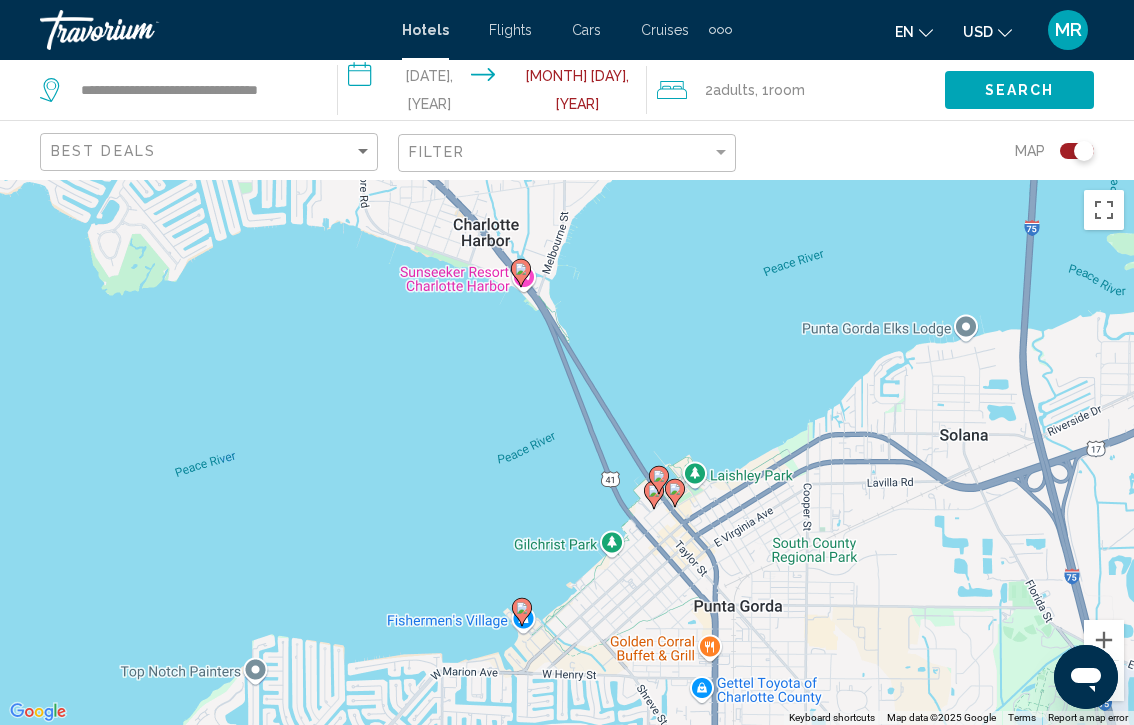 click 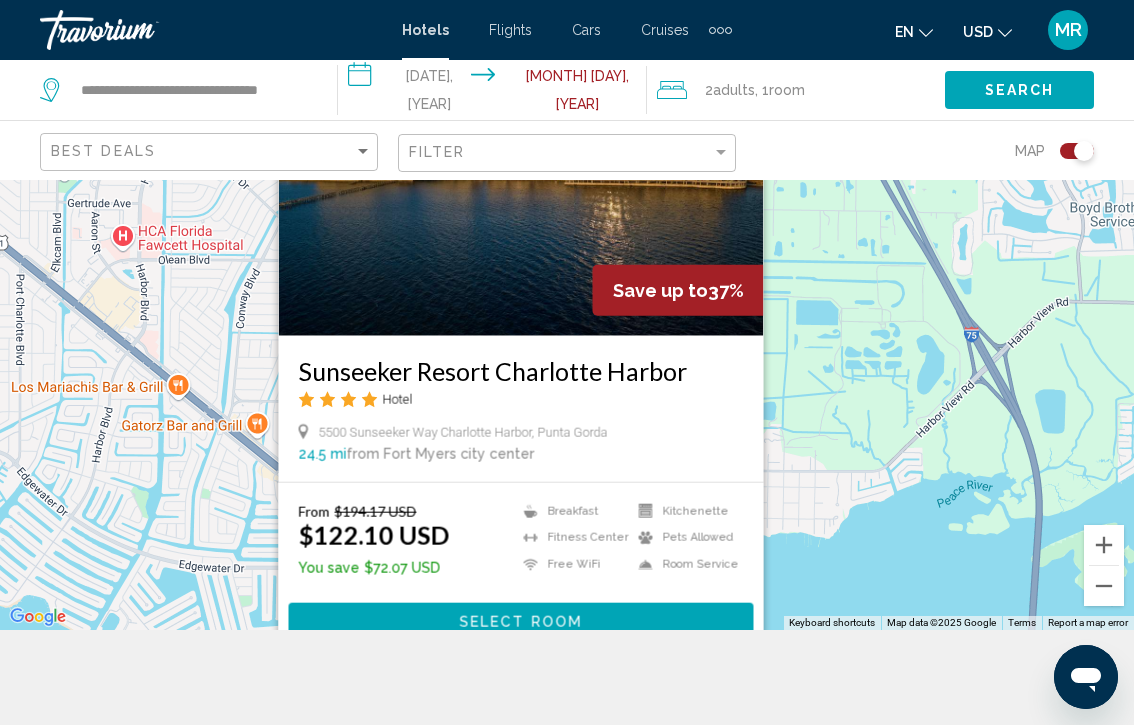 scroll, scrollTop: 98, scrollLeft: 0, axis: vertical 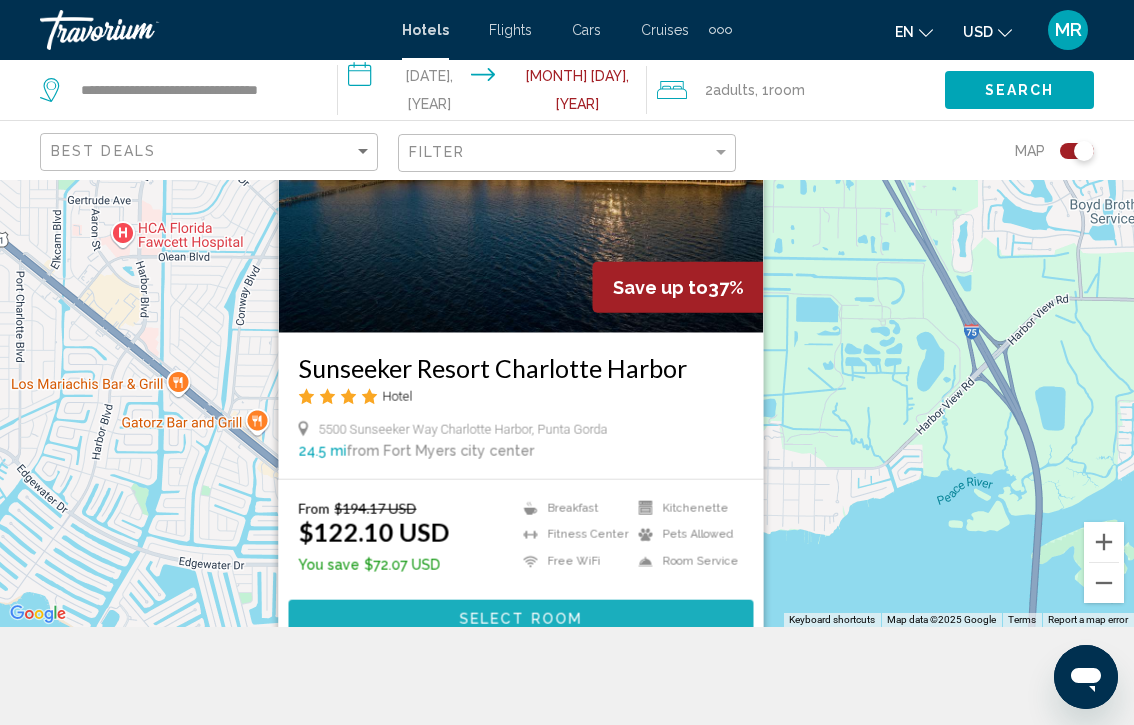 click on "Select Room" at bounding box center (520, 619) 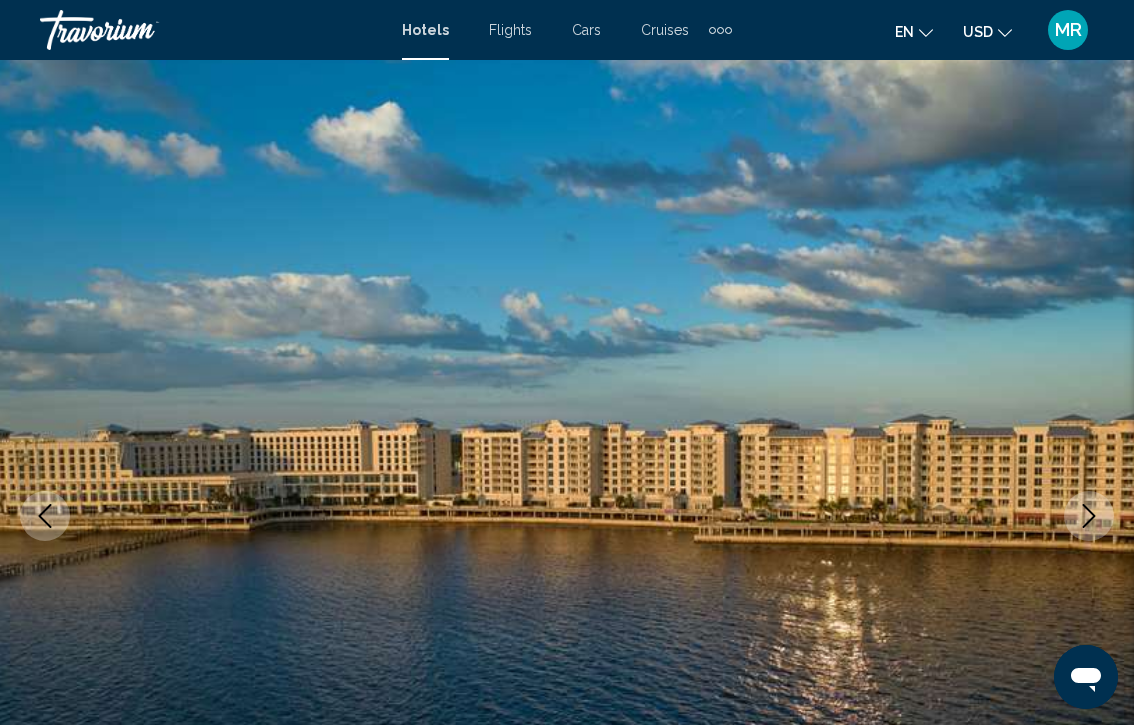 scroll, scrollTop: 5, scrollLeft: 0, axis: vertical 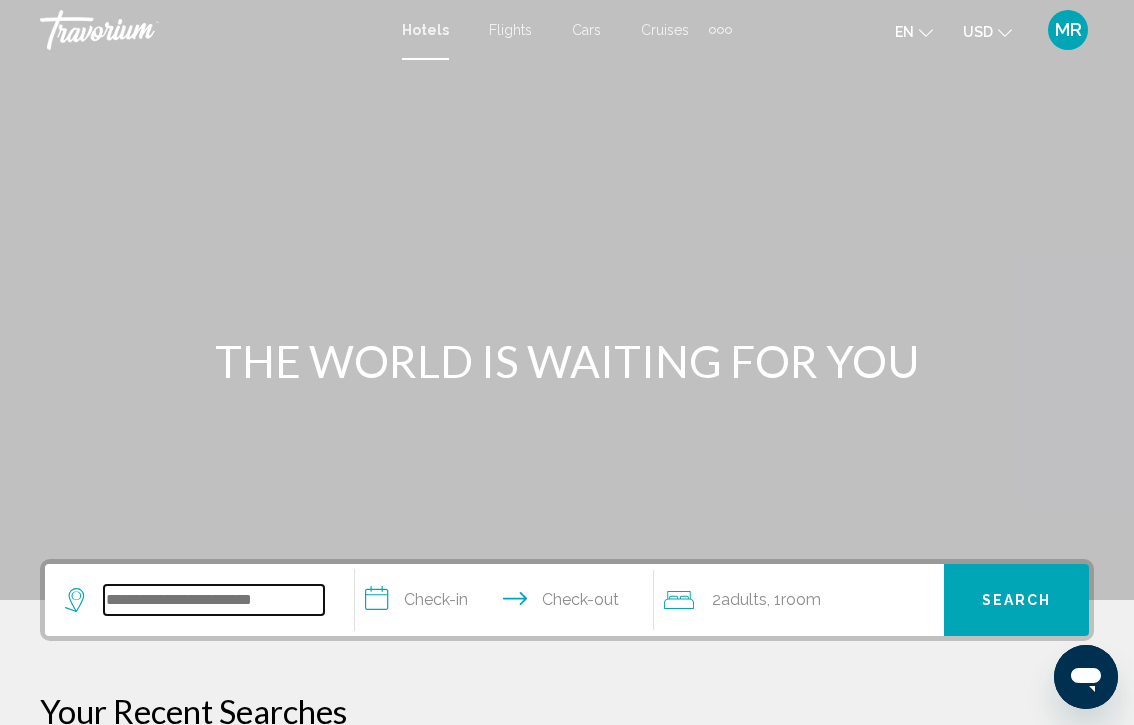 click at bounding box center (214, 600) 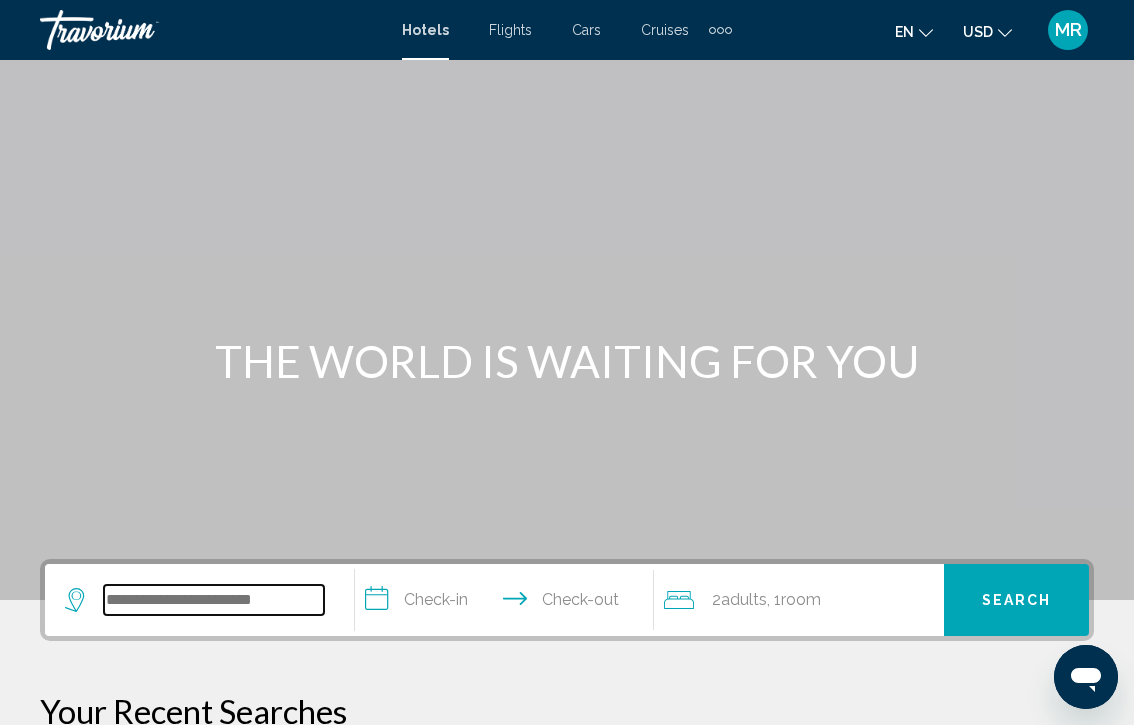scroll, scrollTop: 494, scrollLeft: 0, axis: vertical 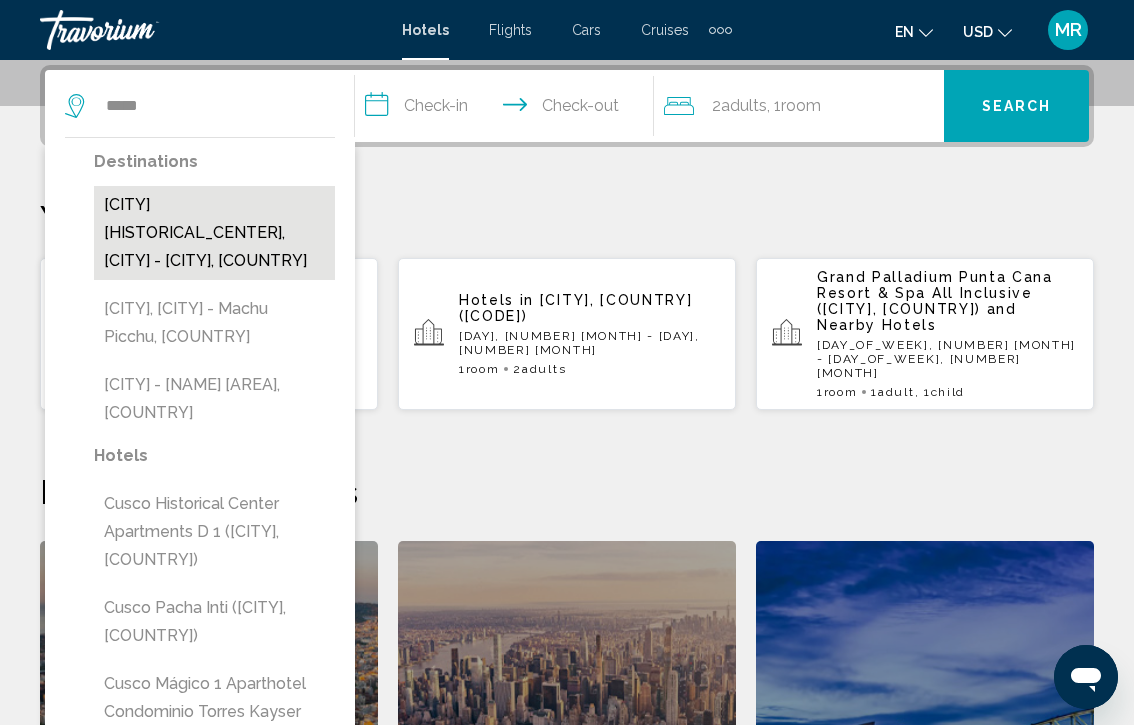click on "[CITY] [HISTORICAL_CENTER], [CITY] - [CITY], [COUNTRY]" at bounding box center [214, 233] 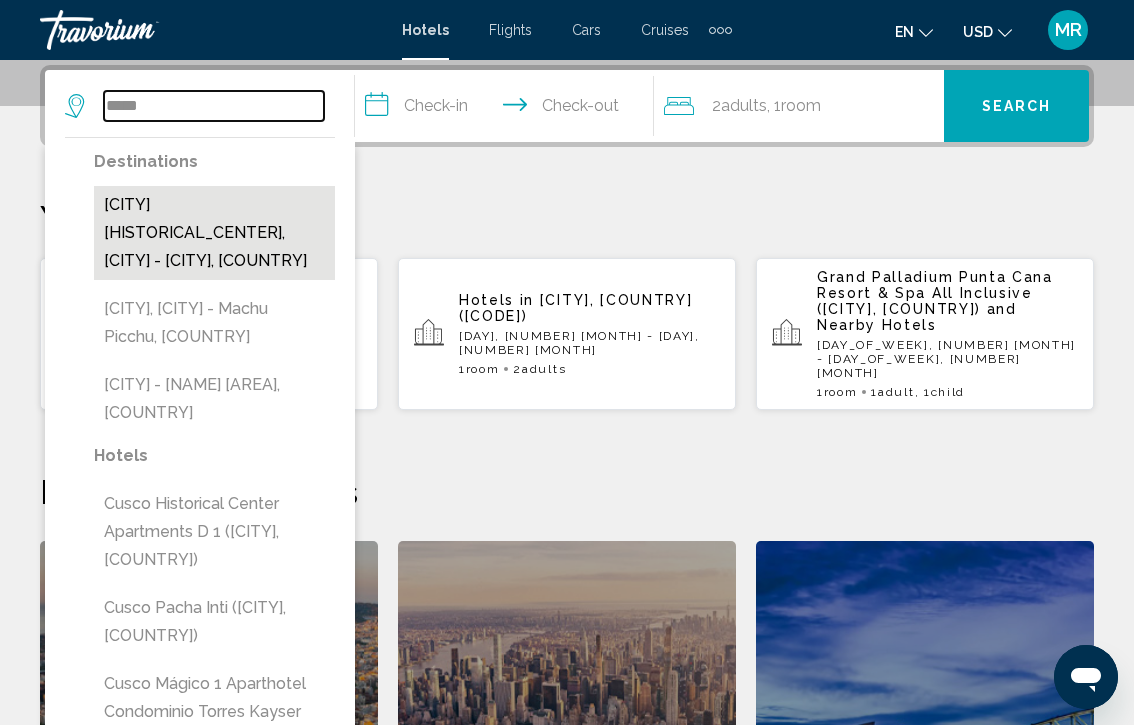 type on "**********" 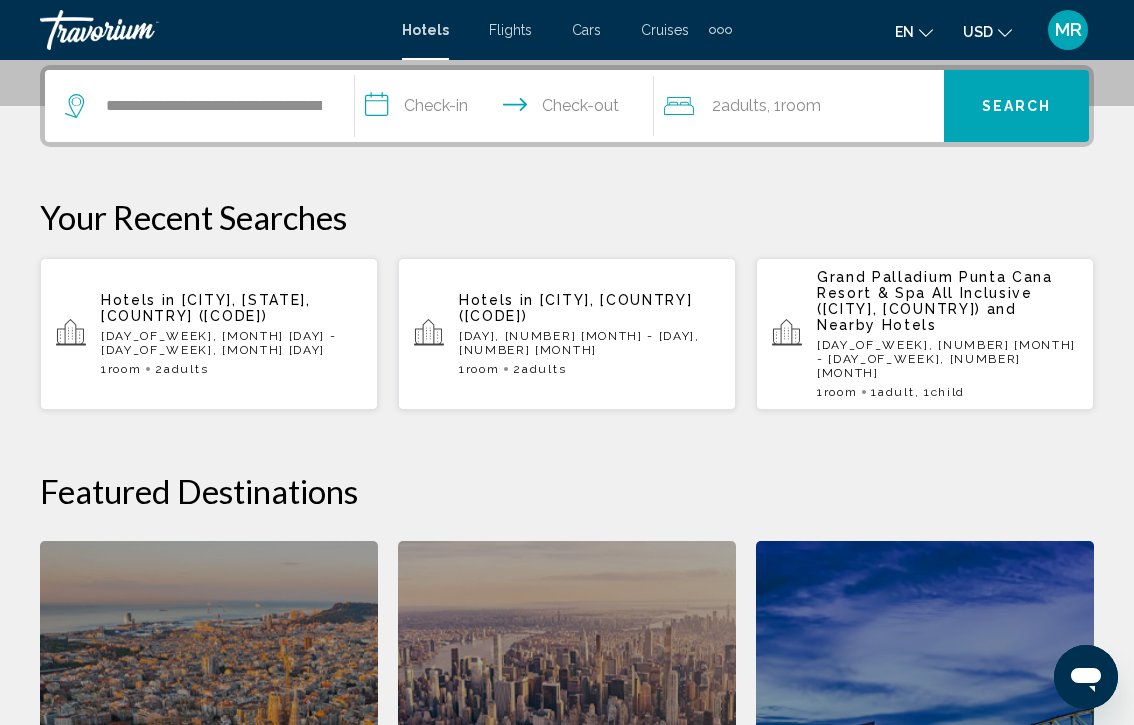 click on "**********" at bounding box center [509, 109] 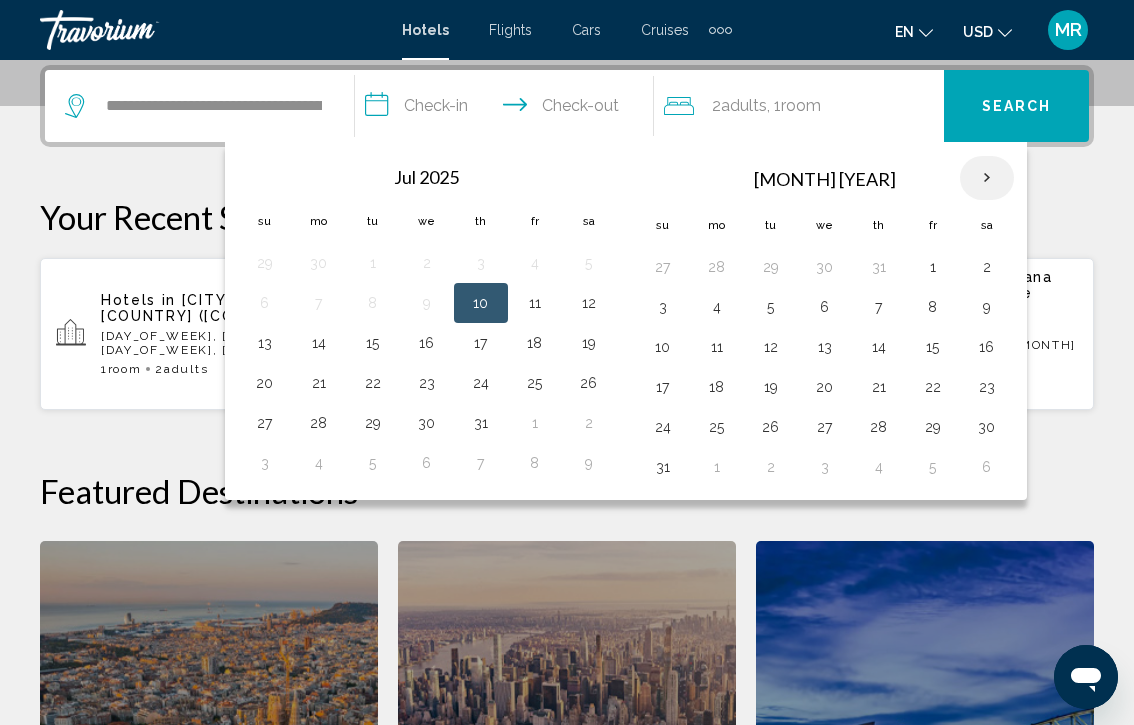 click at bounding box center [987, 178] 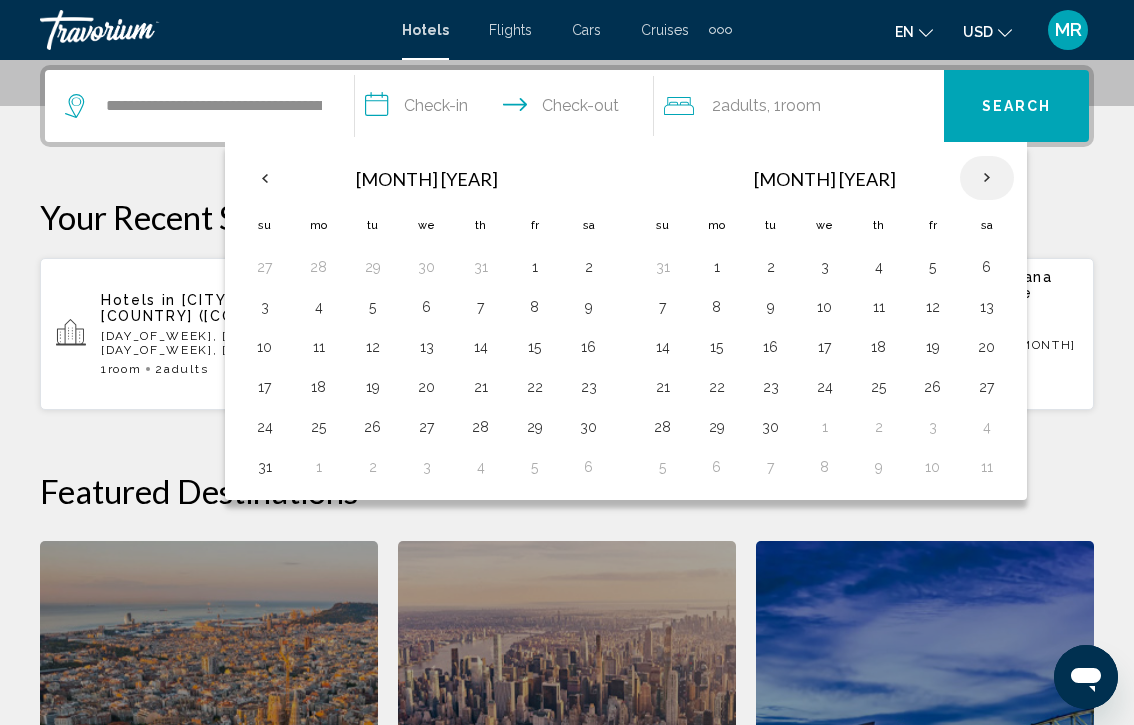 click at bounding box center (987, 178) 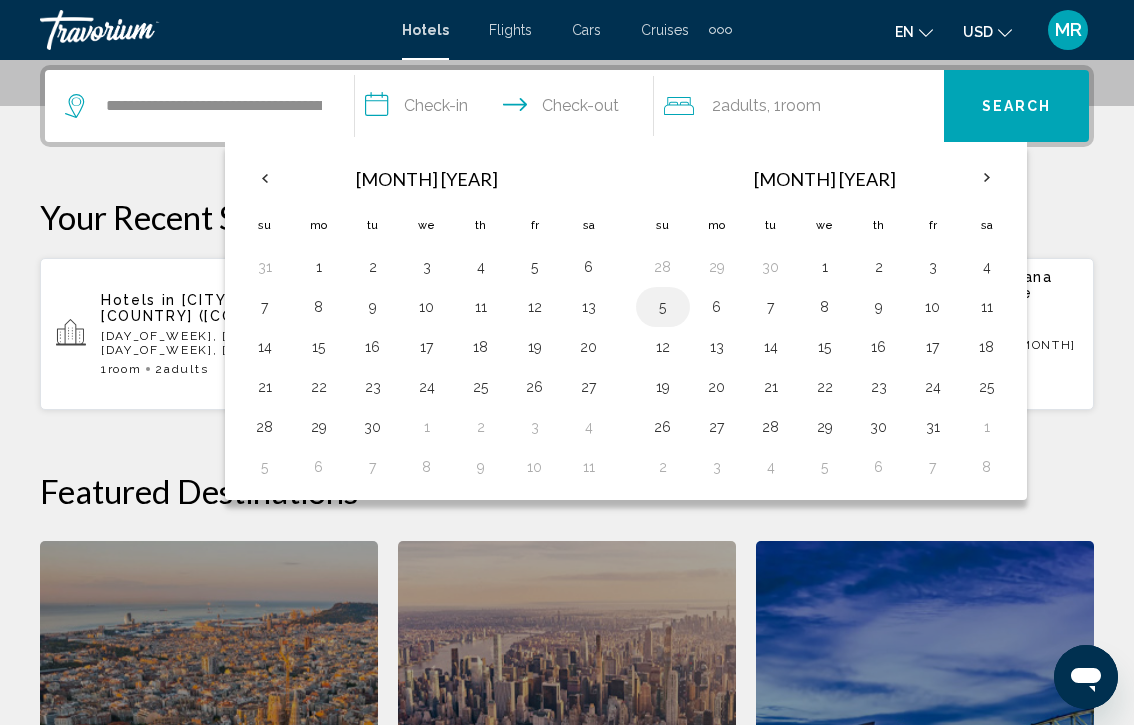 click on "5" at bounding box center (663, 307) 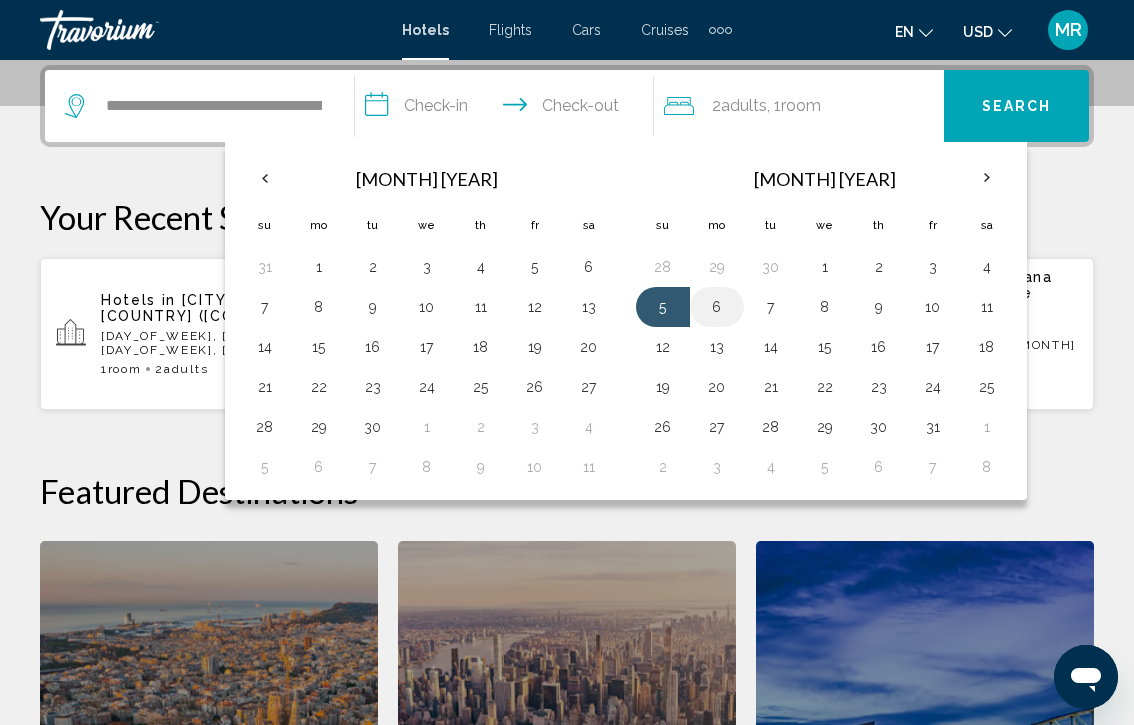 click on "6" at bounding box center (717, 307) 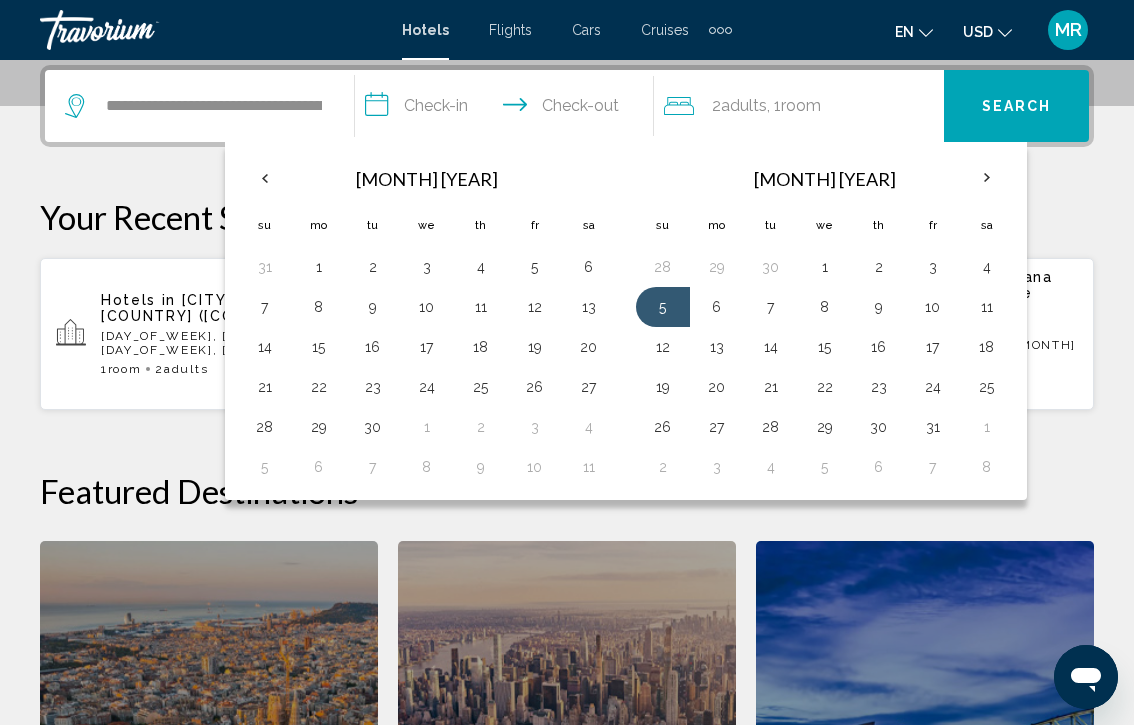 type on "**********" 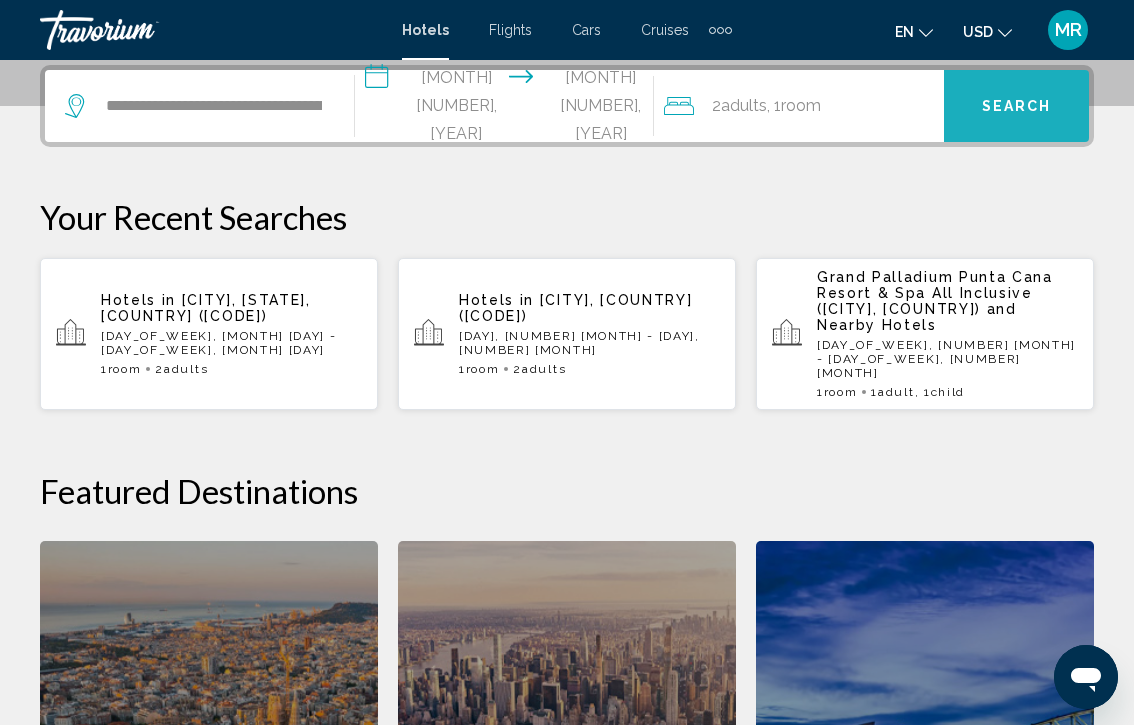 click on "Search" at bounding box center (1016, 106) 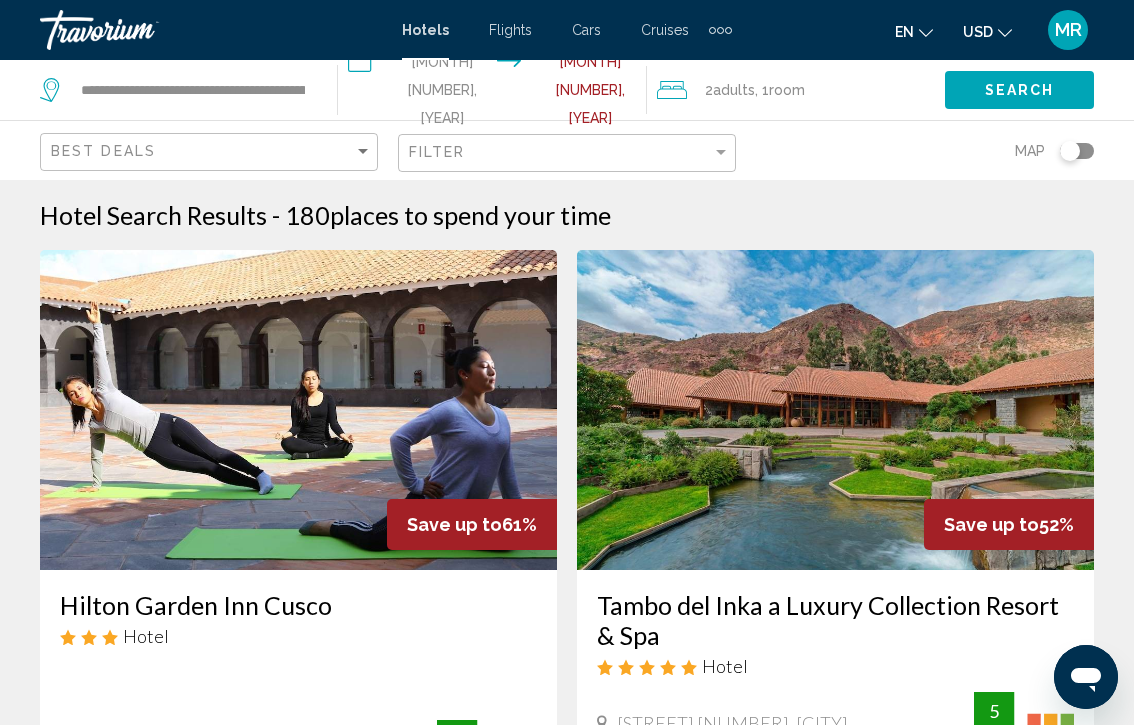 scroll, scrollTop: 0, scrollLeft: 0, axis: both 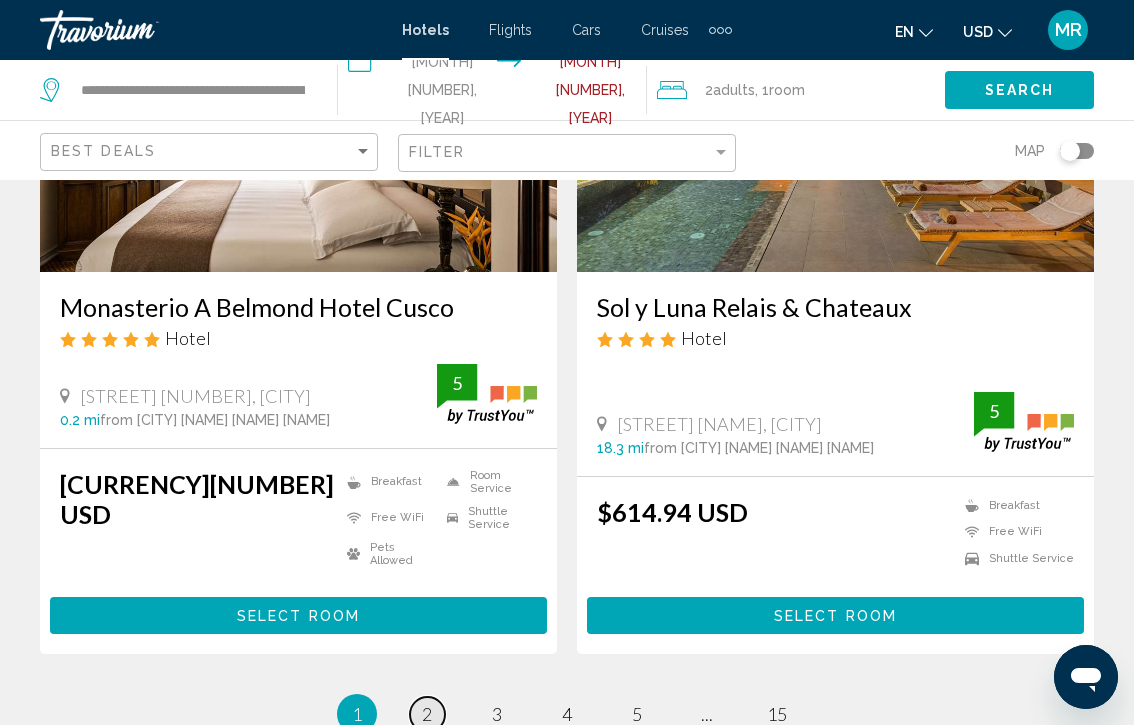 click on "2" at bounding box center [427, 714] 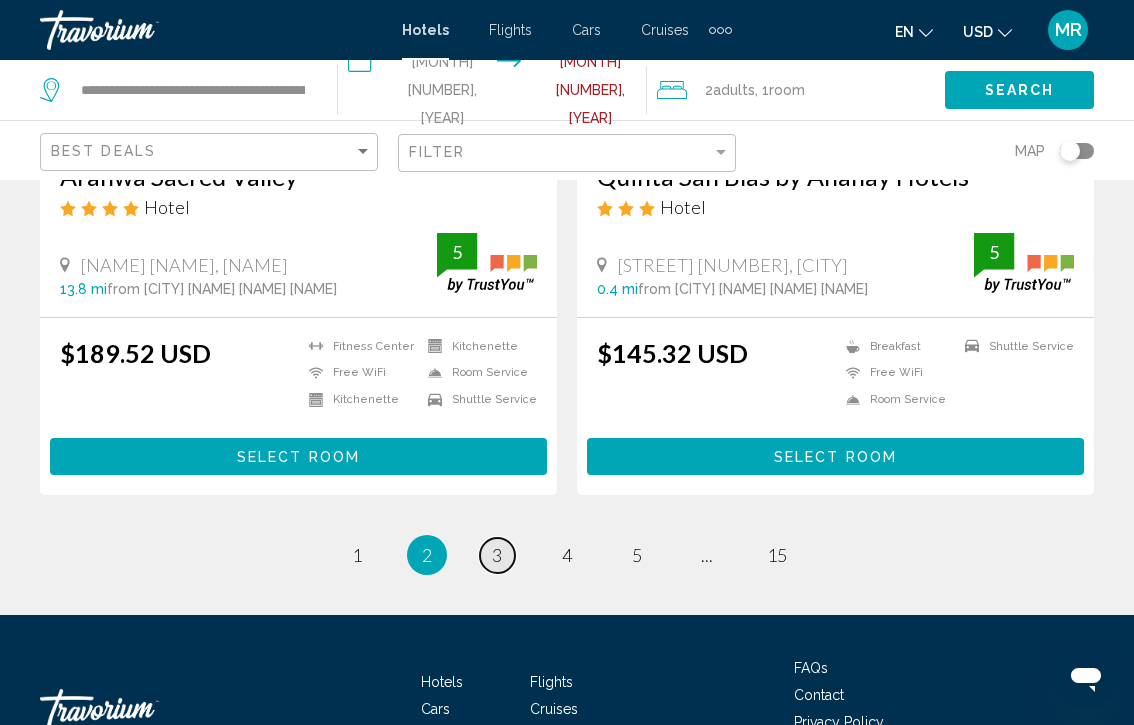 click on "3" at bounding box center (497, 555) 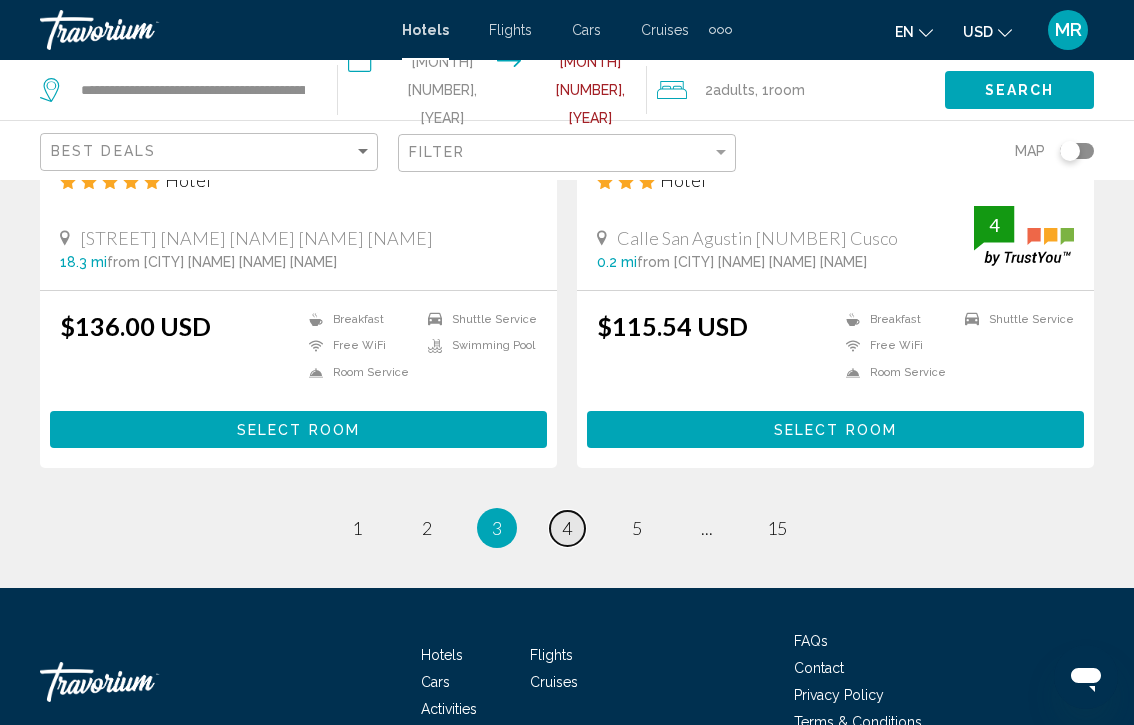 click on "4" at bounding box center (567, 528) 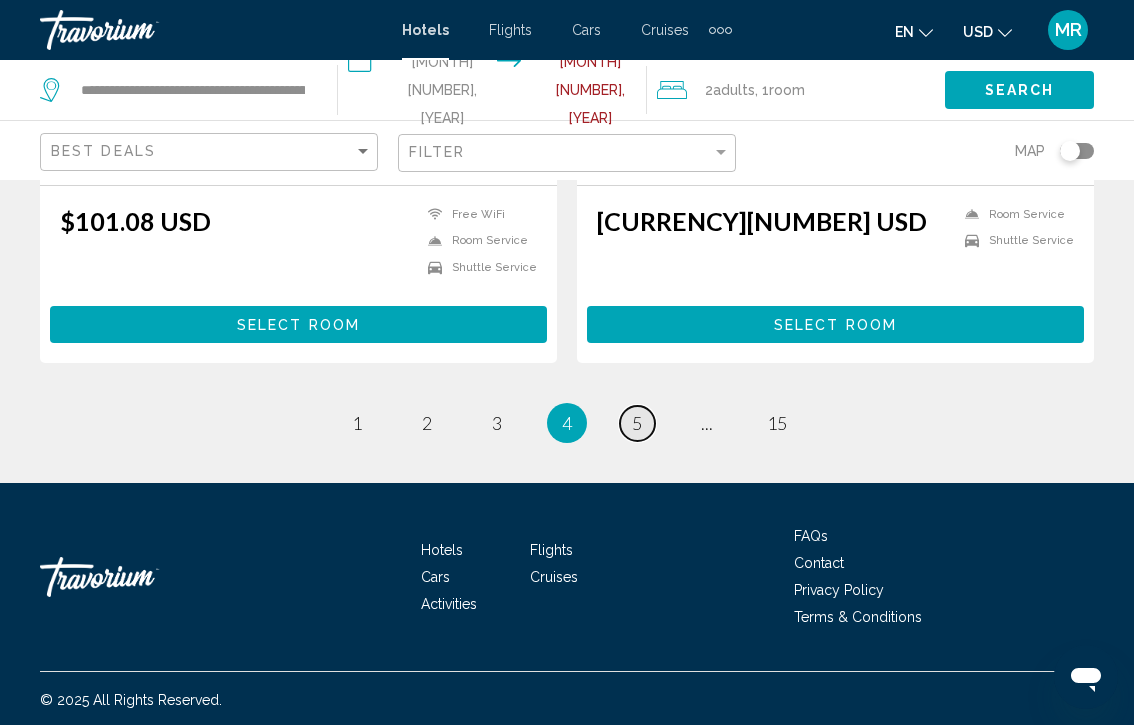 click on "5" at bounding box center [637, 423] 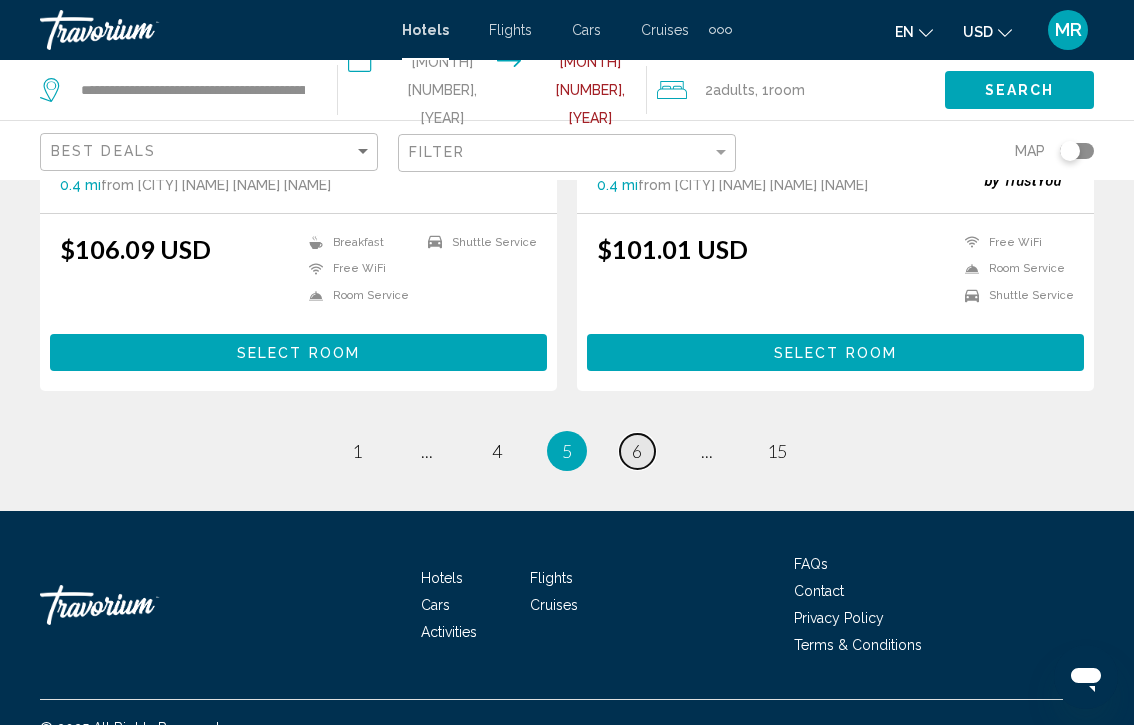 click on "page  6" at bounding box center (637, 451) 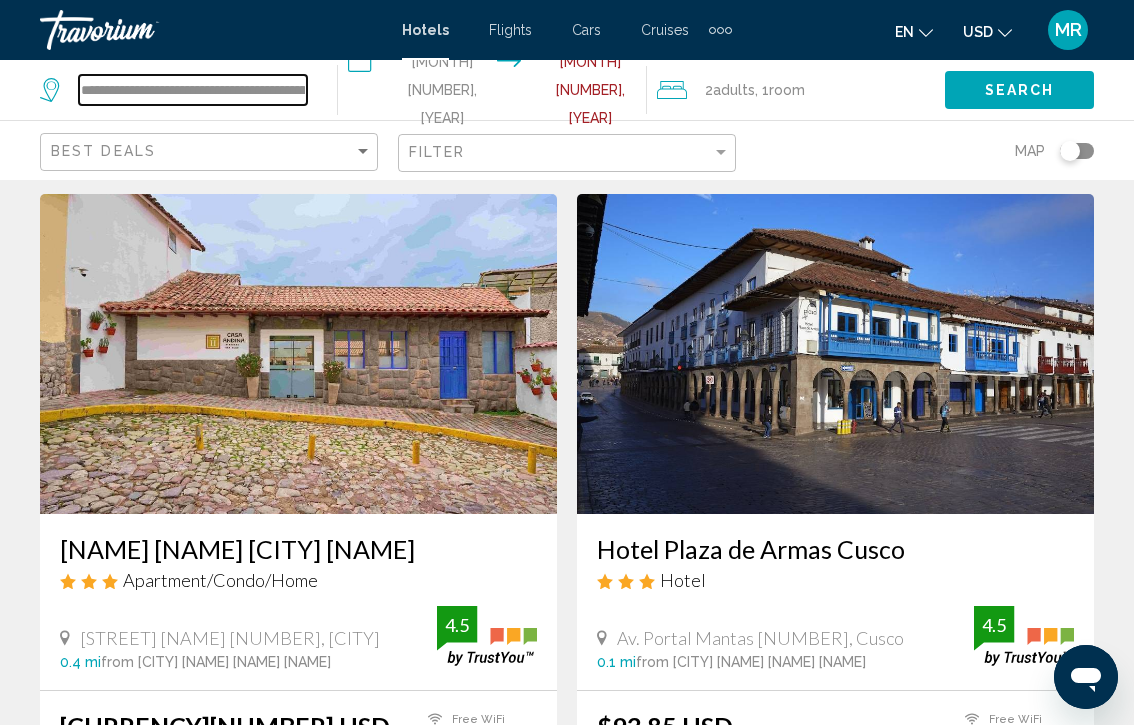 click on "**********" at bounding box center [193, 90] 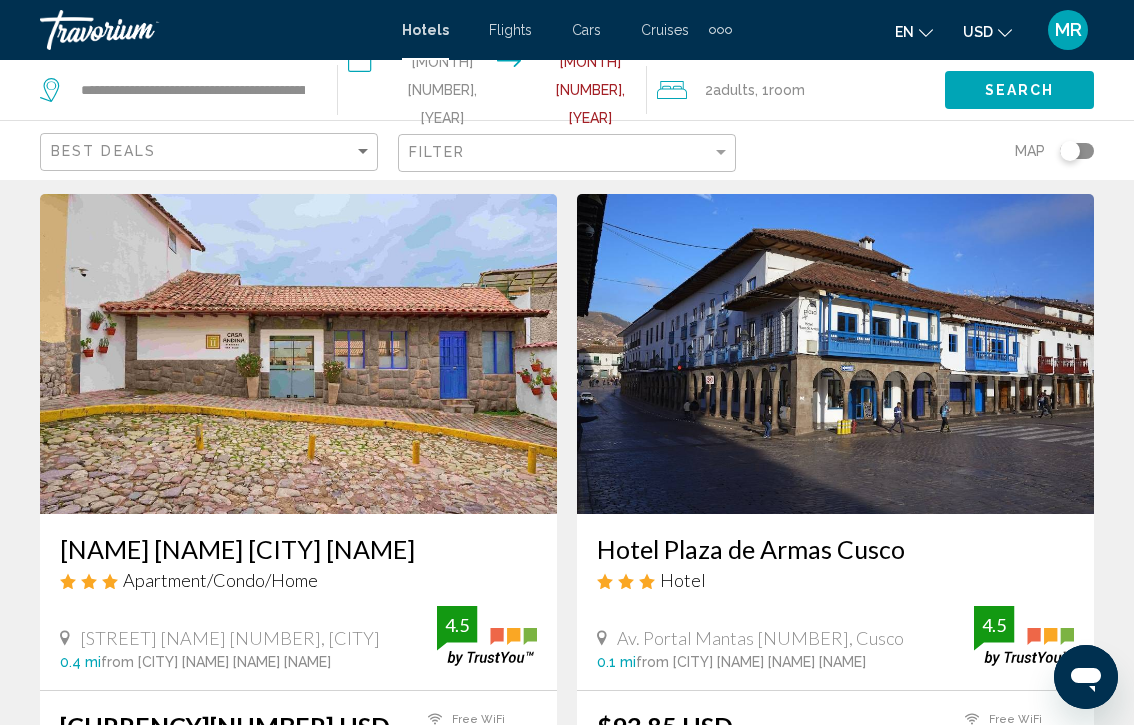click on "**********" 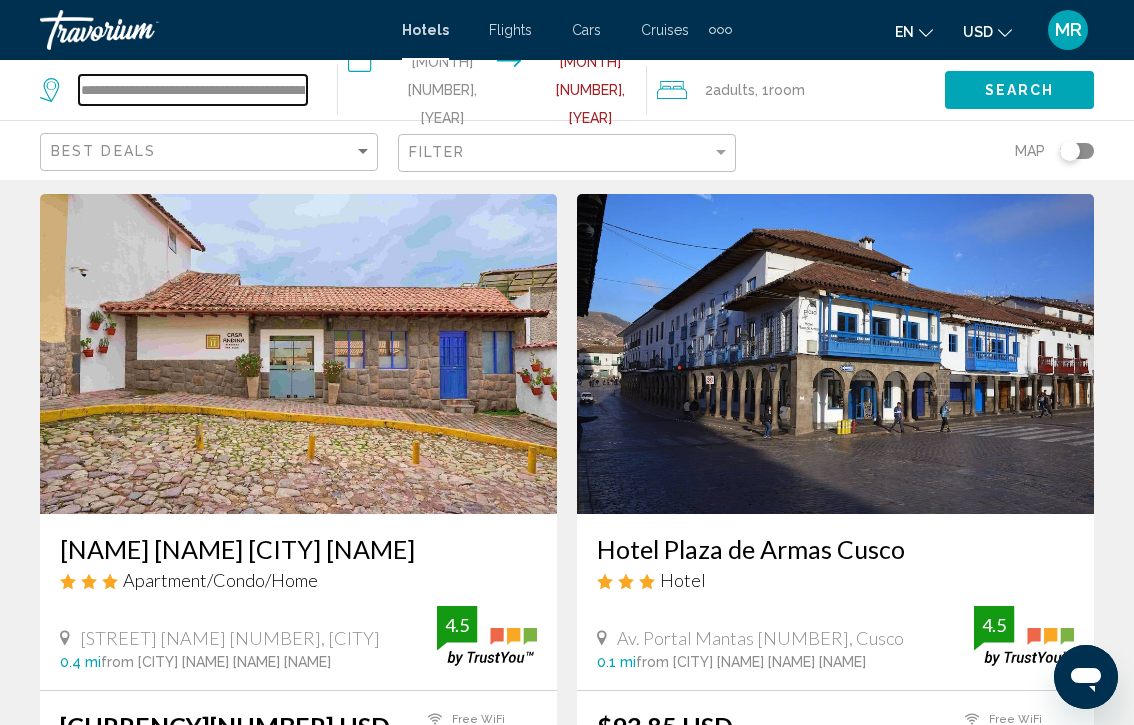click on "**********" at bounding box center [193, 90] 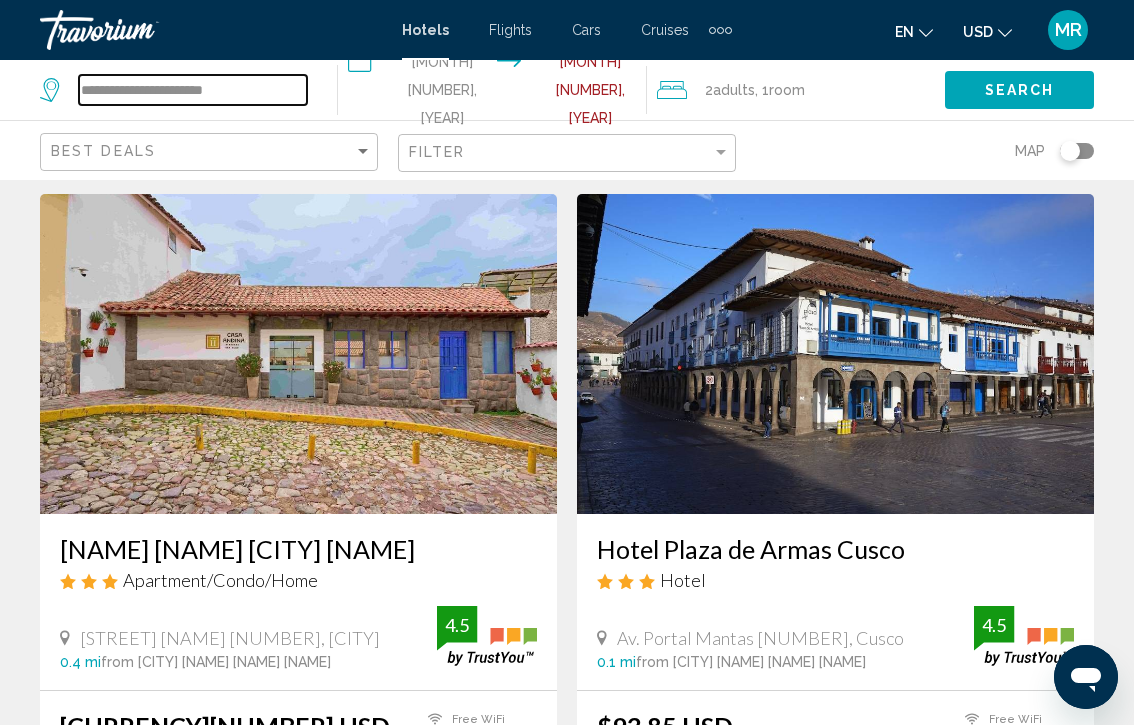 click on "**********" at bounding box center [193, 90] 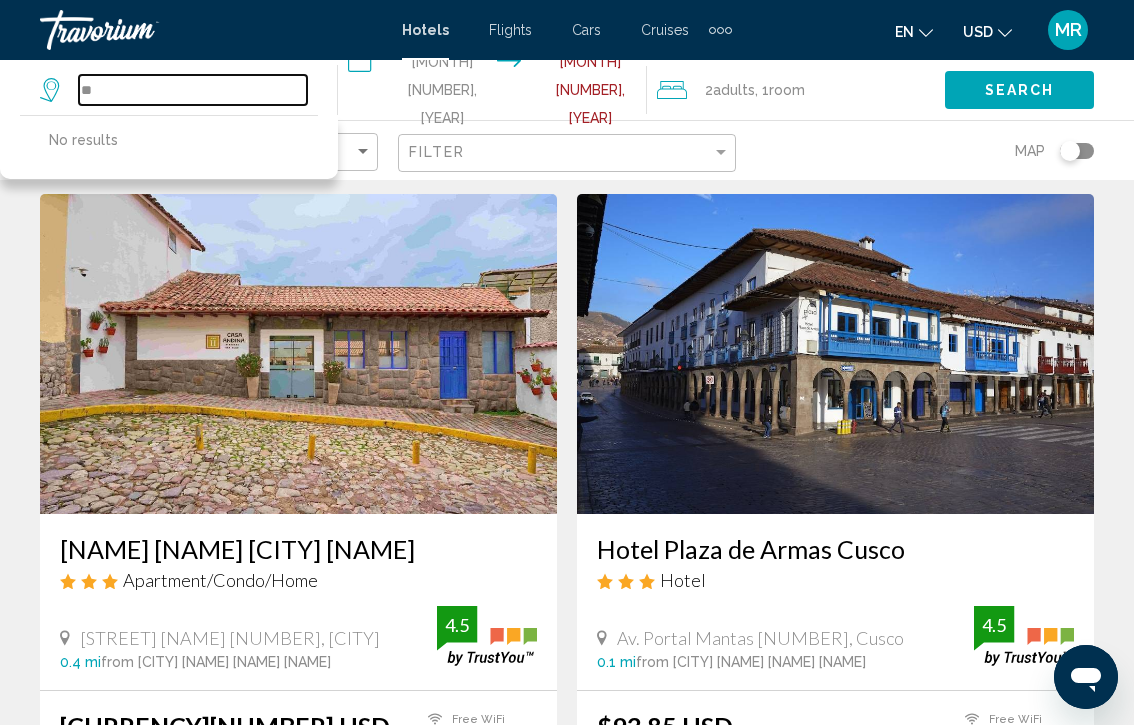 type on "*" 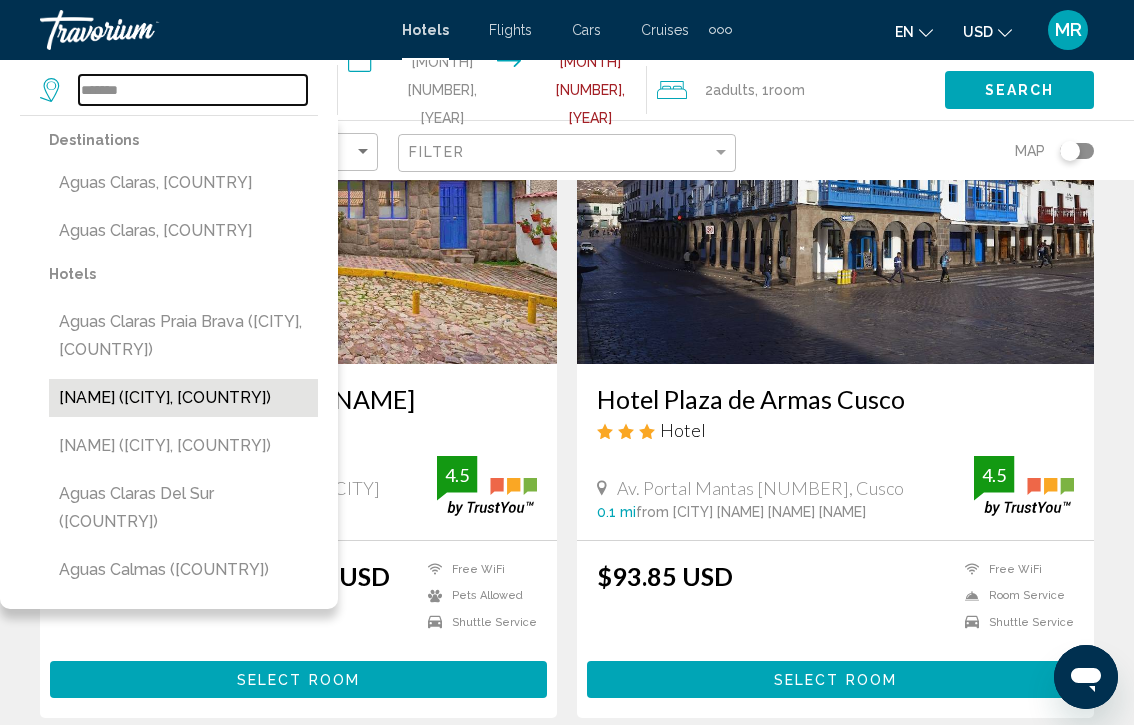 scroll, scrollTop: 3044, scrollLeft: 0, axis: vertical 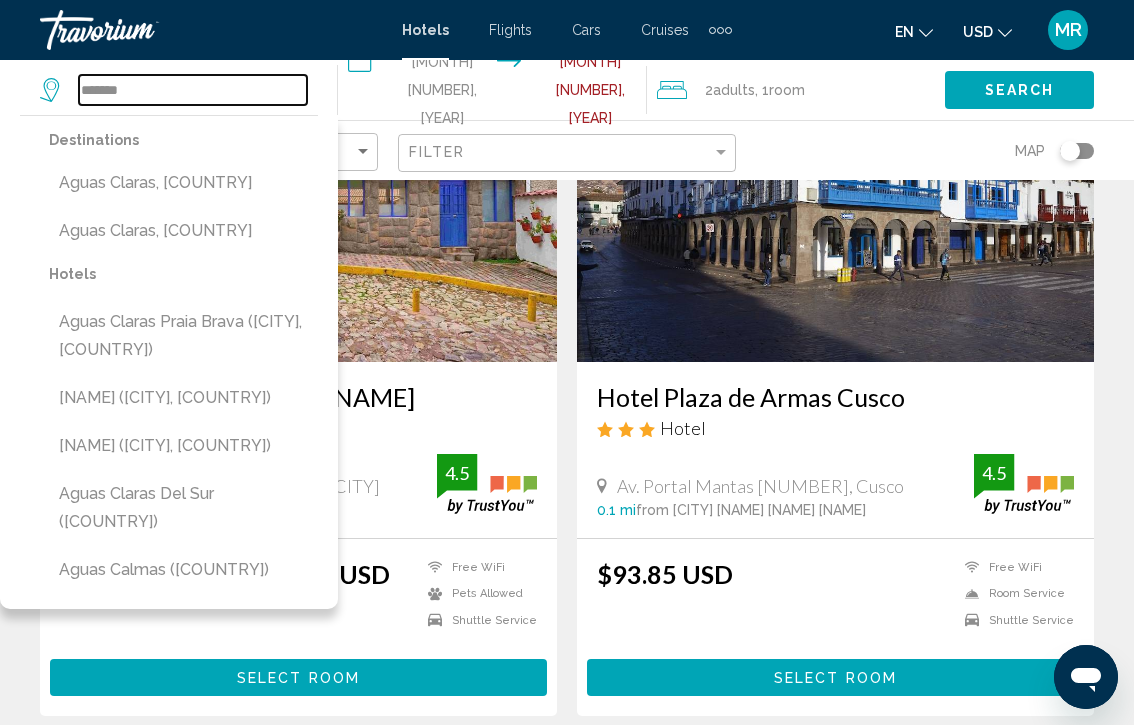 click on "*******" at bounding box center (193, 90) 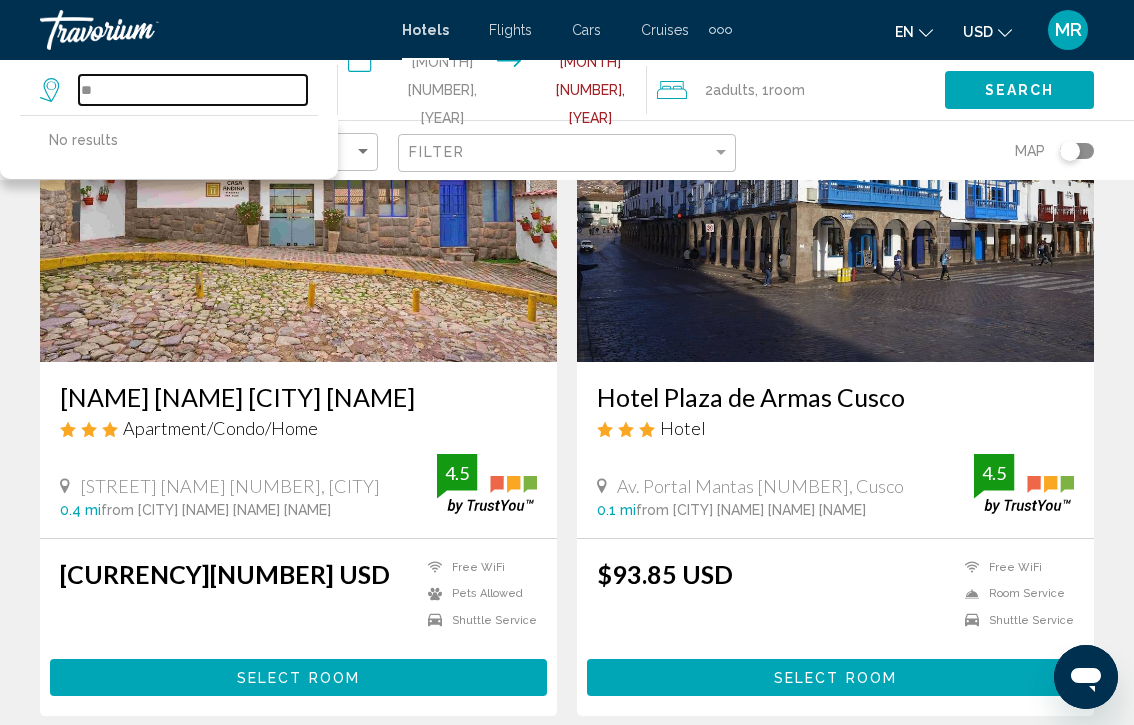 type on "*" 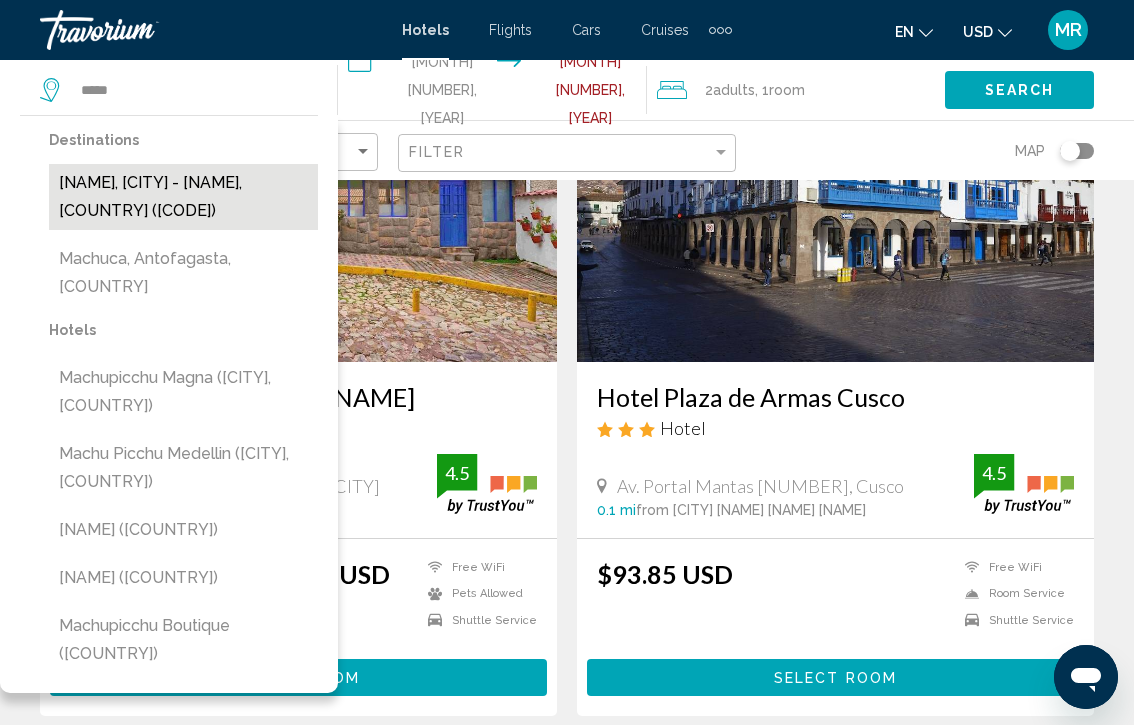 drag, startPoint x: 161, startPoint y: 94, endPoint x: 117, endPoint y: 207, distance: 121.264175 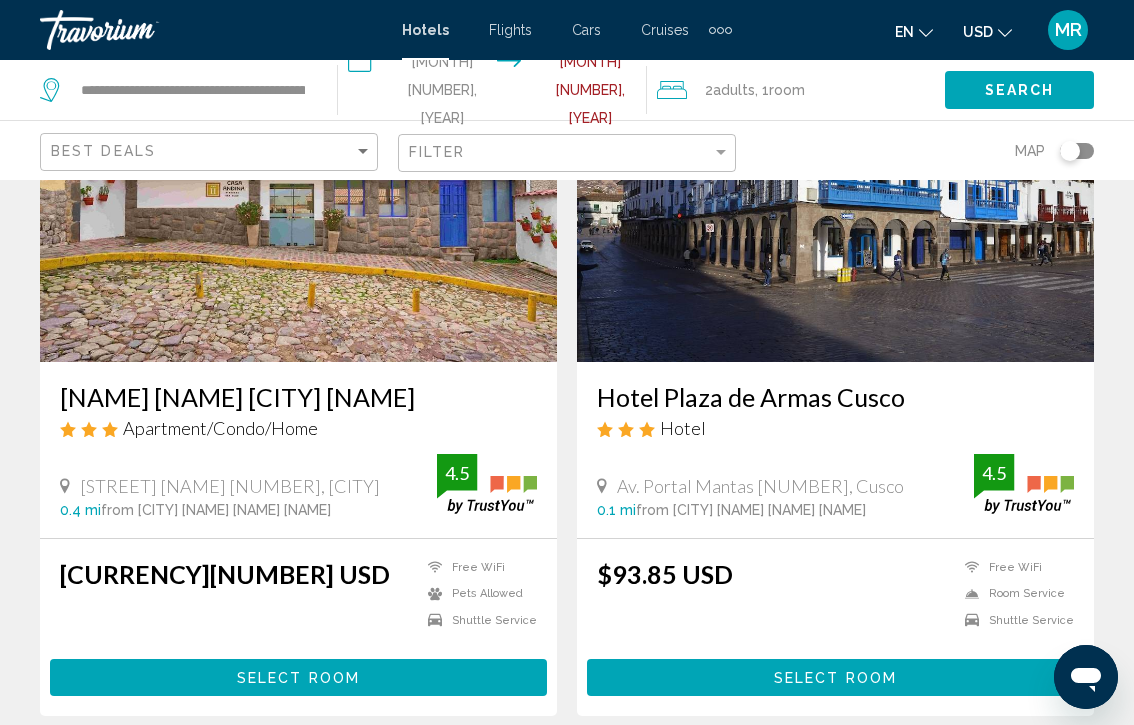 click on "Search" 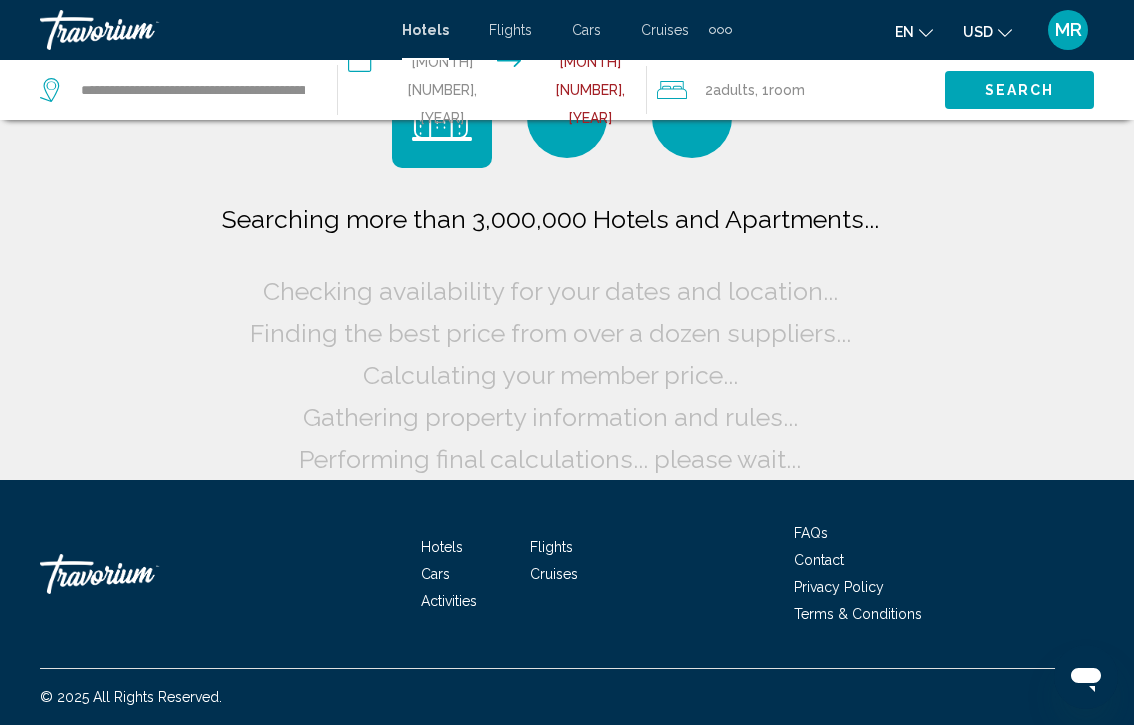 scroll, scrollTop: 82, scrollLeft: 0, axis: vertical 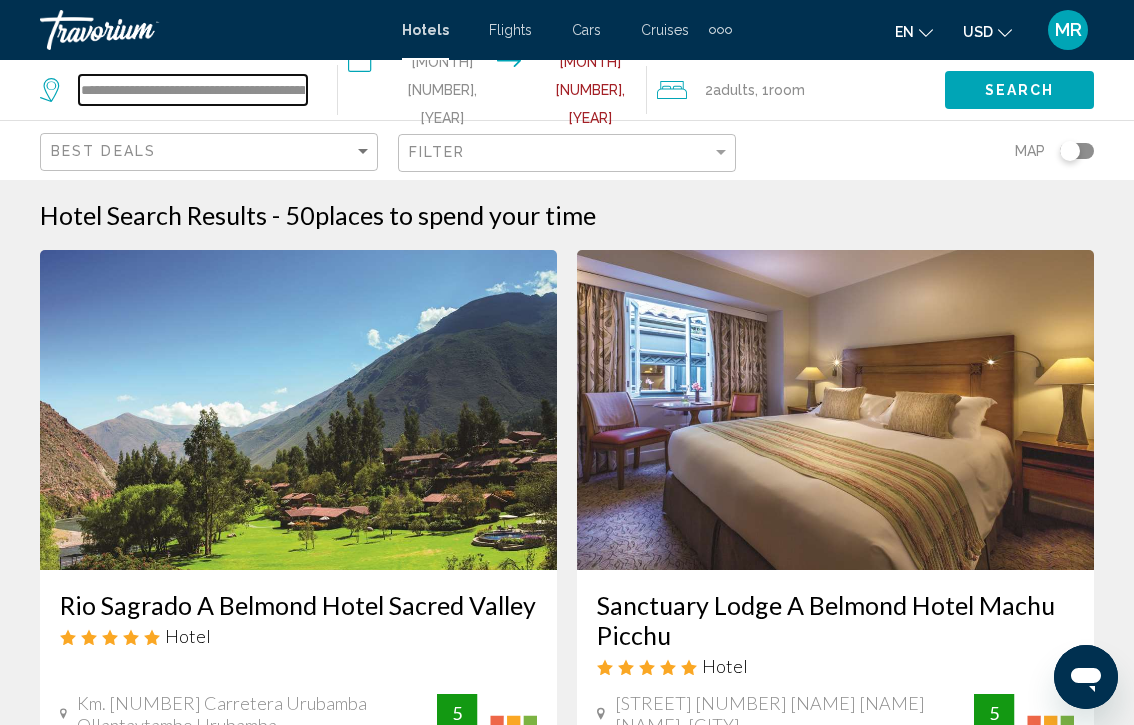 click on "**********" at bounding box center (193, 90) 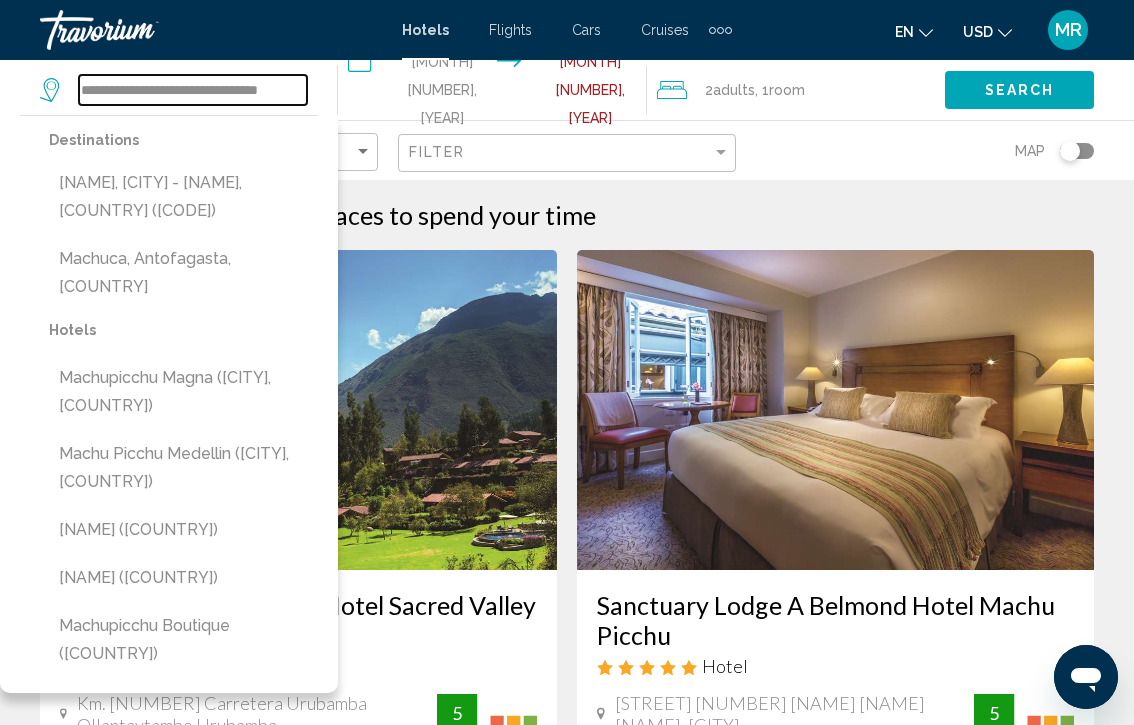 click on "**********" at bounding box center [193, 90] 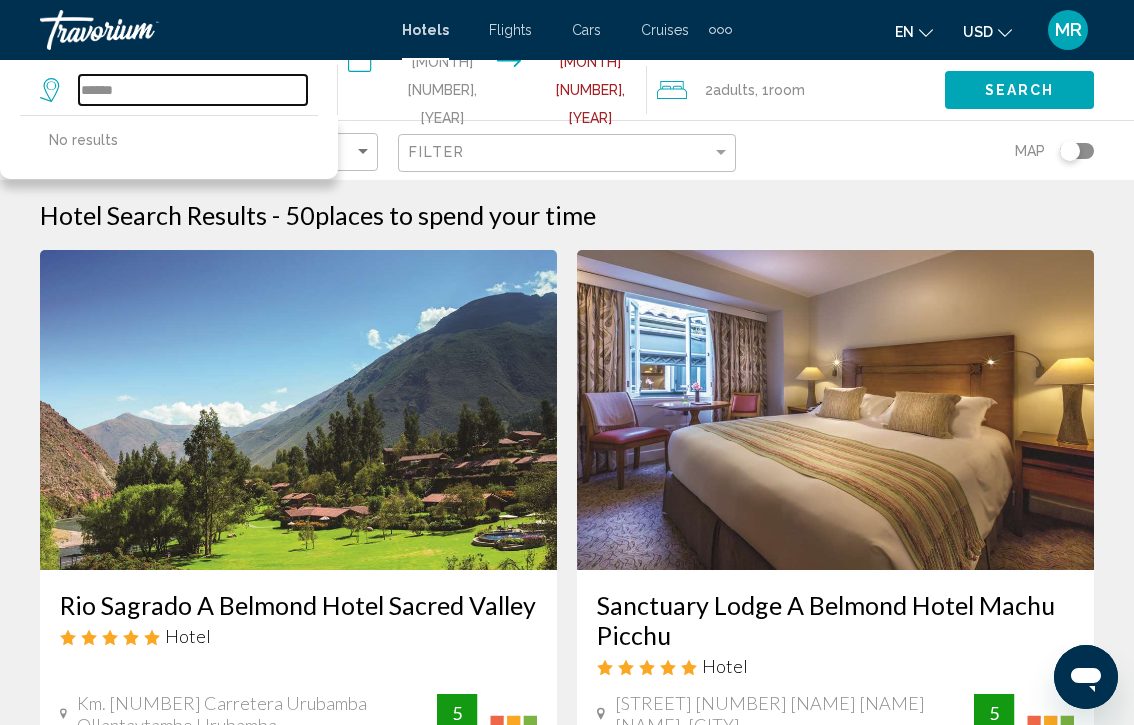 click on "*****" at bounding box center [193, 90] 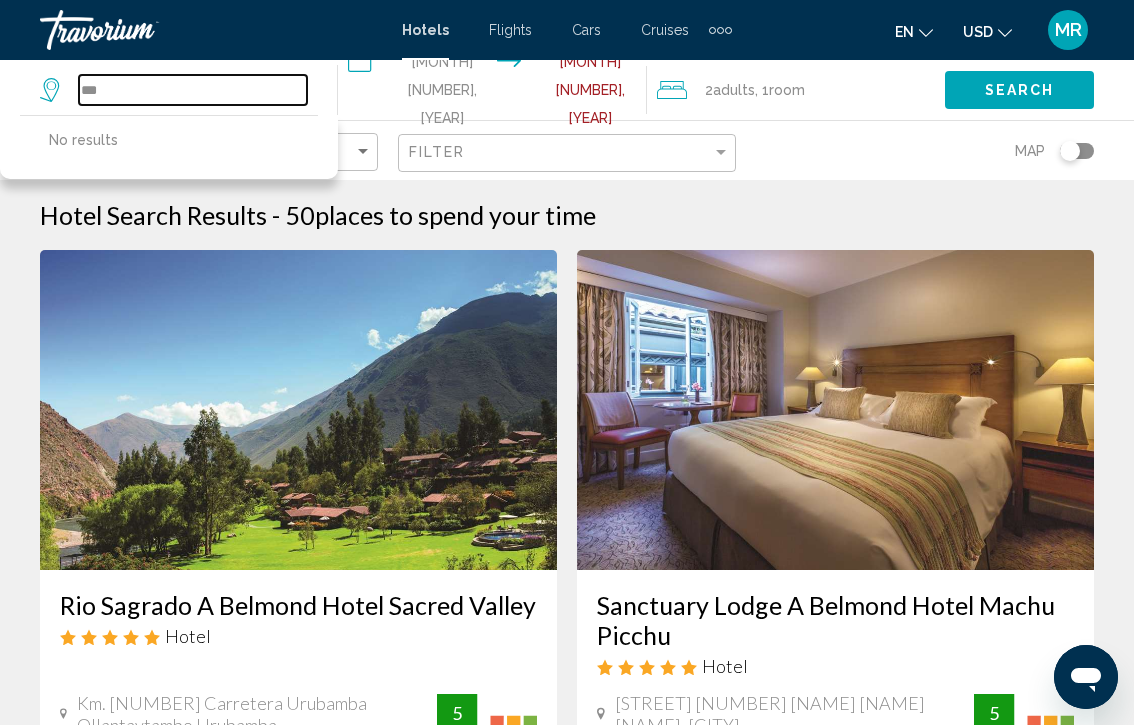 type on "*" 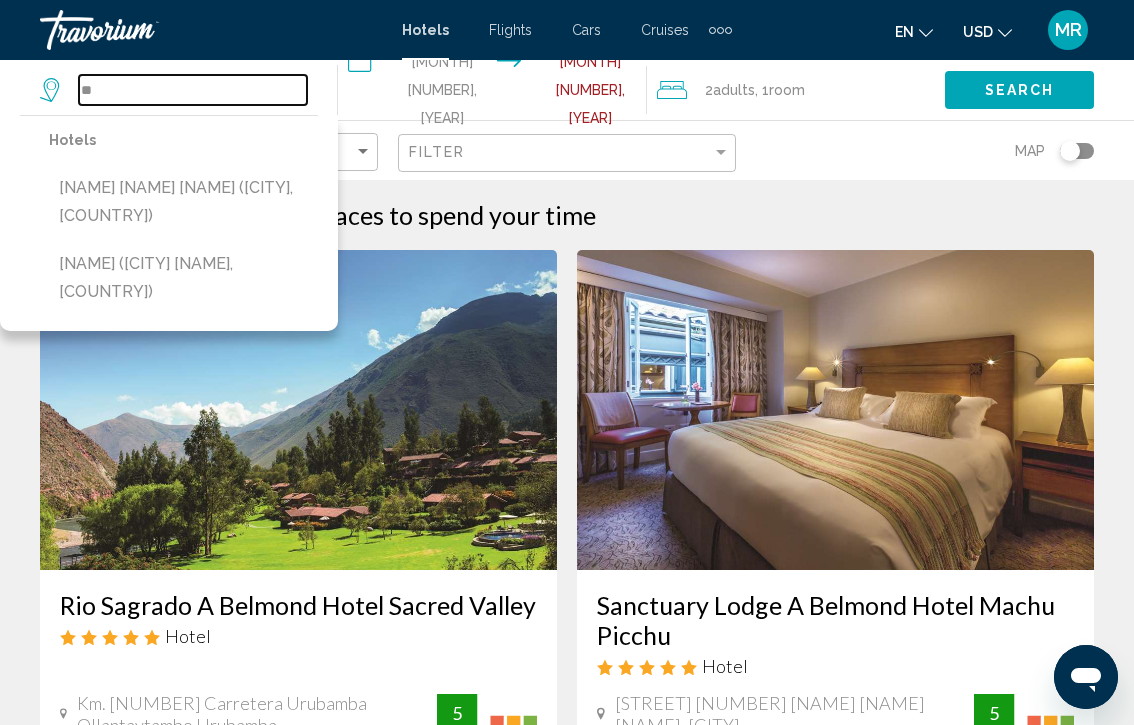 type on "*" 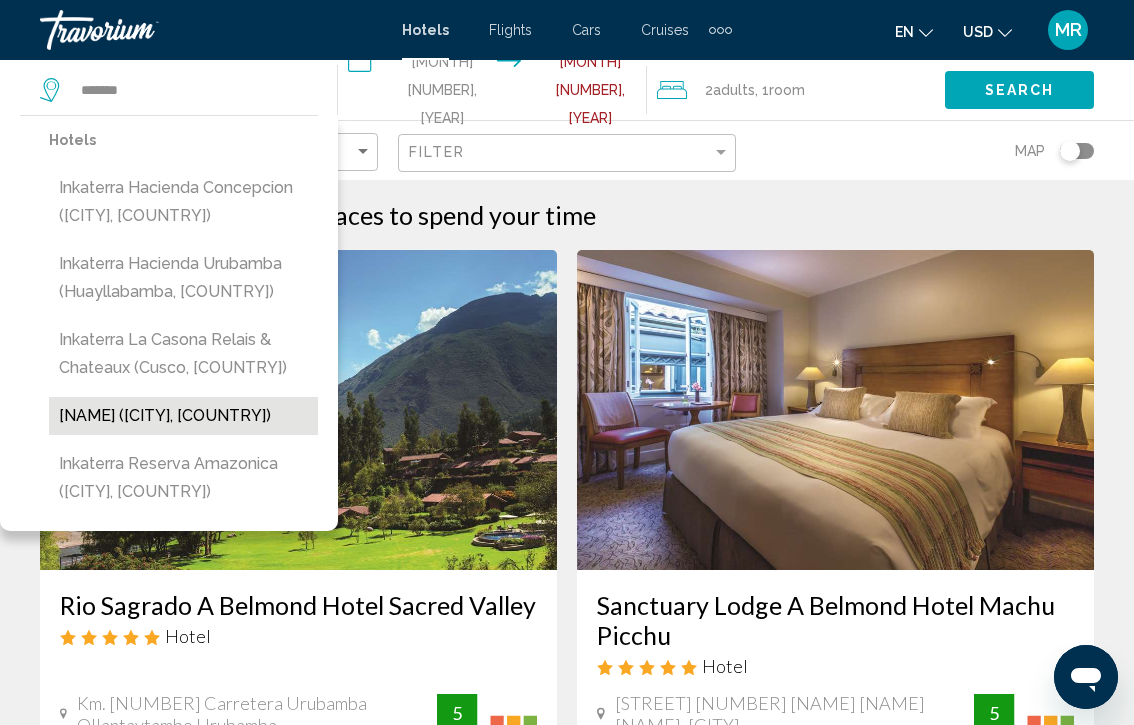 drag, startPoint x: 142, startPoint y: 347, endPoint x: 112, endPoint y: 430, distance: 88.25531 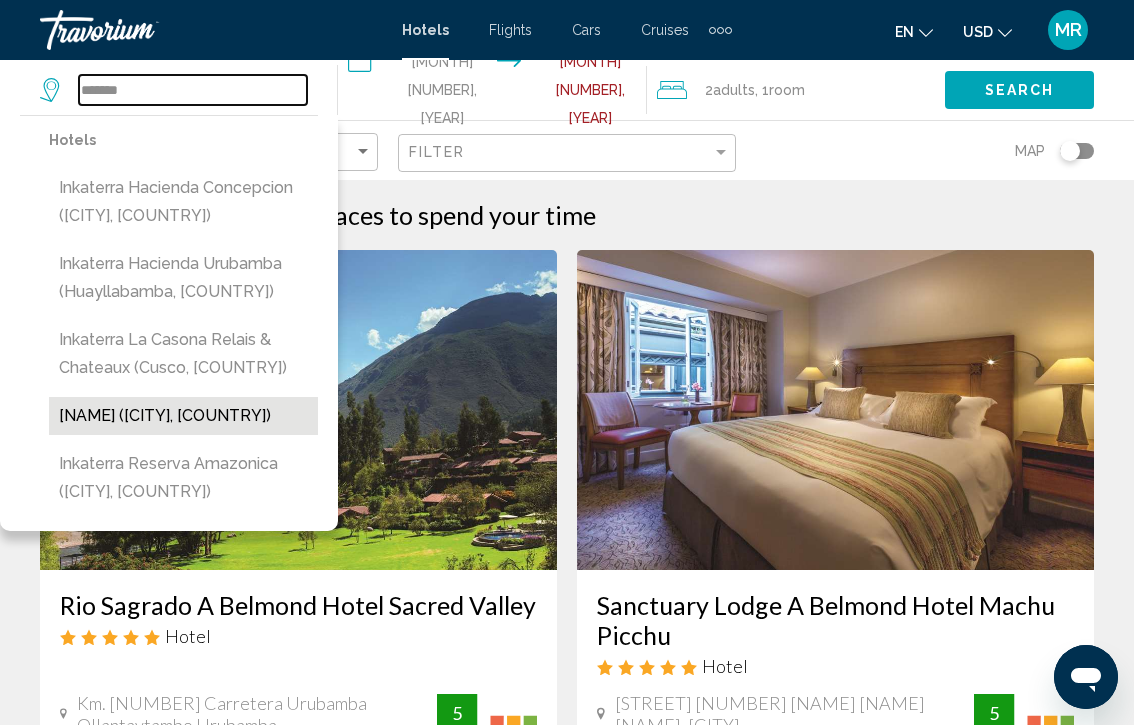 type on "**********" 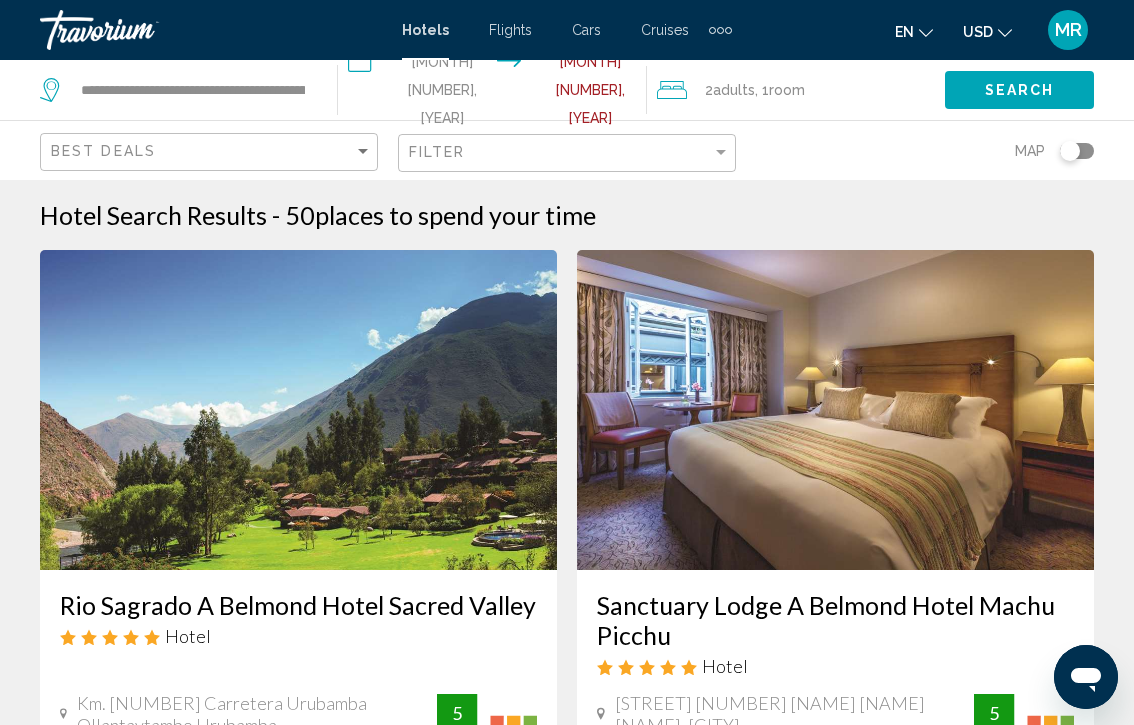 click on "Search" 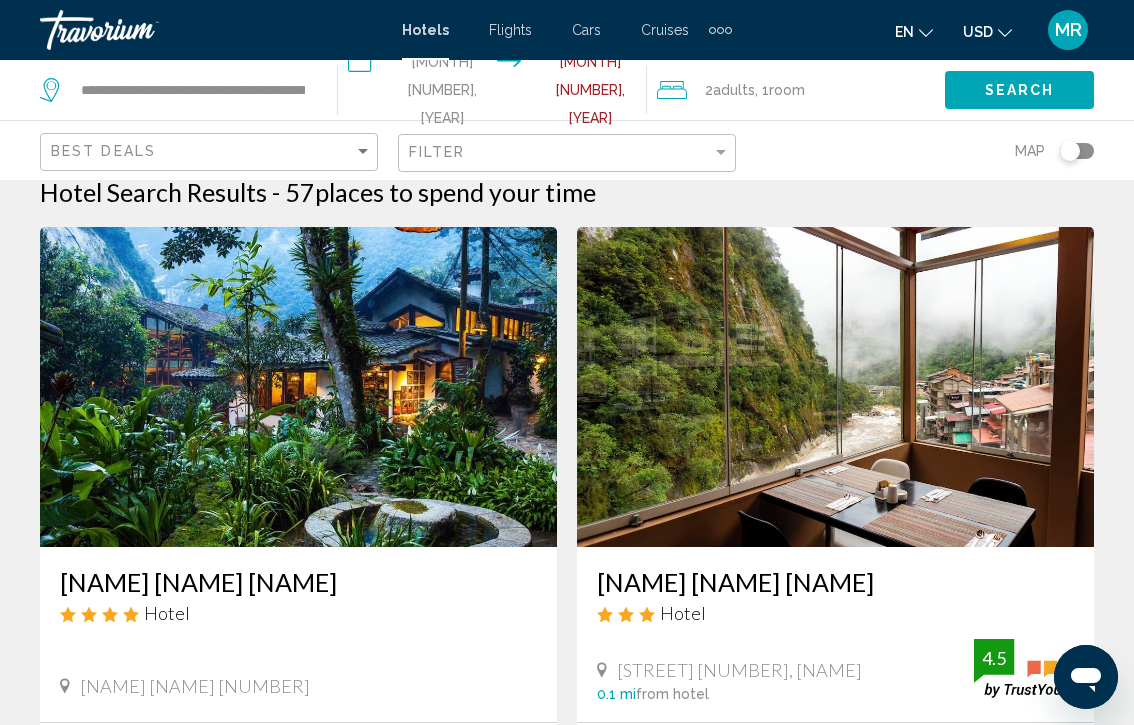 scroll, scrollTop: 22, scrollLeft: 0, axis: vertical 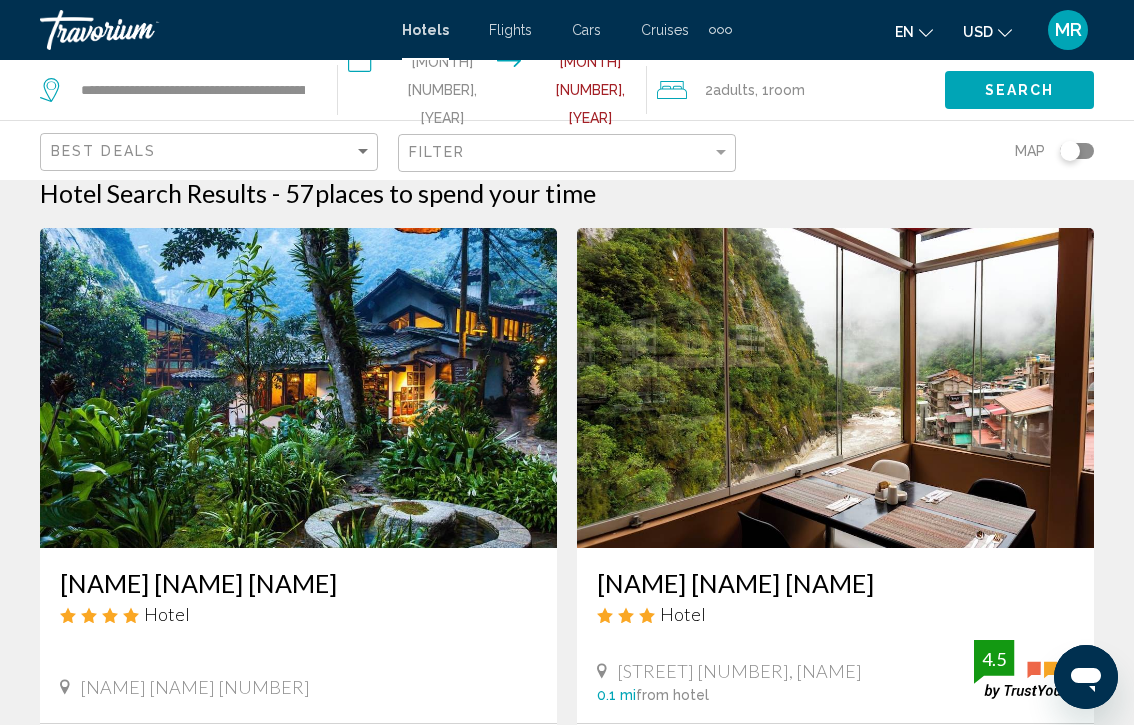 click on "**********" at bounding box center [496, 93] 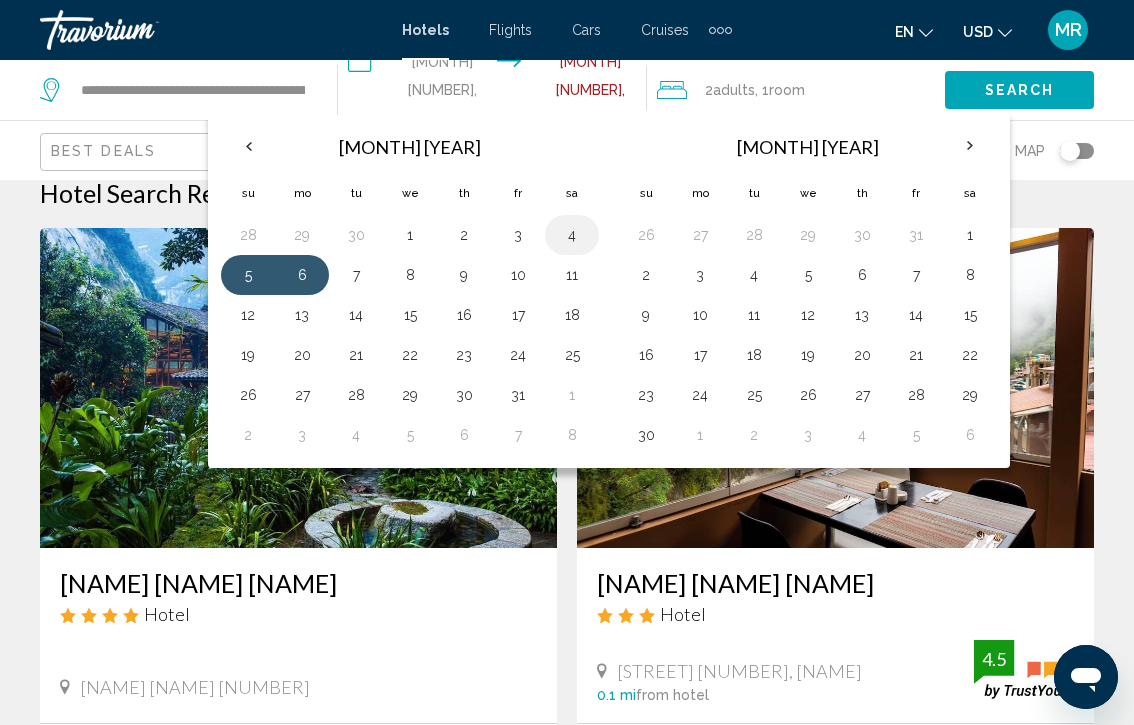 click on "4" at bounding box center (572, 235) 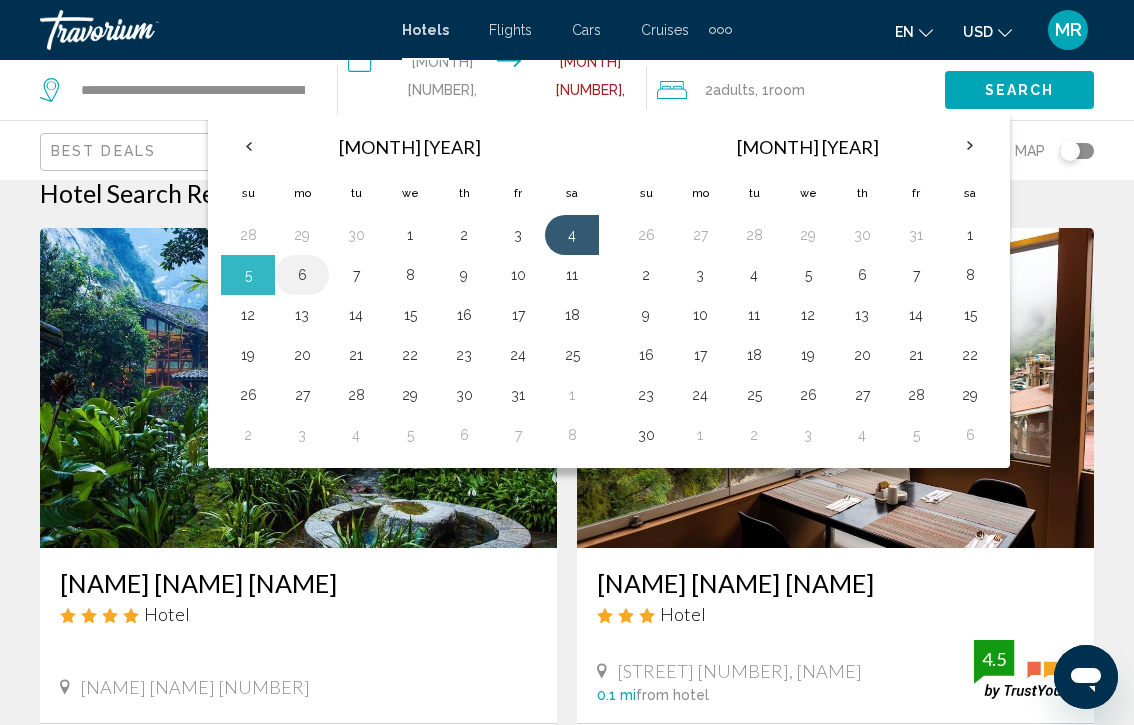 click on "6" at bounding box center (302, 275) 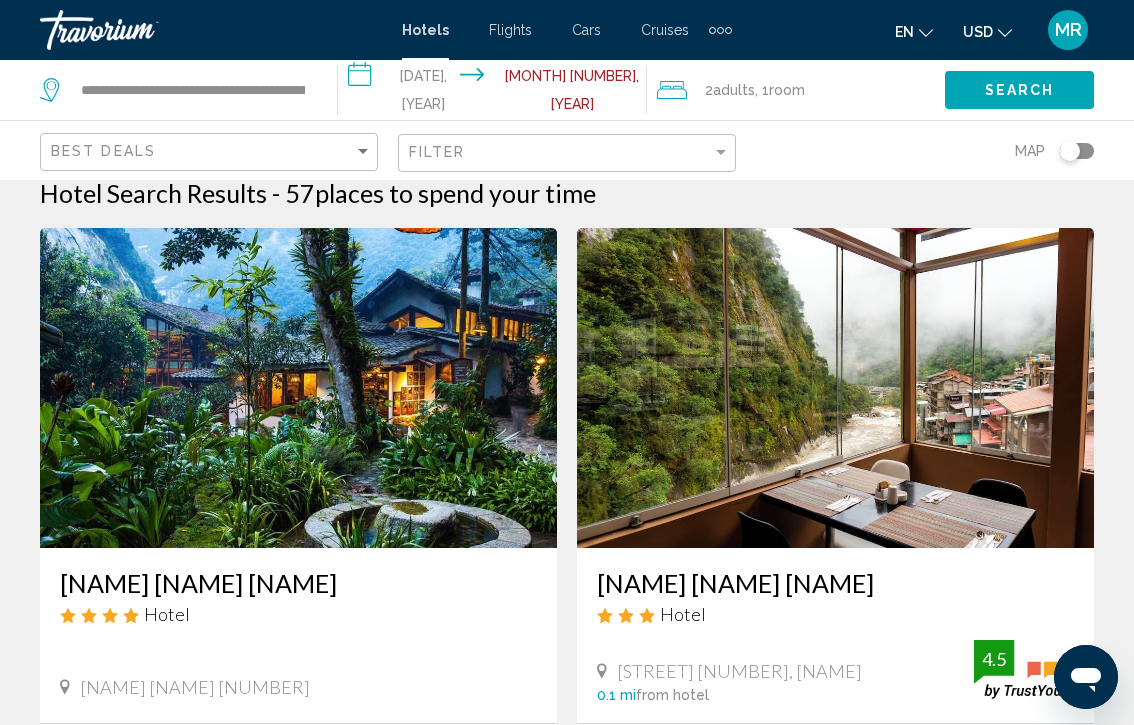 click on "**********" at bounding box center (496, 93) 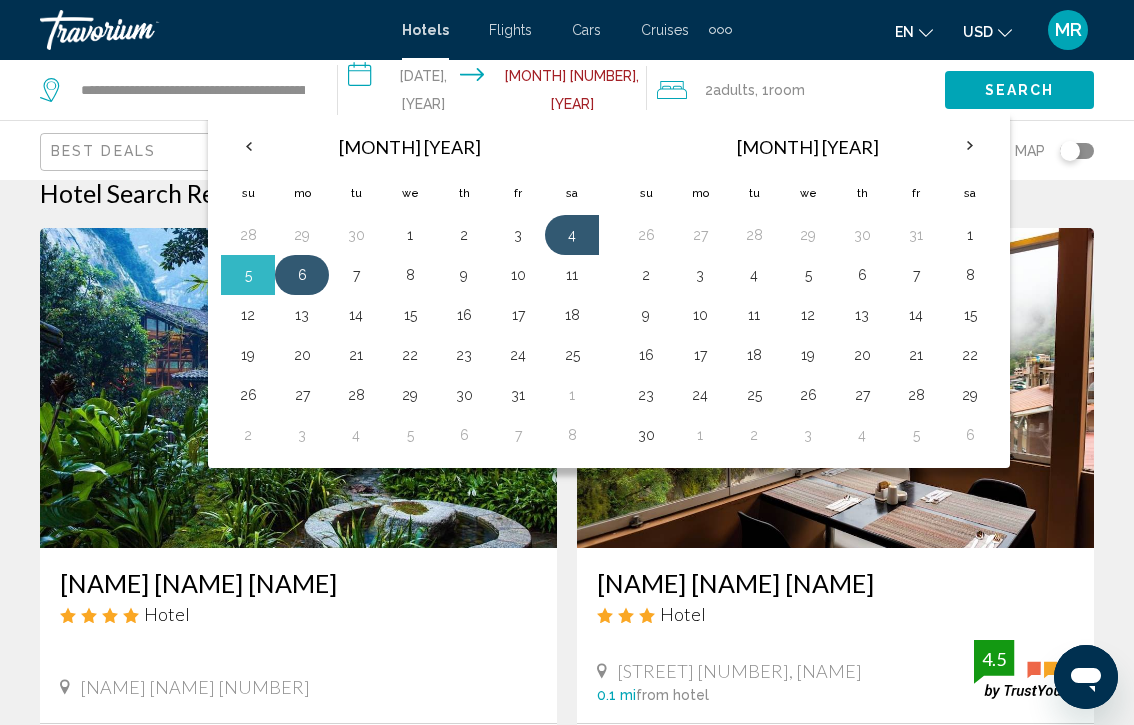 click on "6" at bounding box center (302, 275) 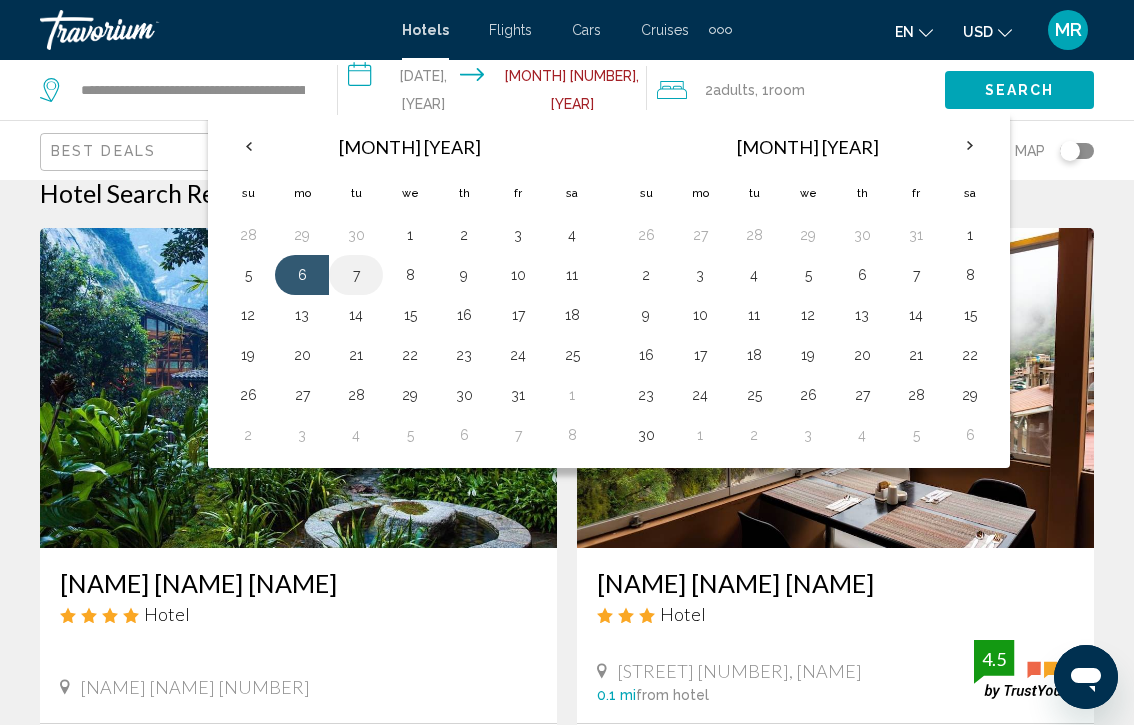click on "7" at bounding box center [356, 275] 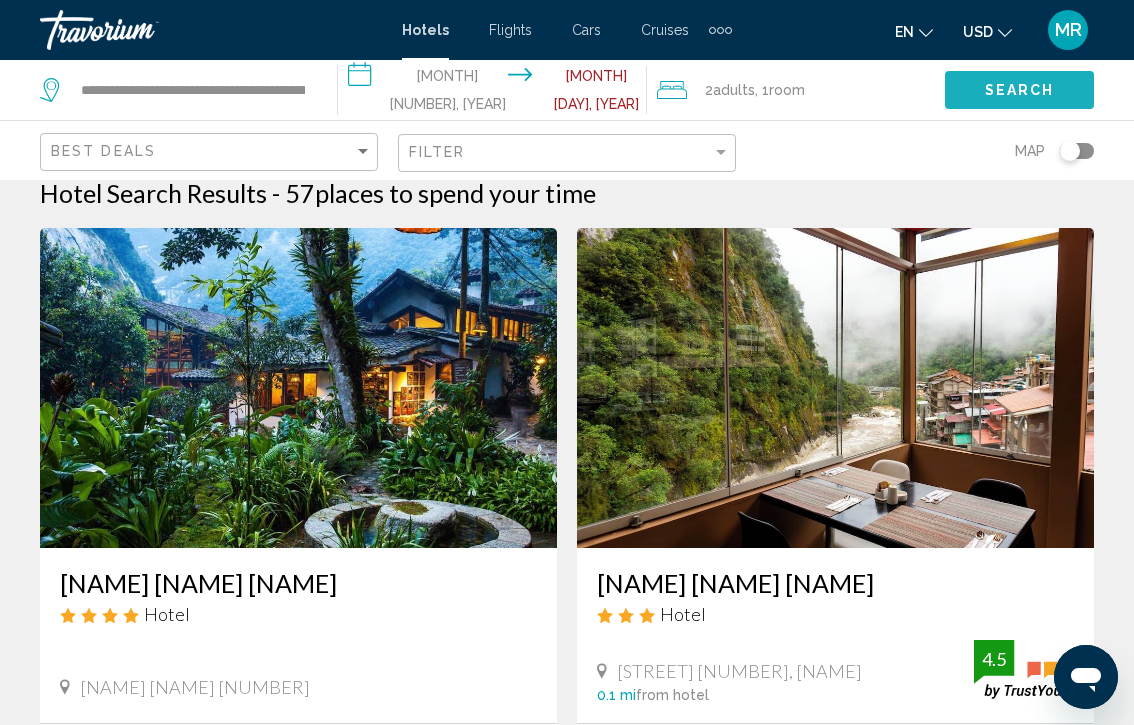 click on "Search" 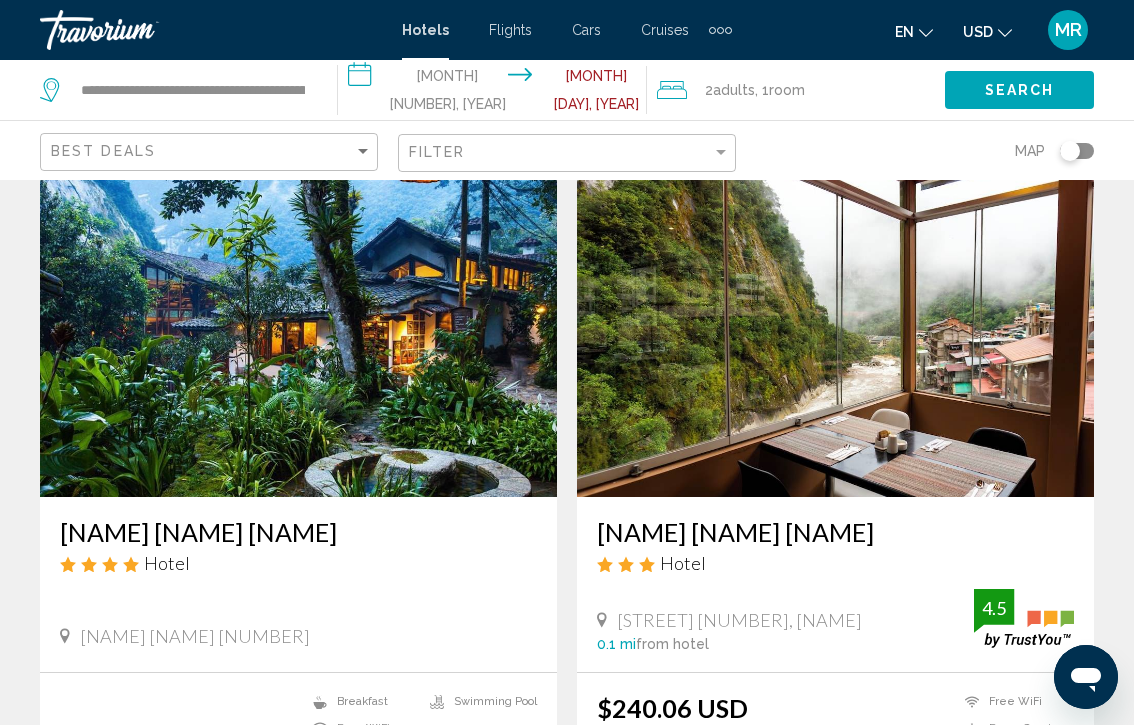 scroll, scrollTop: 72, scrollLeft: 0, axis: vertical 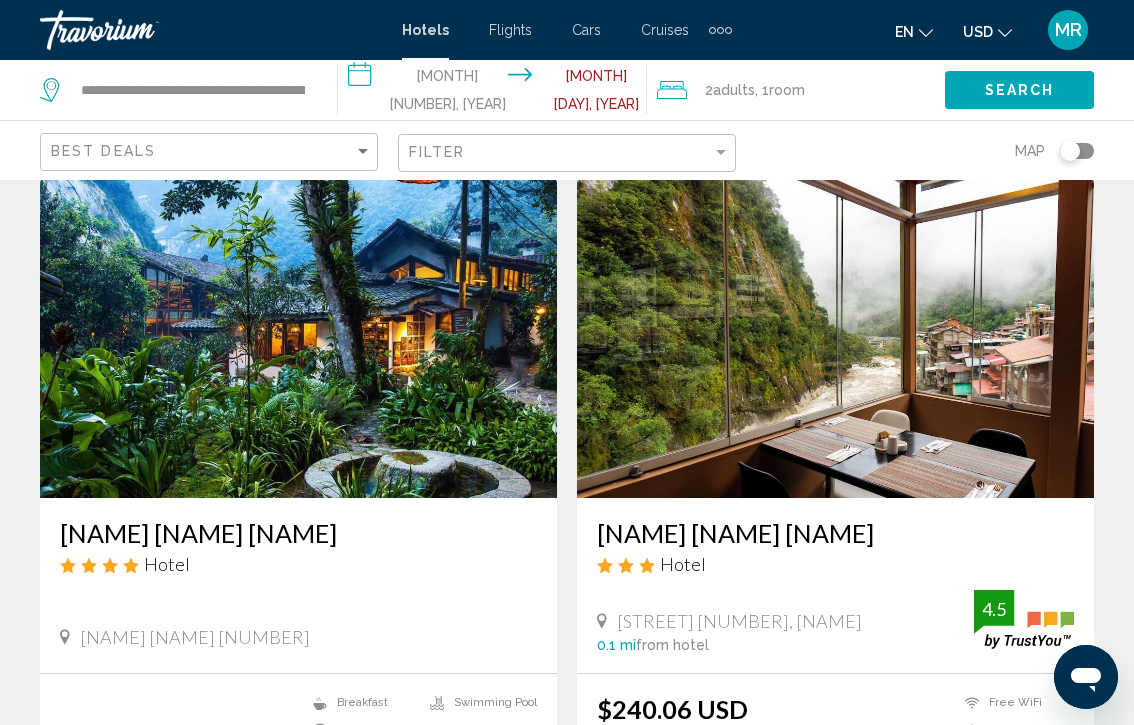 click at bounding box center [298, 338] 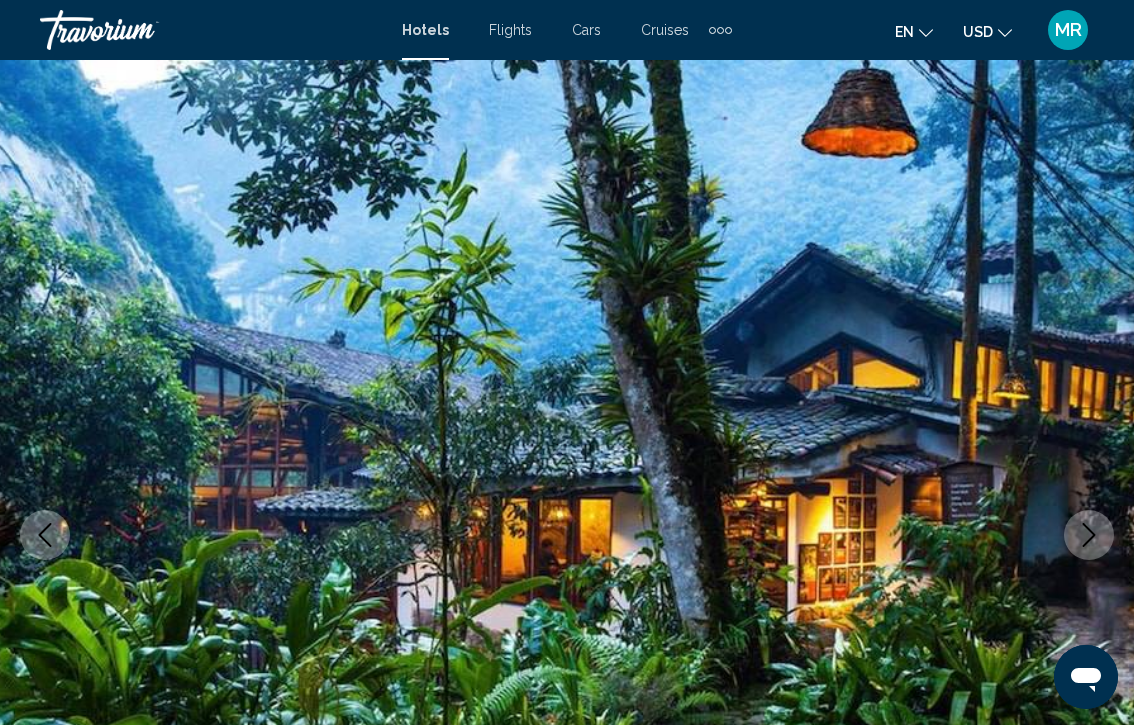 scroll, scrollTop: 169, scrollLeft: 0, axis: vertical 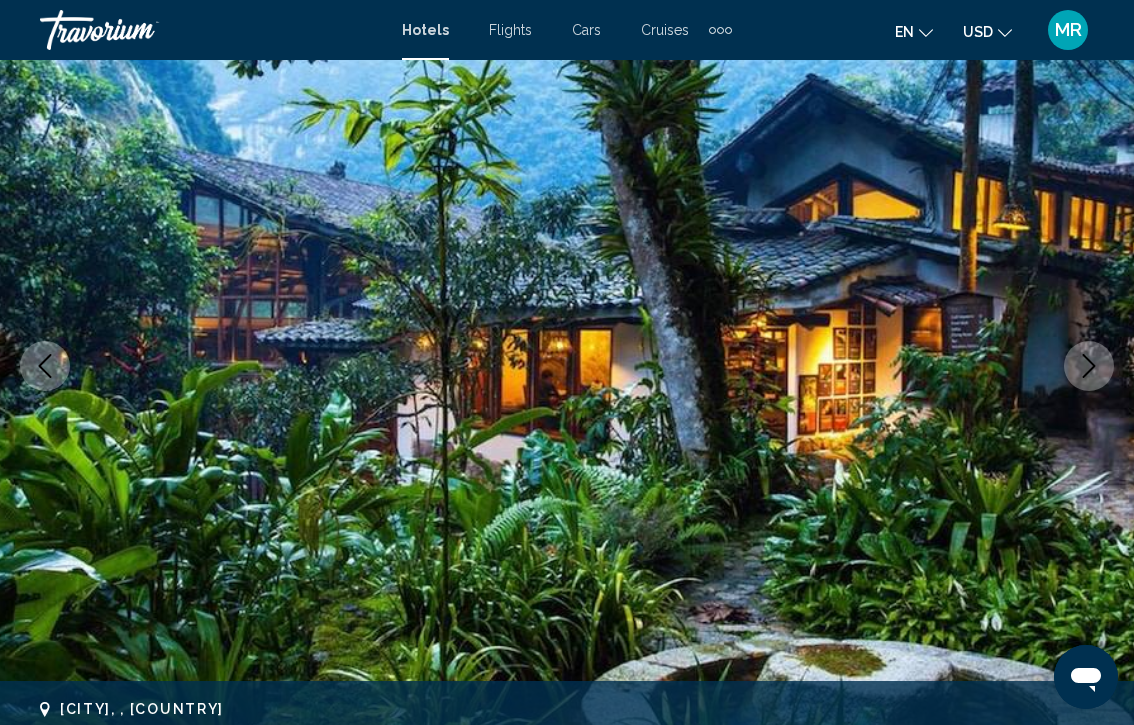 click 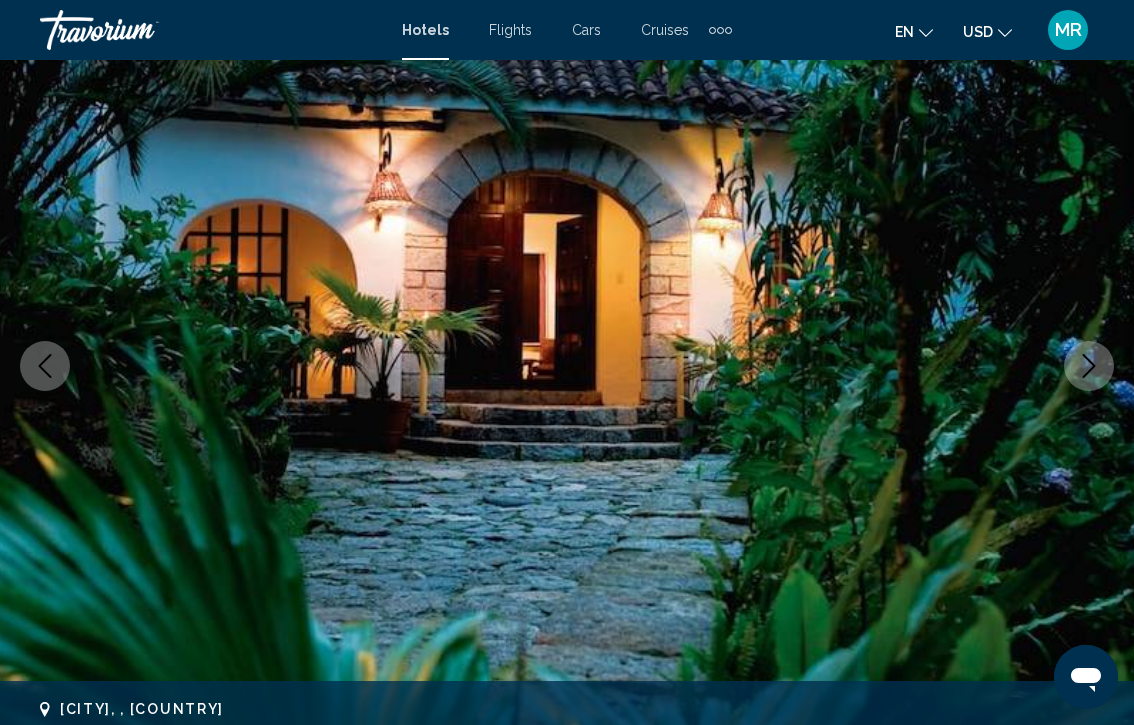 click 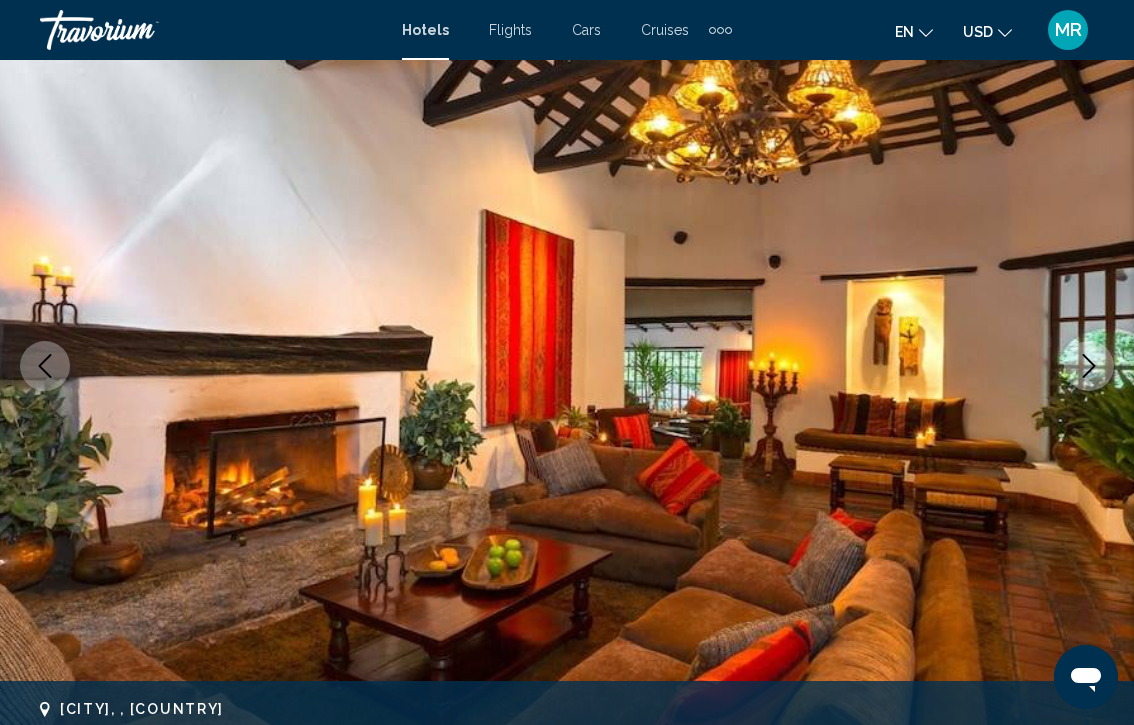 click 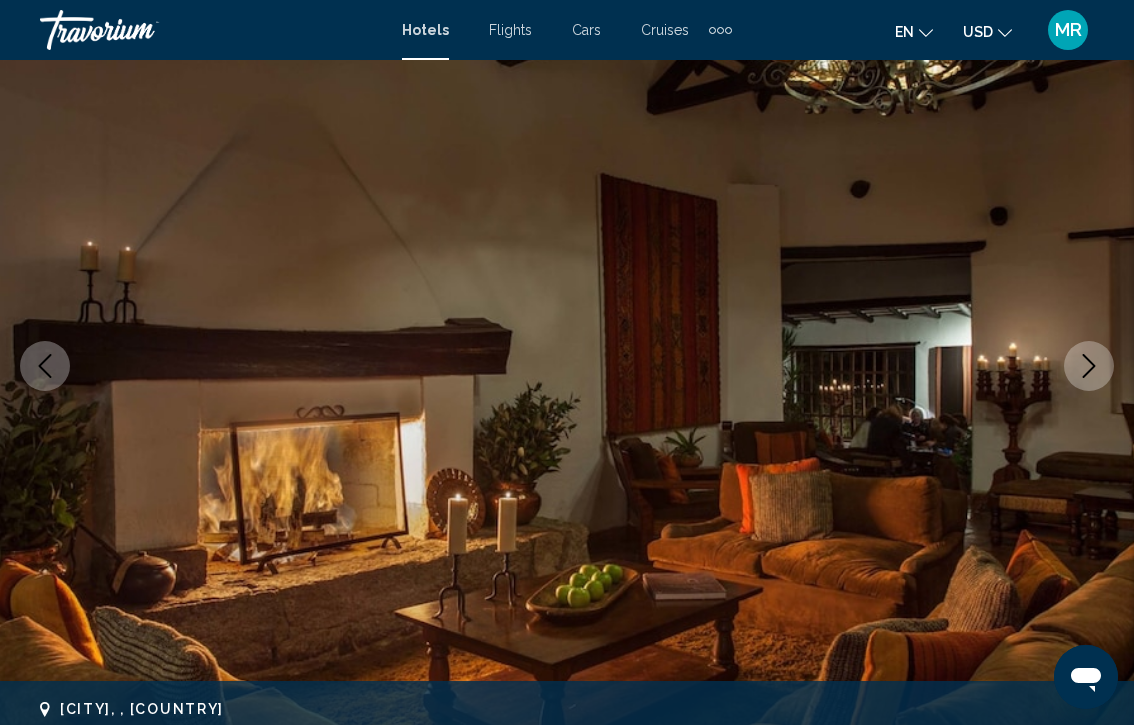 click 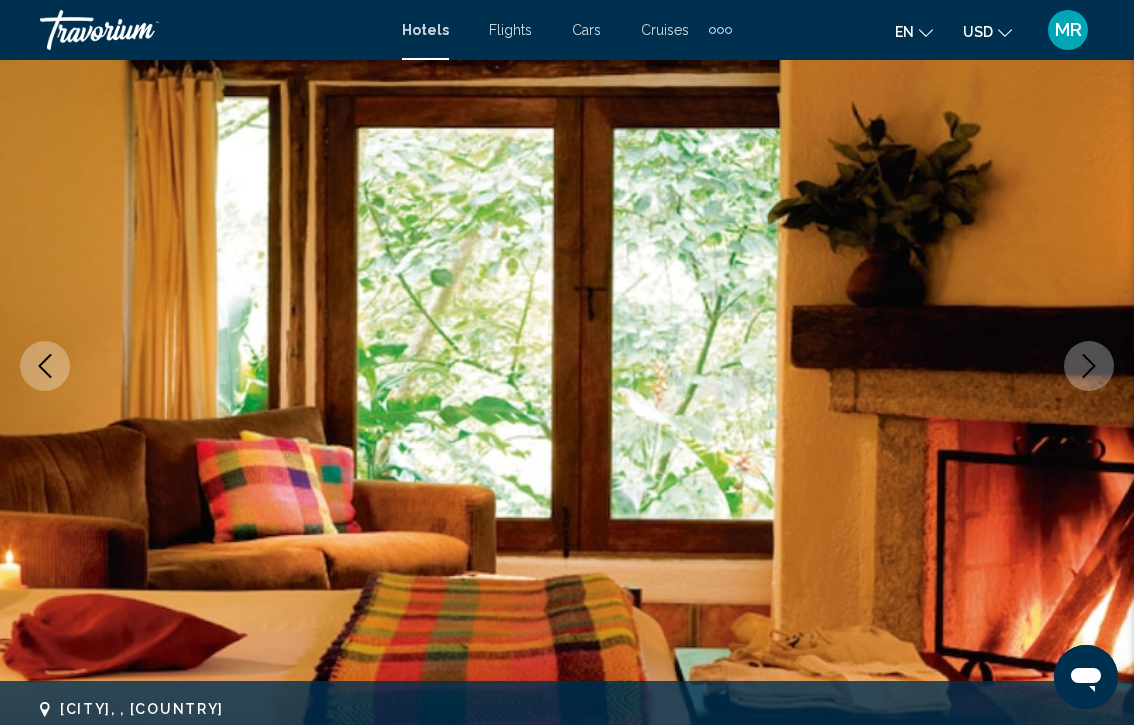 click 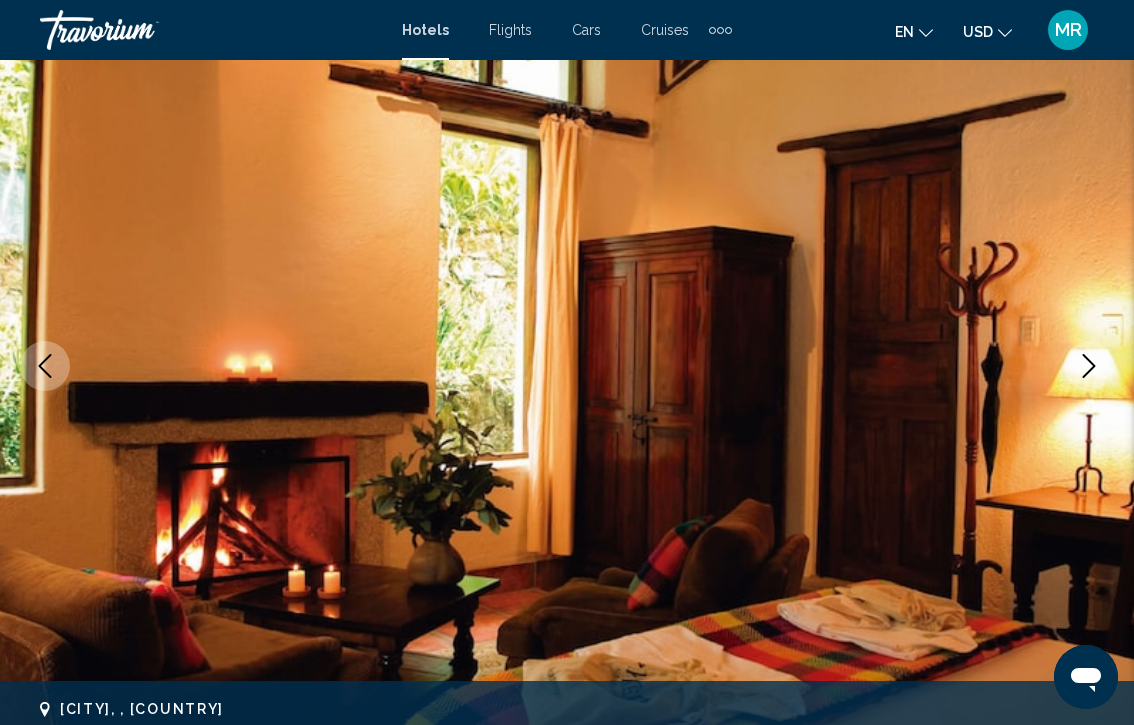 click 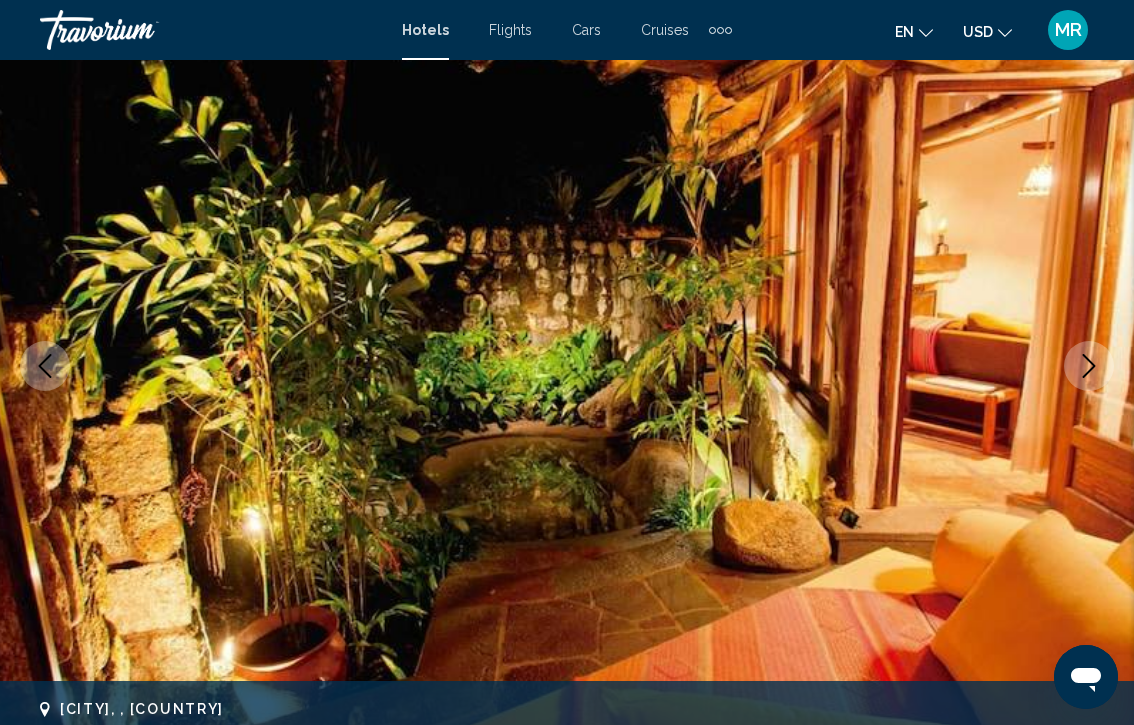 click 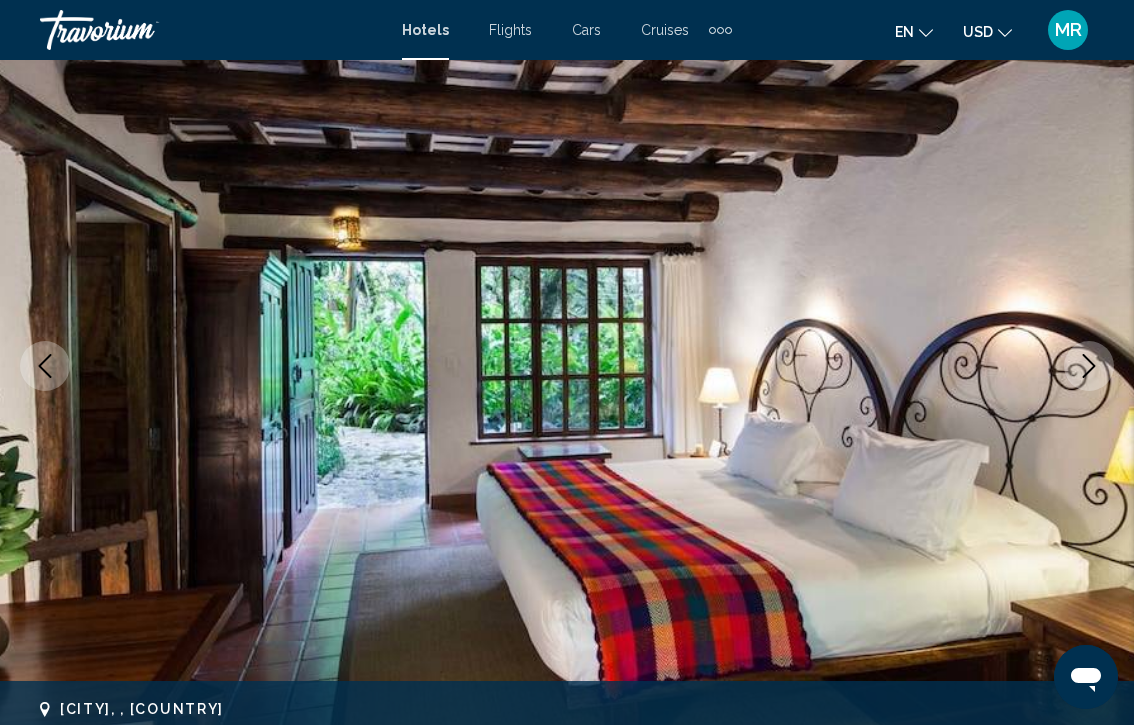 click 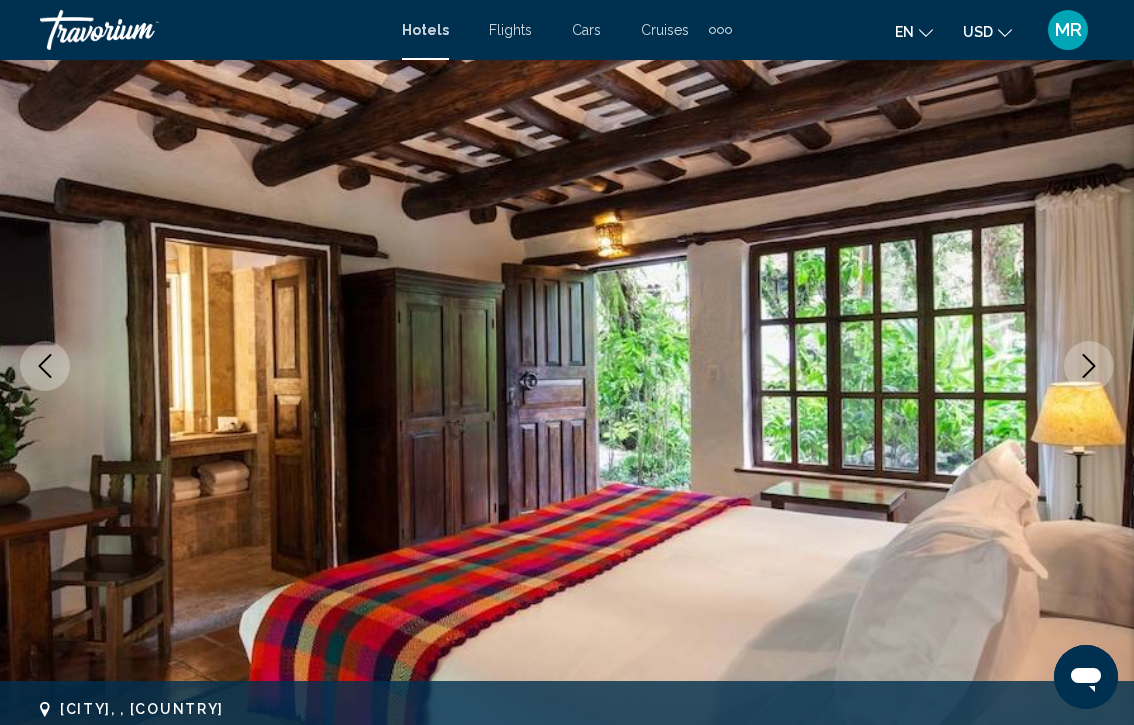 click 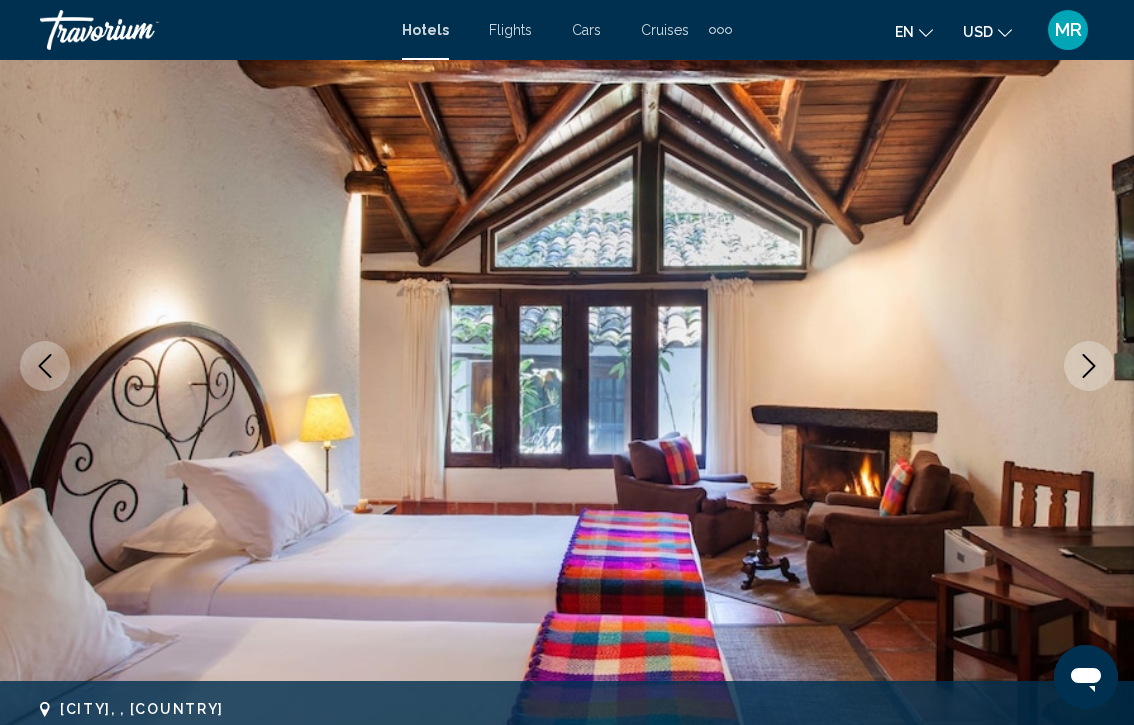 click 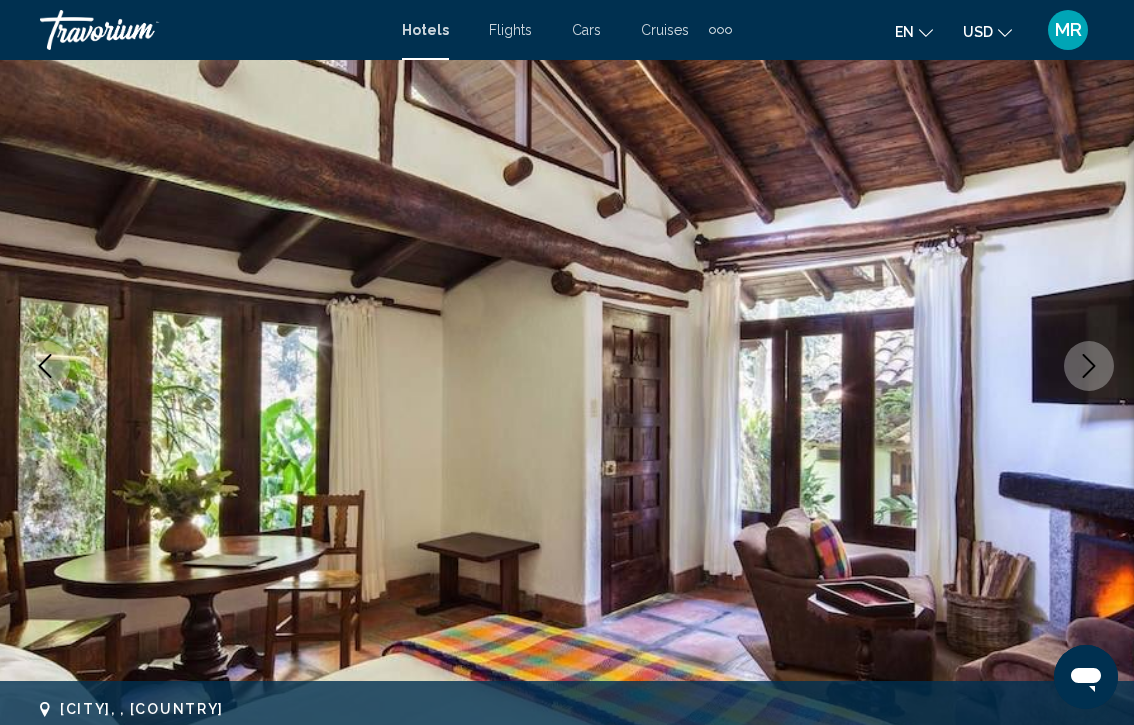 click 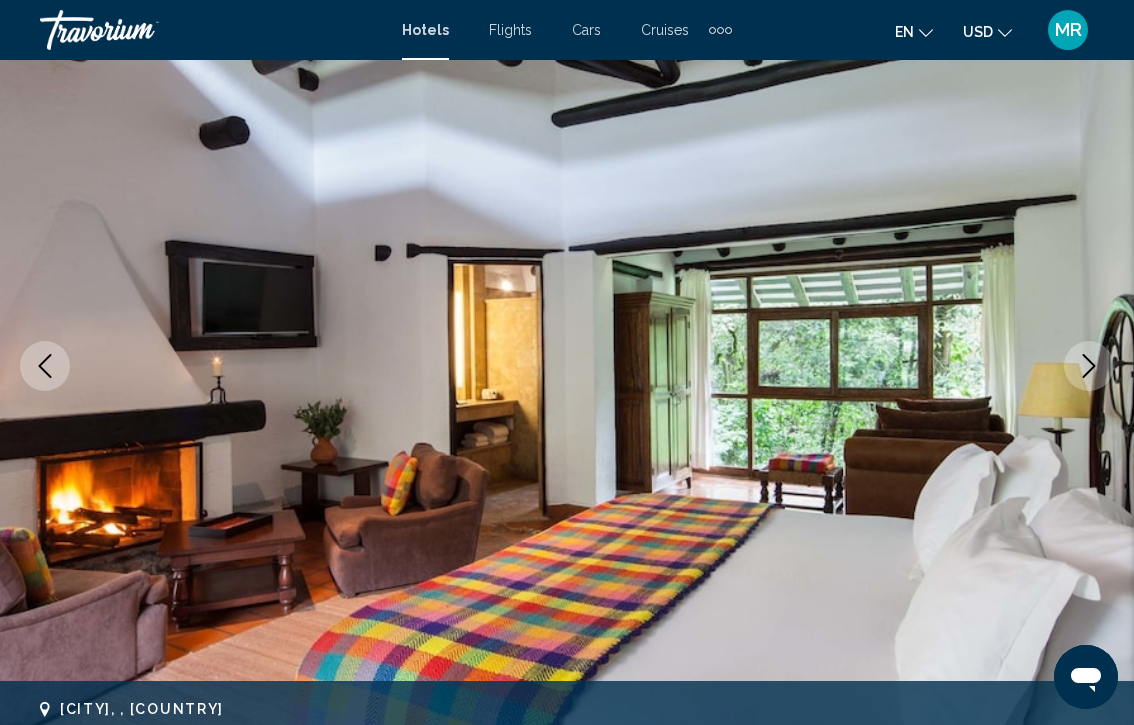 click 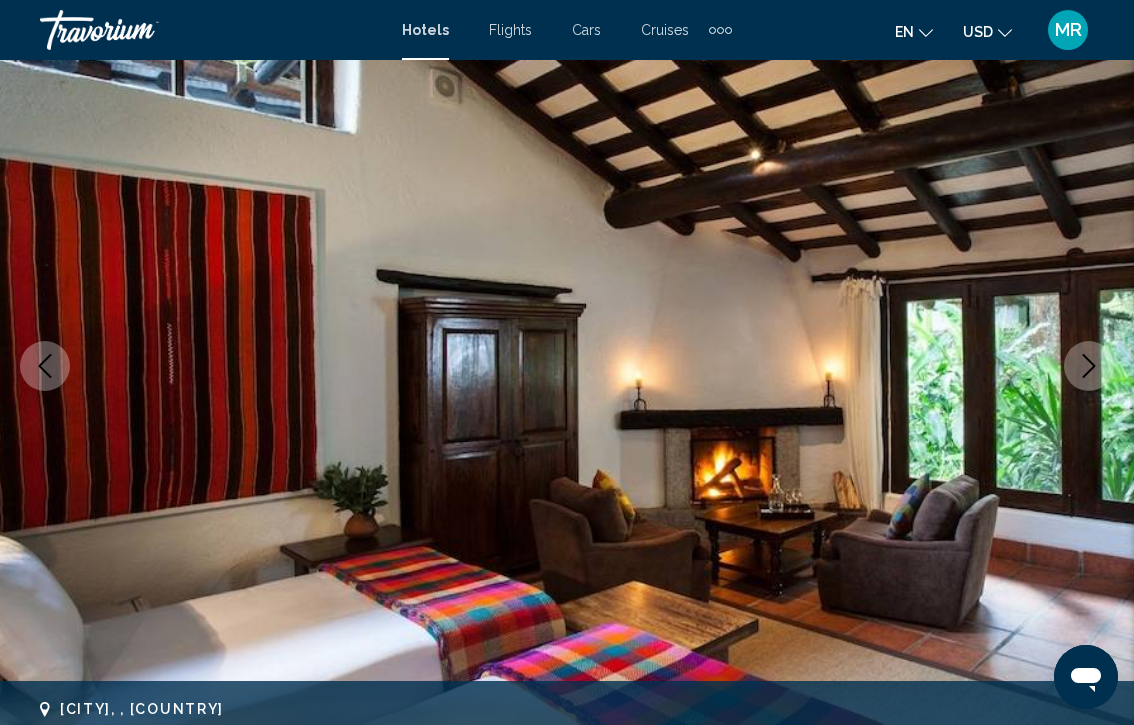 click 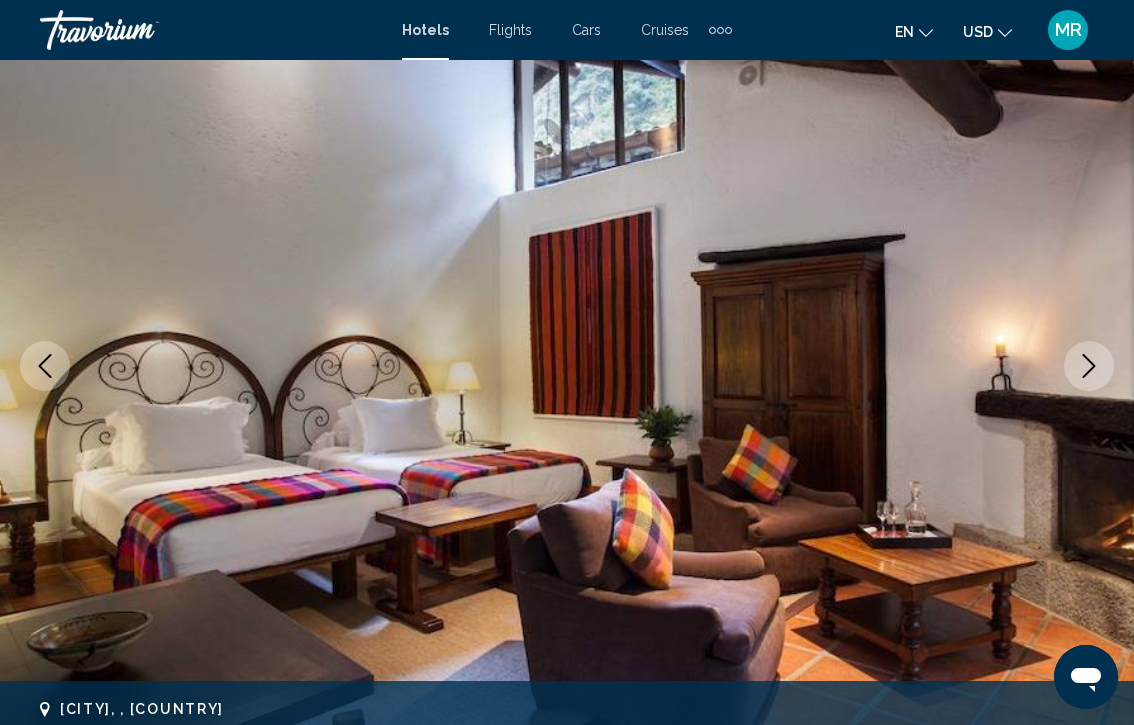 click 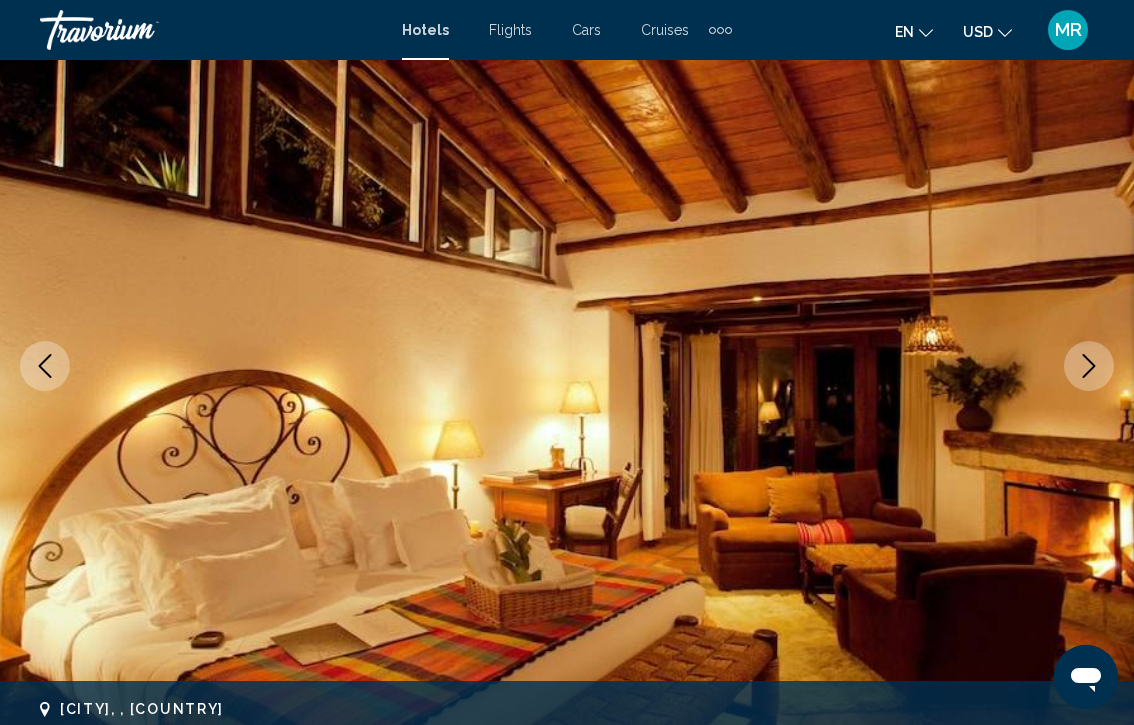 click 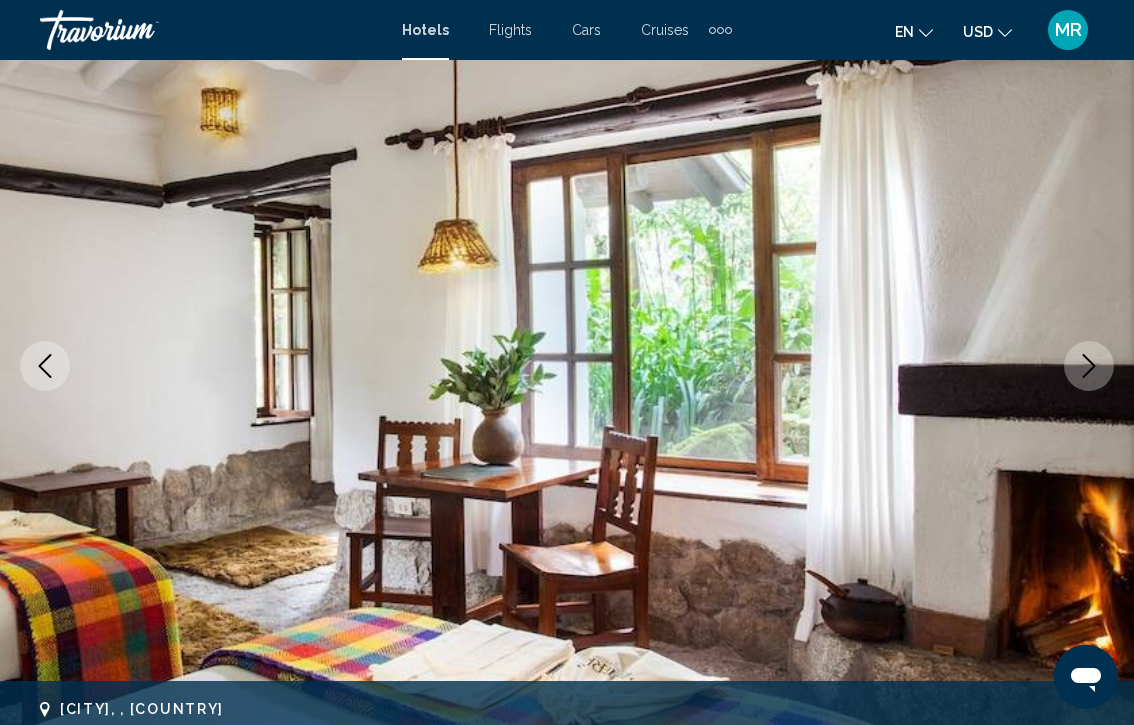 click 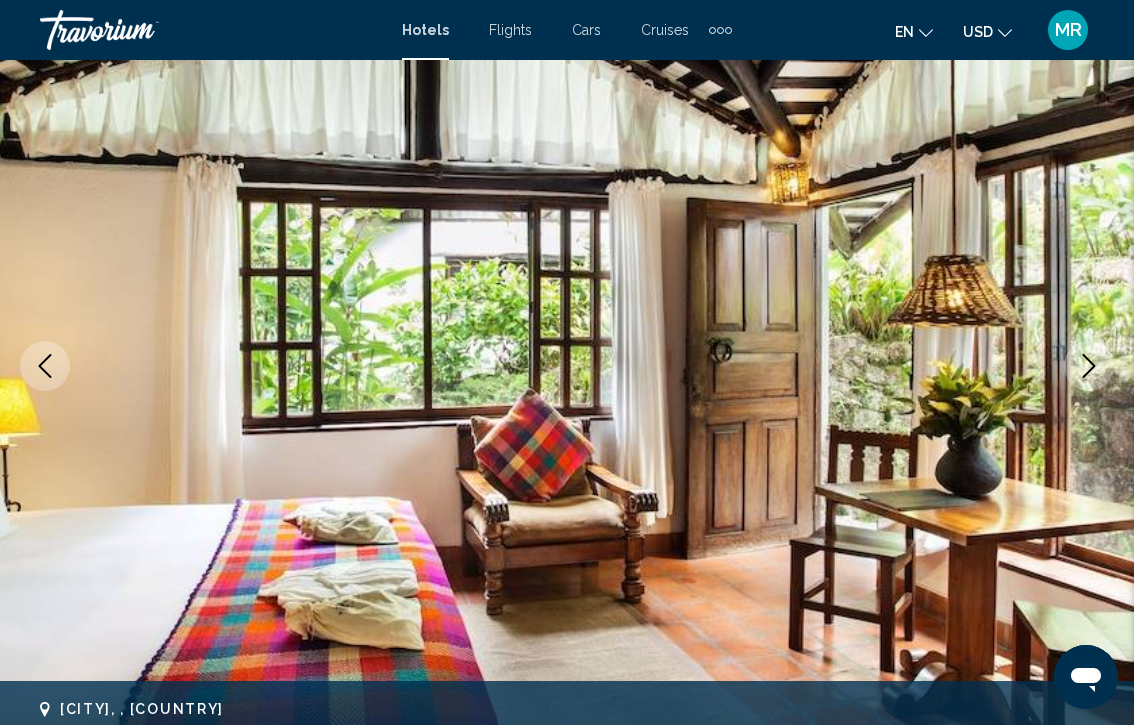 click 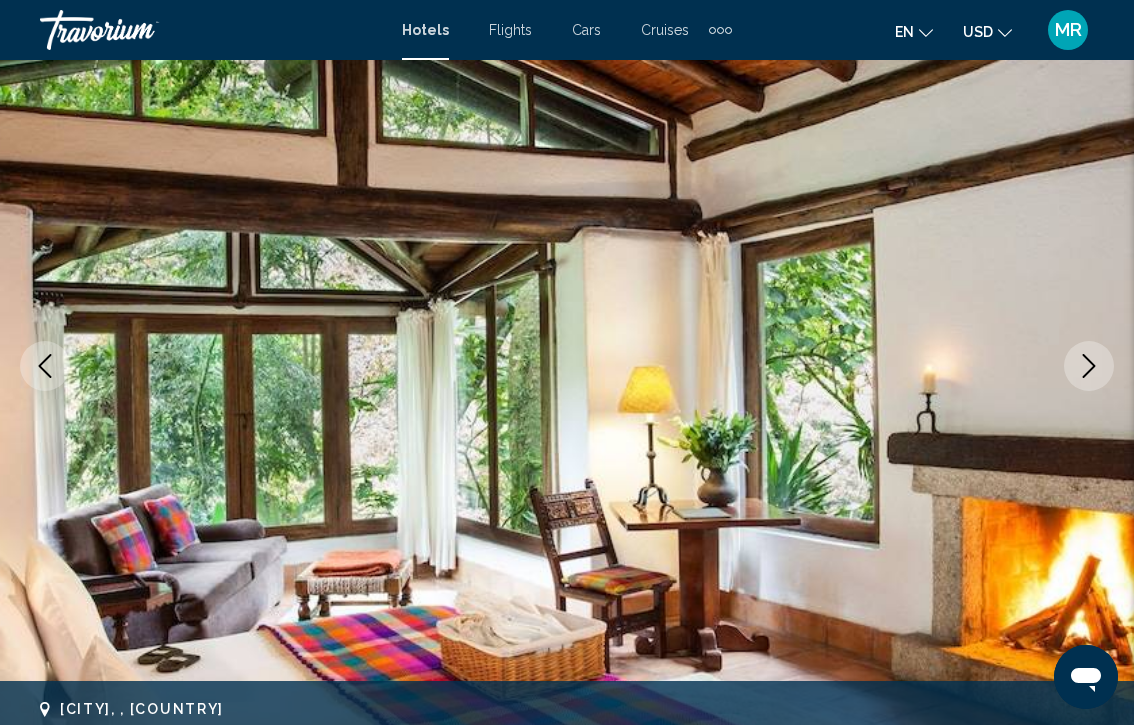click 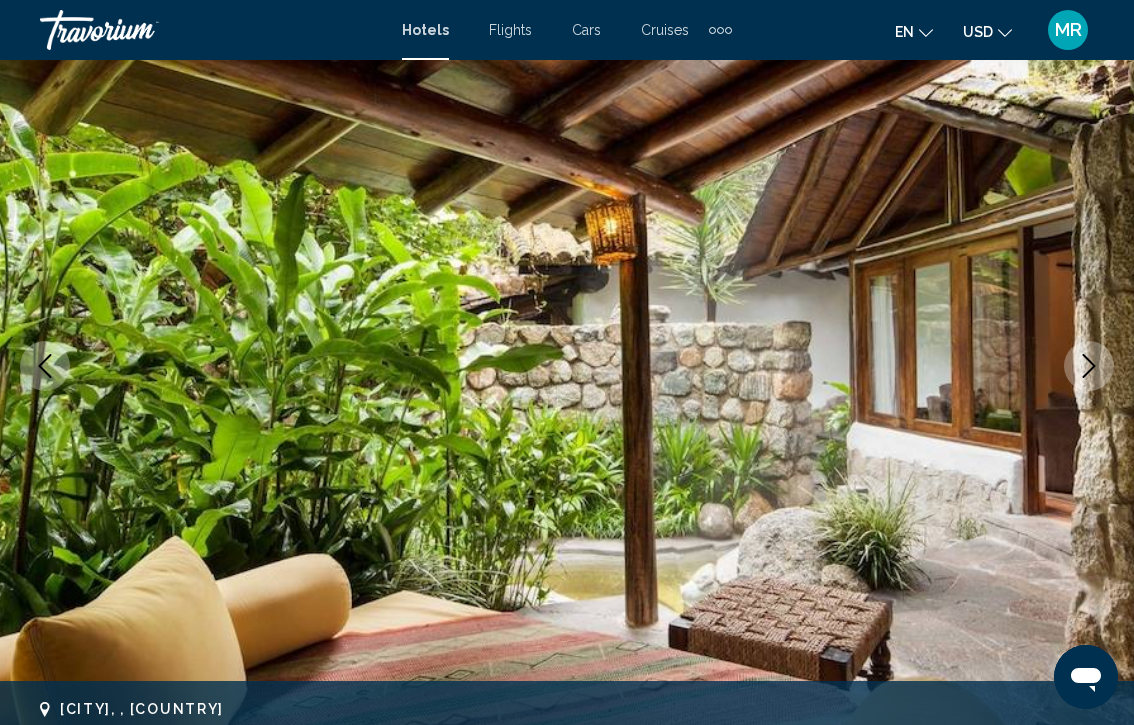 click 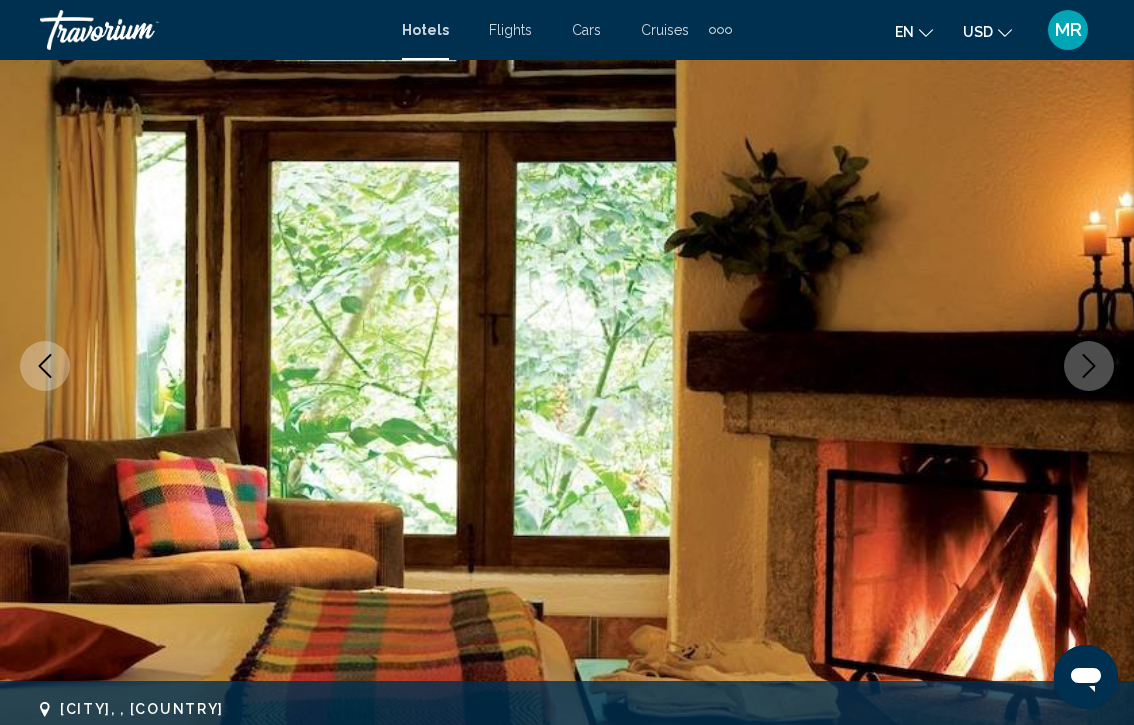 click 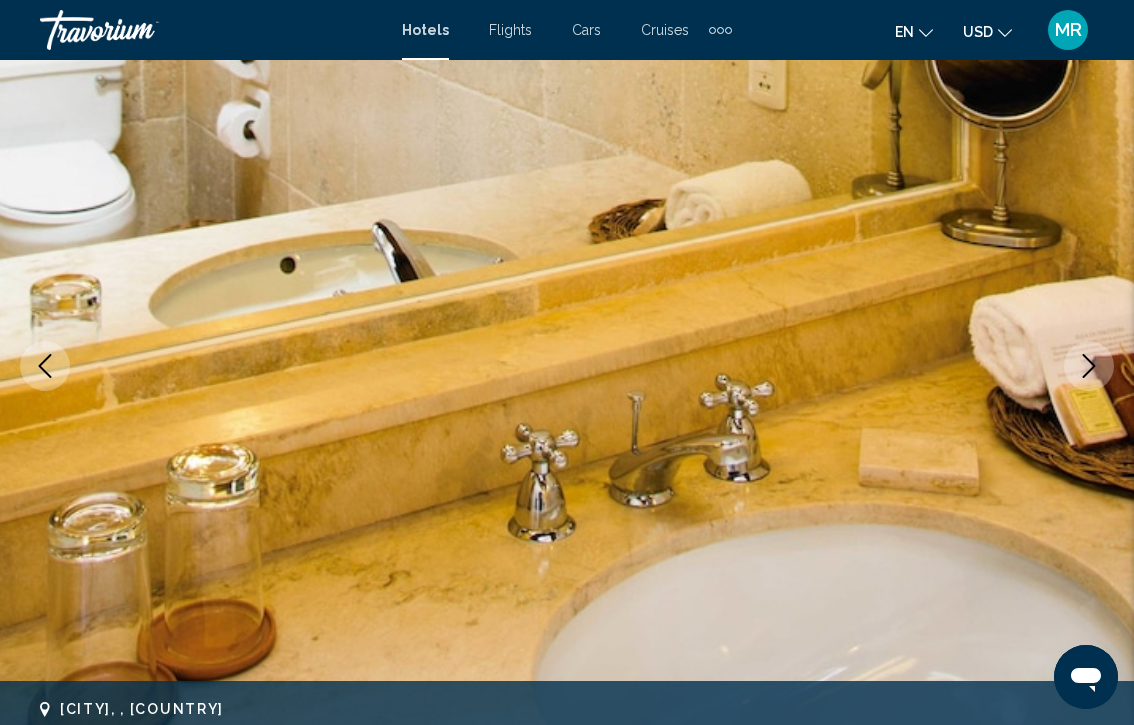 click 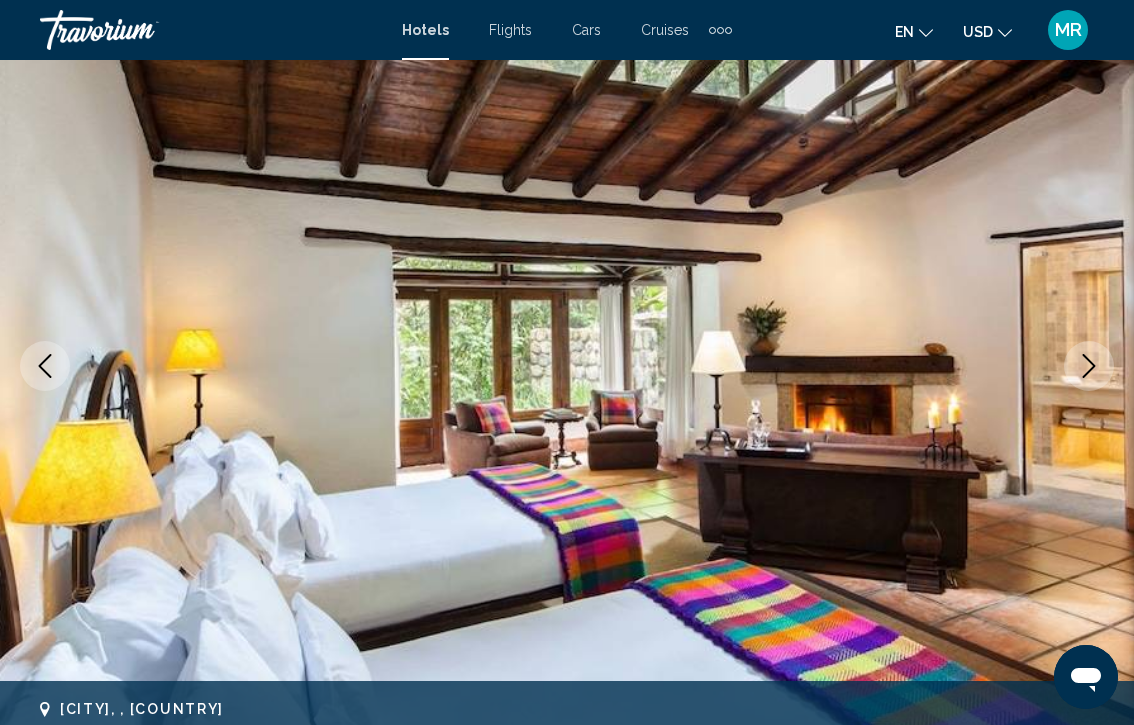click 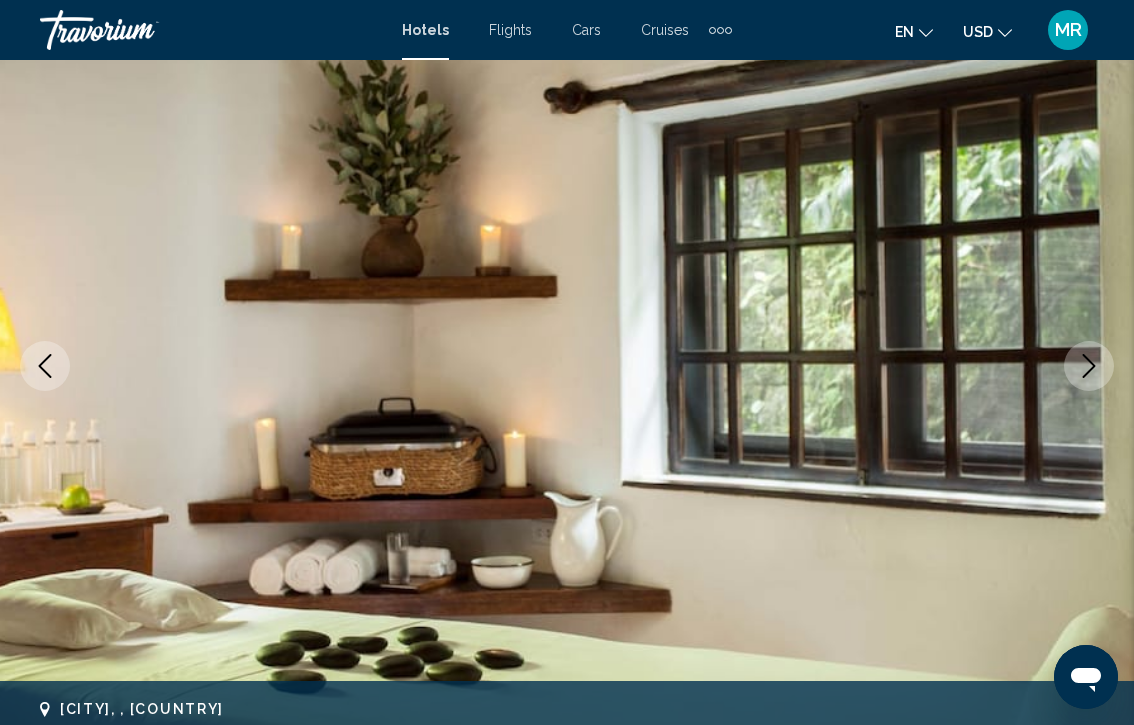 click 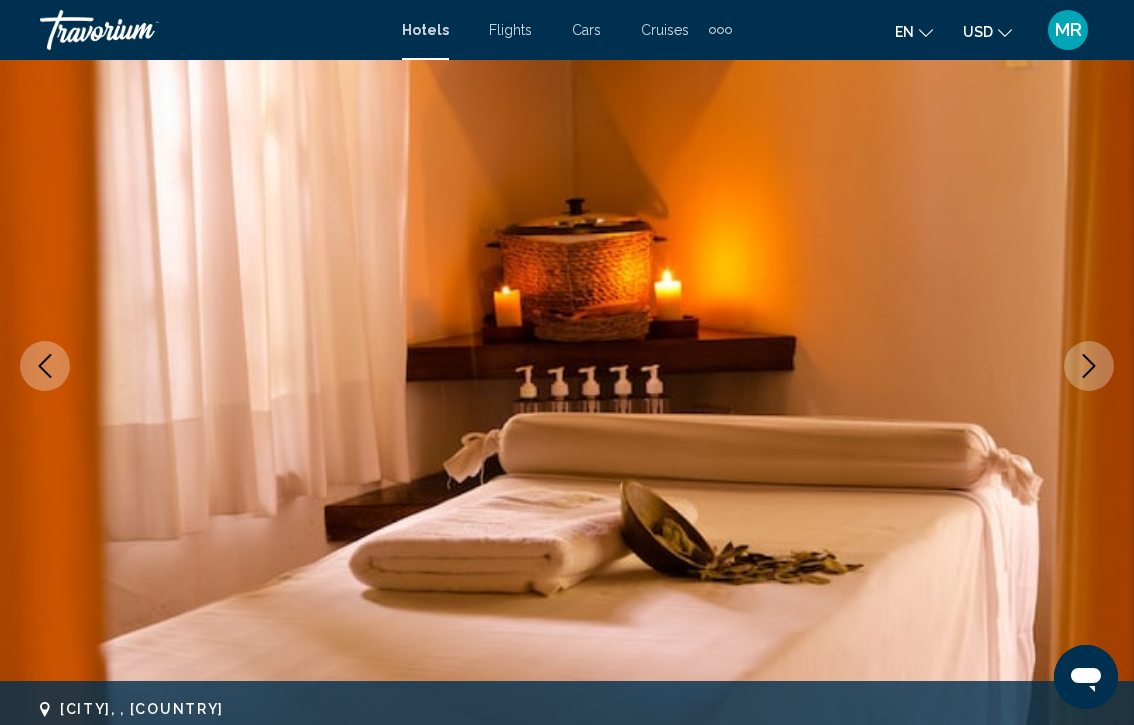 click 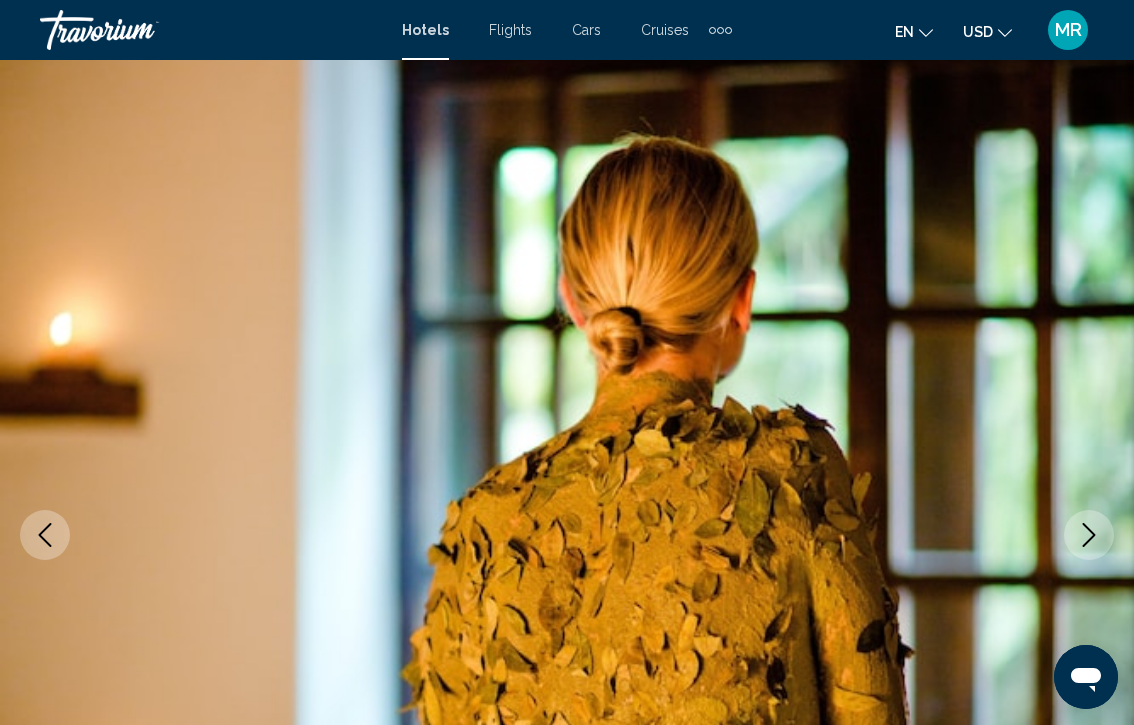 scroll, scrollTop: 0, scrollLeft: 0, axis: both 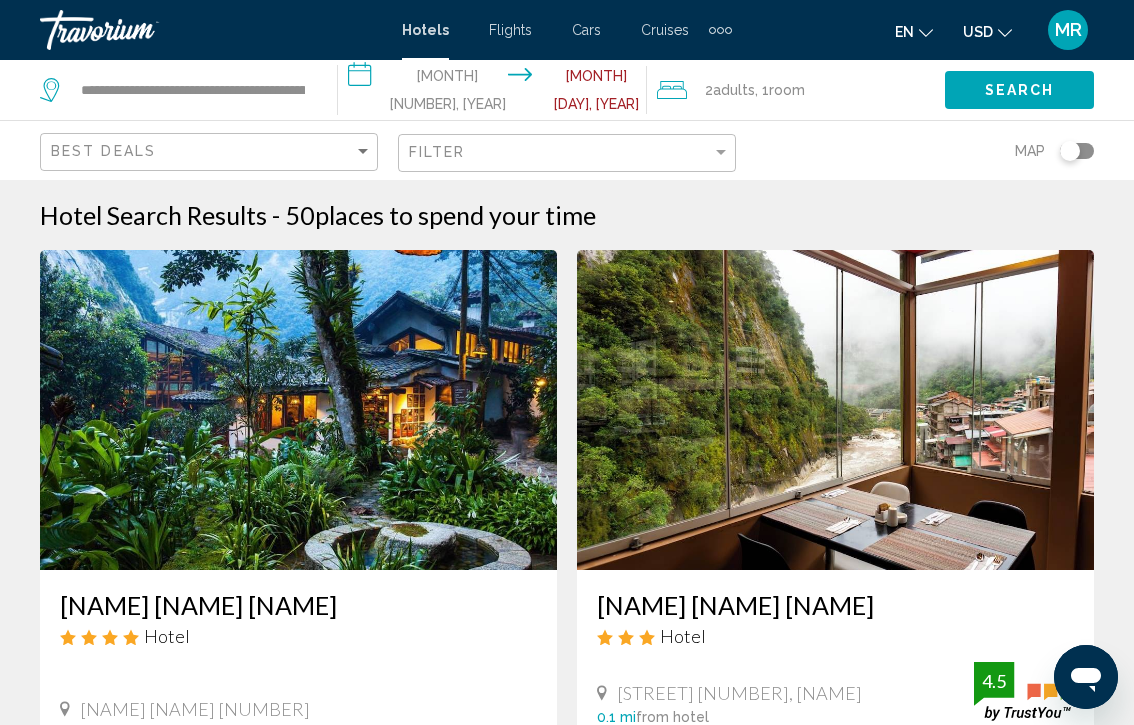 click on "**********" at bounding box center (496, 93) 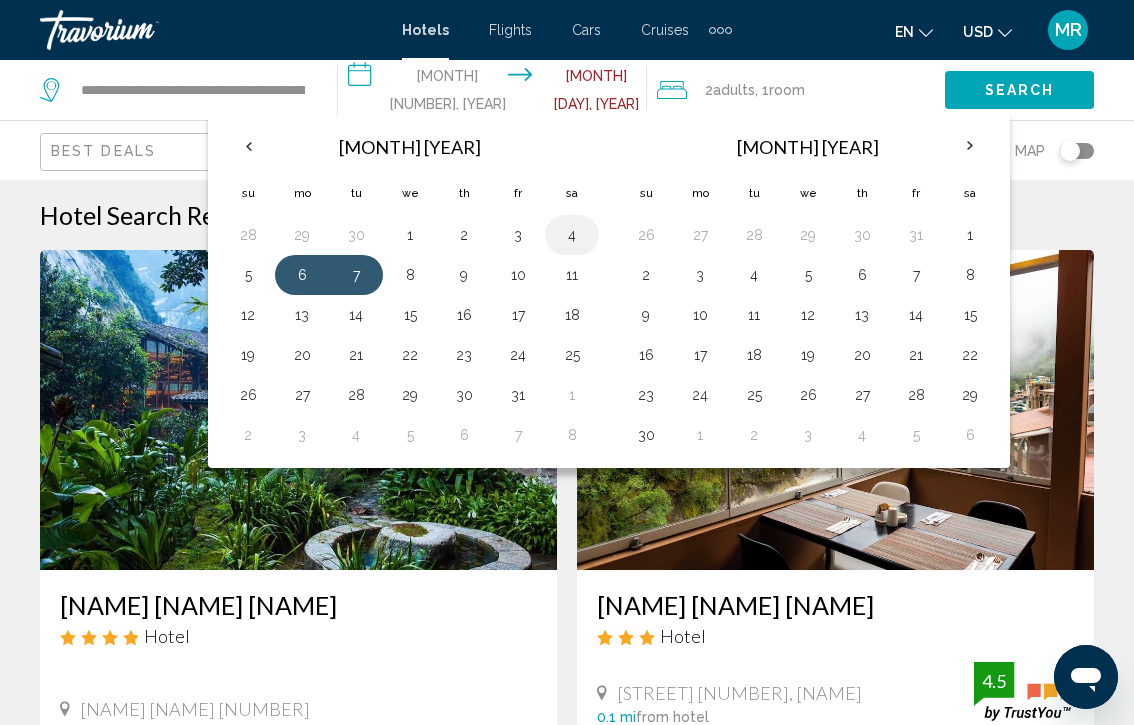 click on "4" at bounding box center [572, 235] 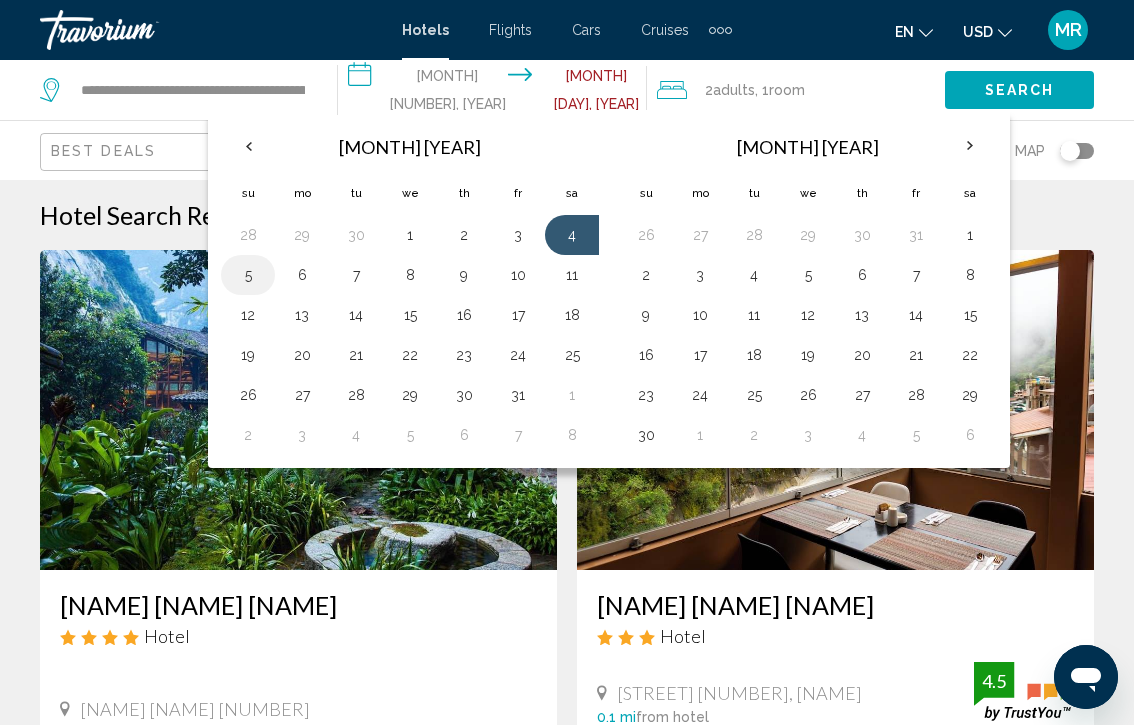click on "5" at bounding box center (248, 275) 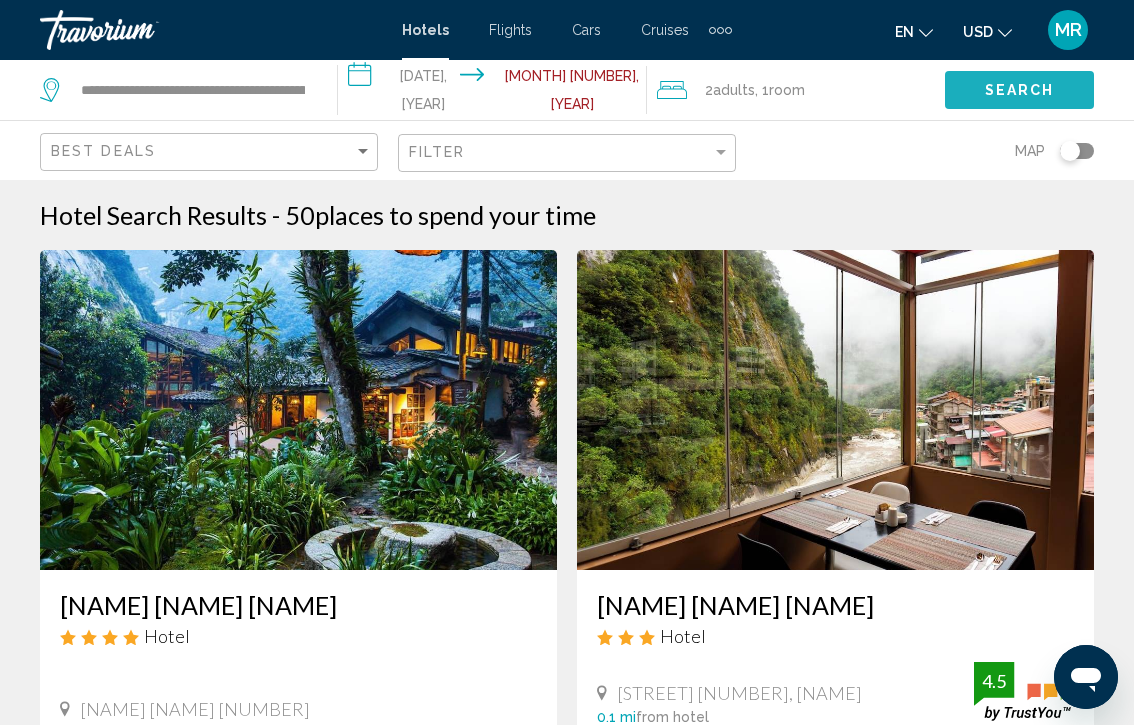 click on "Search" 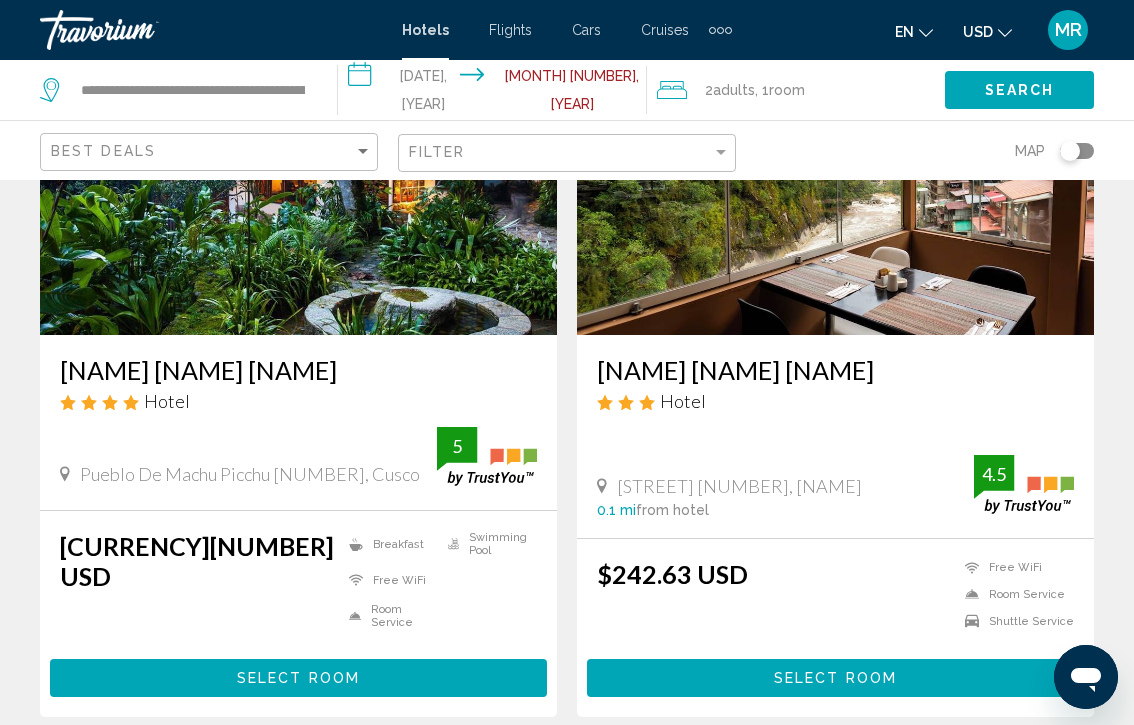 scroll, scrollTop: 232, scrollLeft: 0, axis: vertical 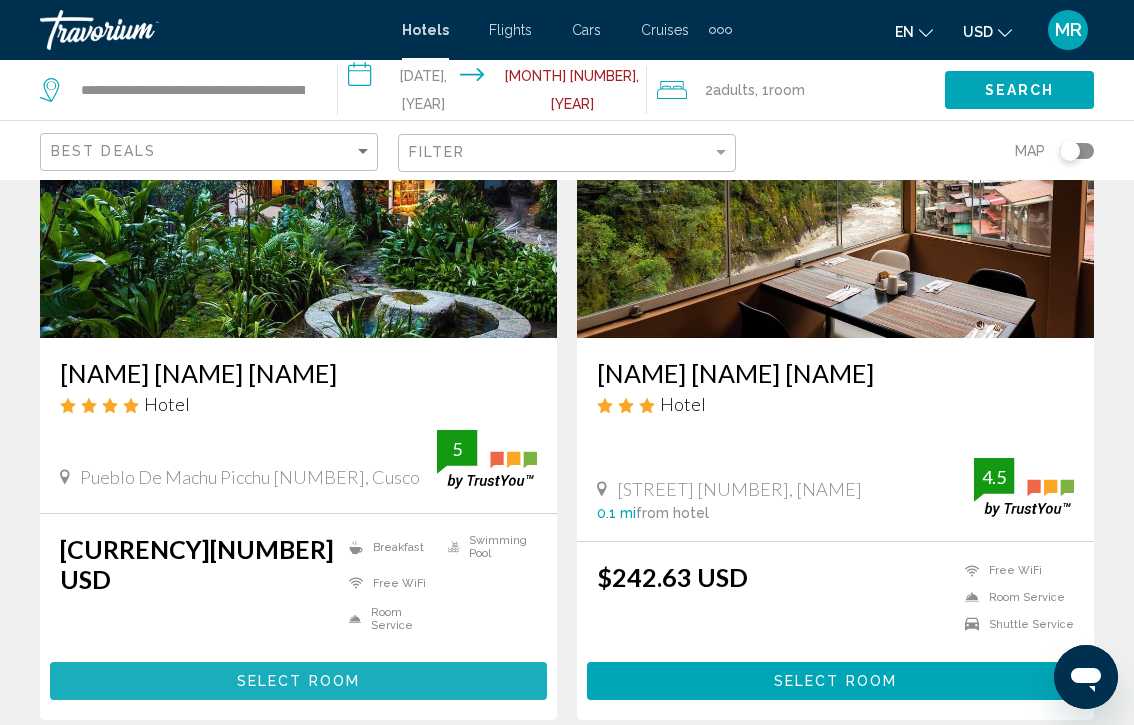 click on "Select Room" at bounding box center [298, 682] 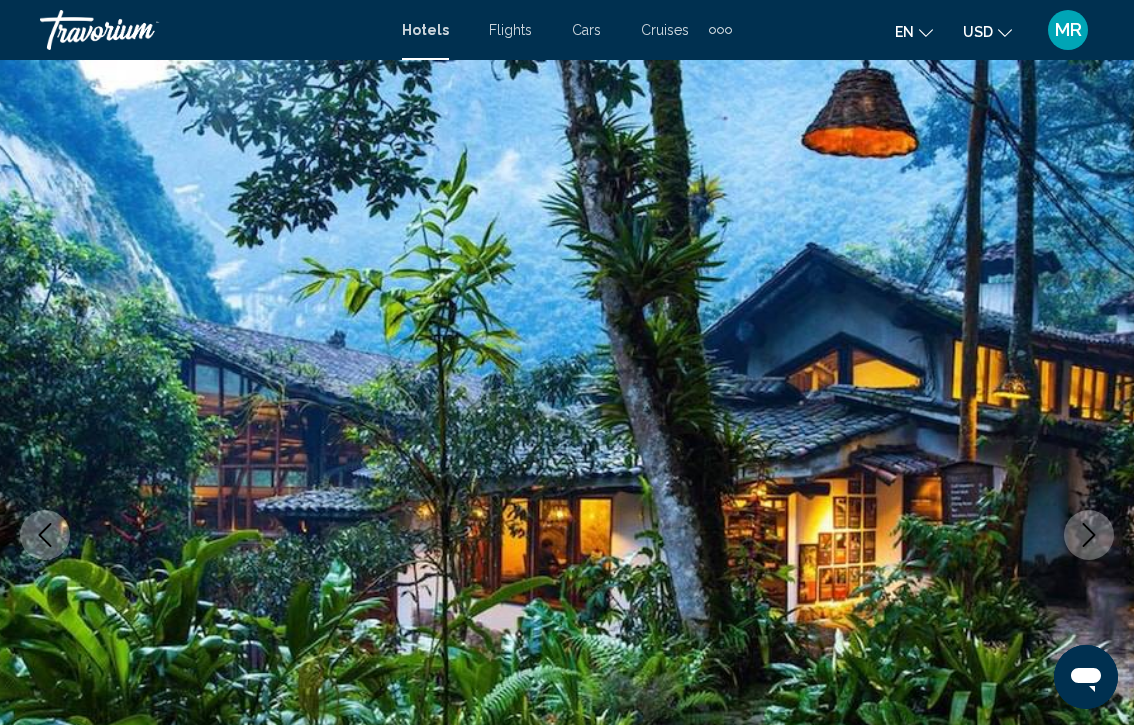 scroll, scrollTop: 0, scrollLeft: 0, axis: both 